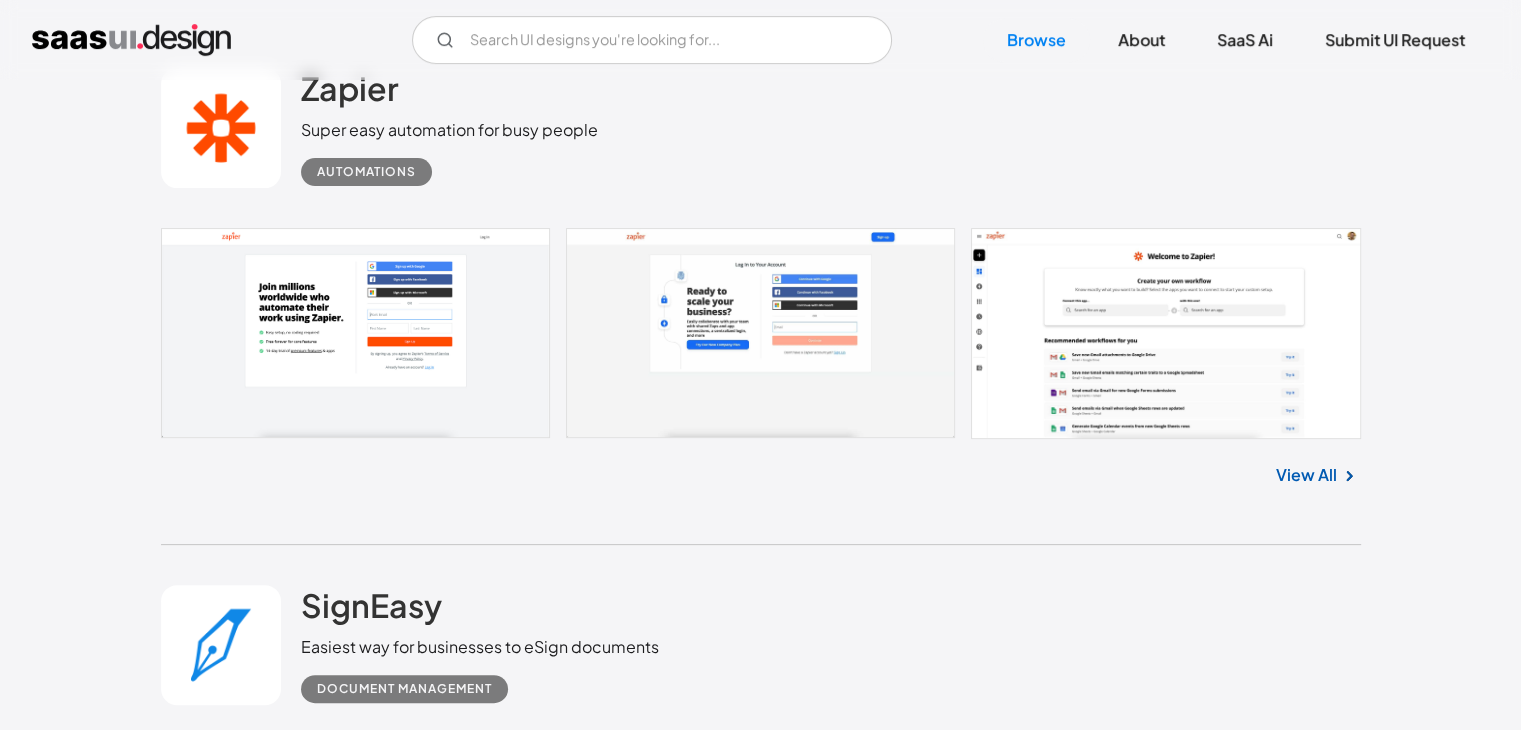 scroll, scrollTop: 558, scrollLeft: 0, axis: vertical 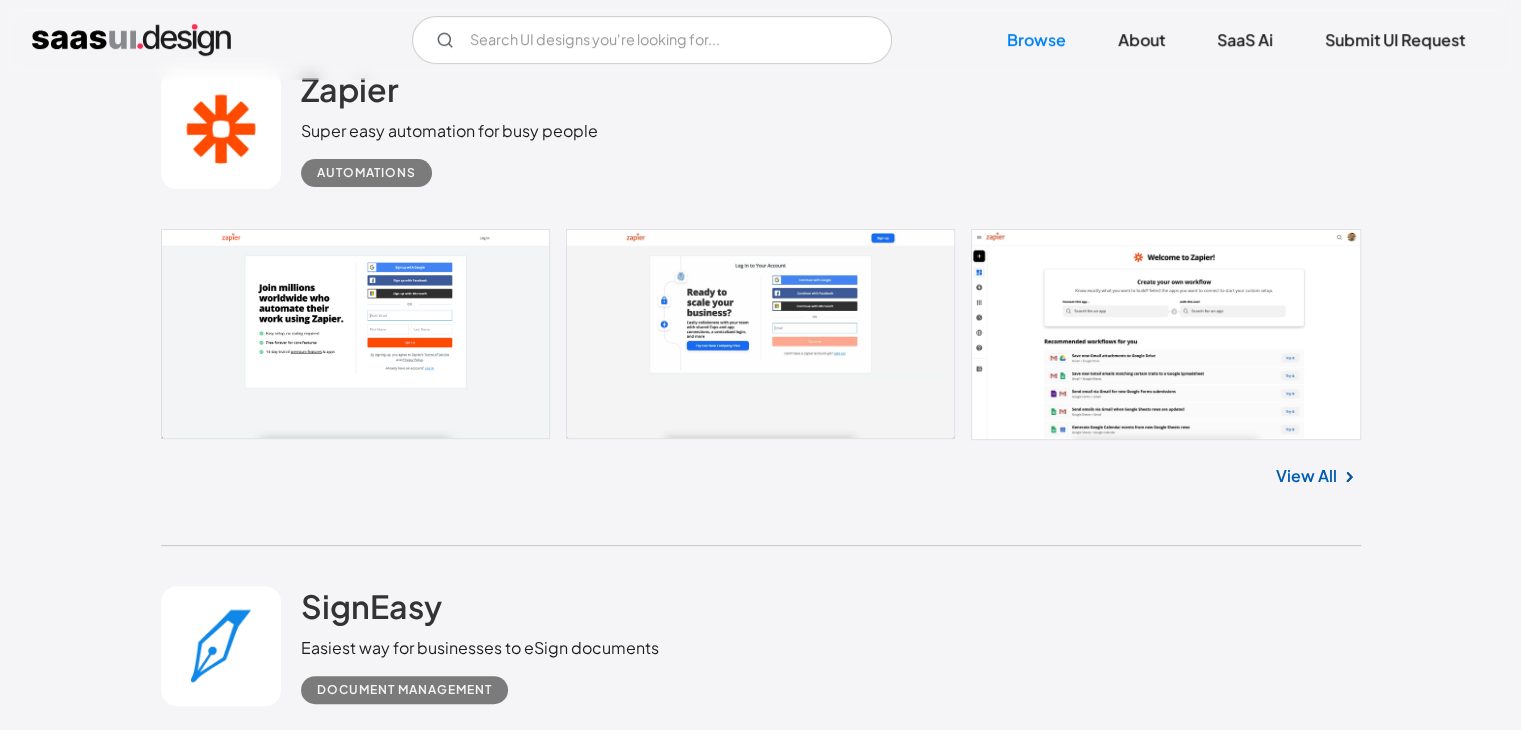 click on "Zapier Super easy automation for busy people Automations No items found. View All" at bounding box center (761, 288) 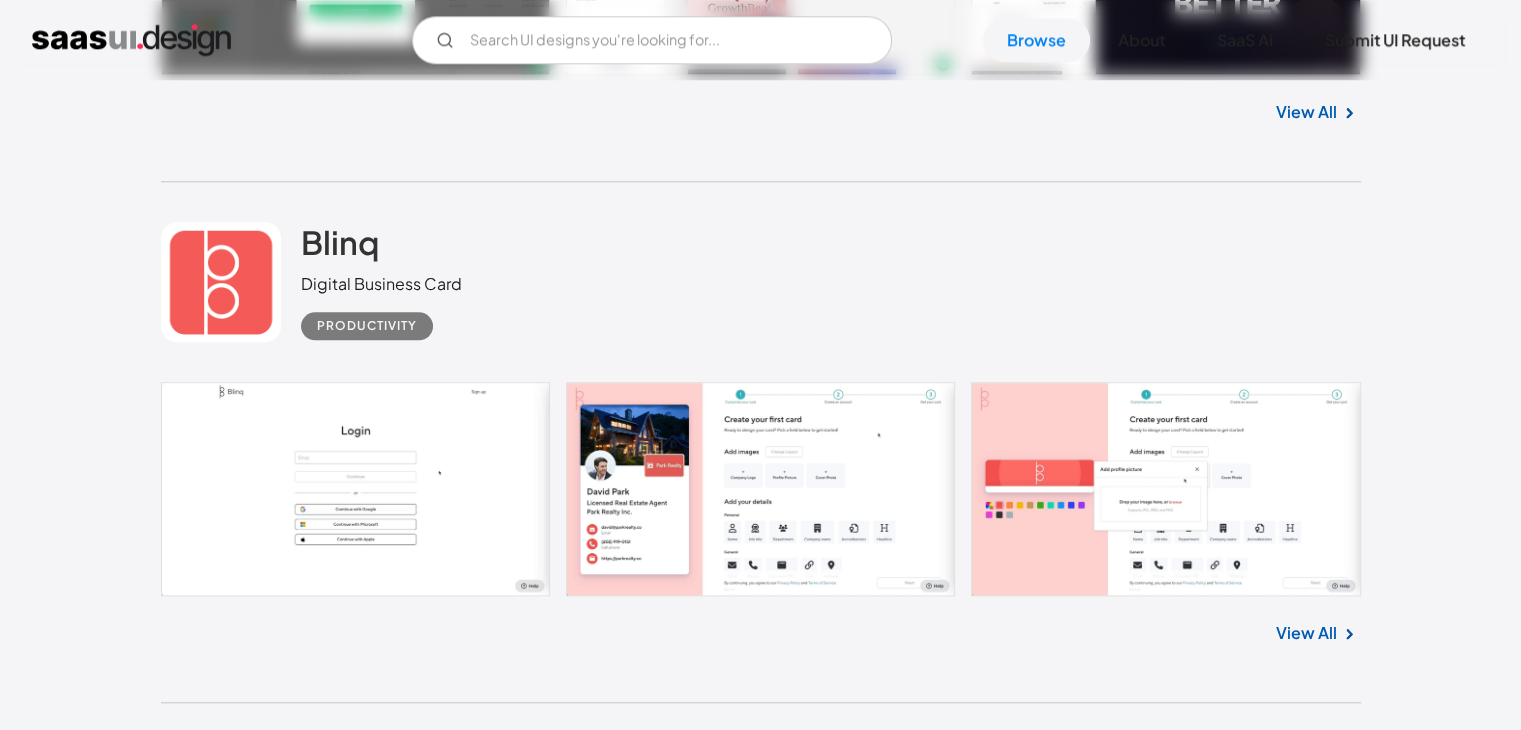 scroll, scrollTop: 1955, scrollLeft: 0, axis: vertical 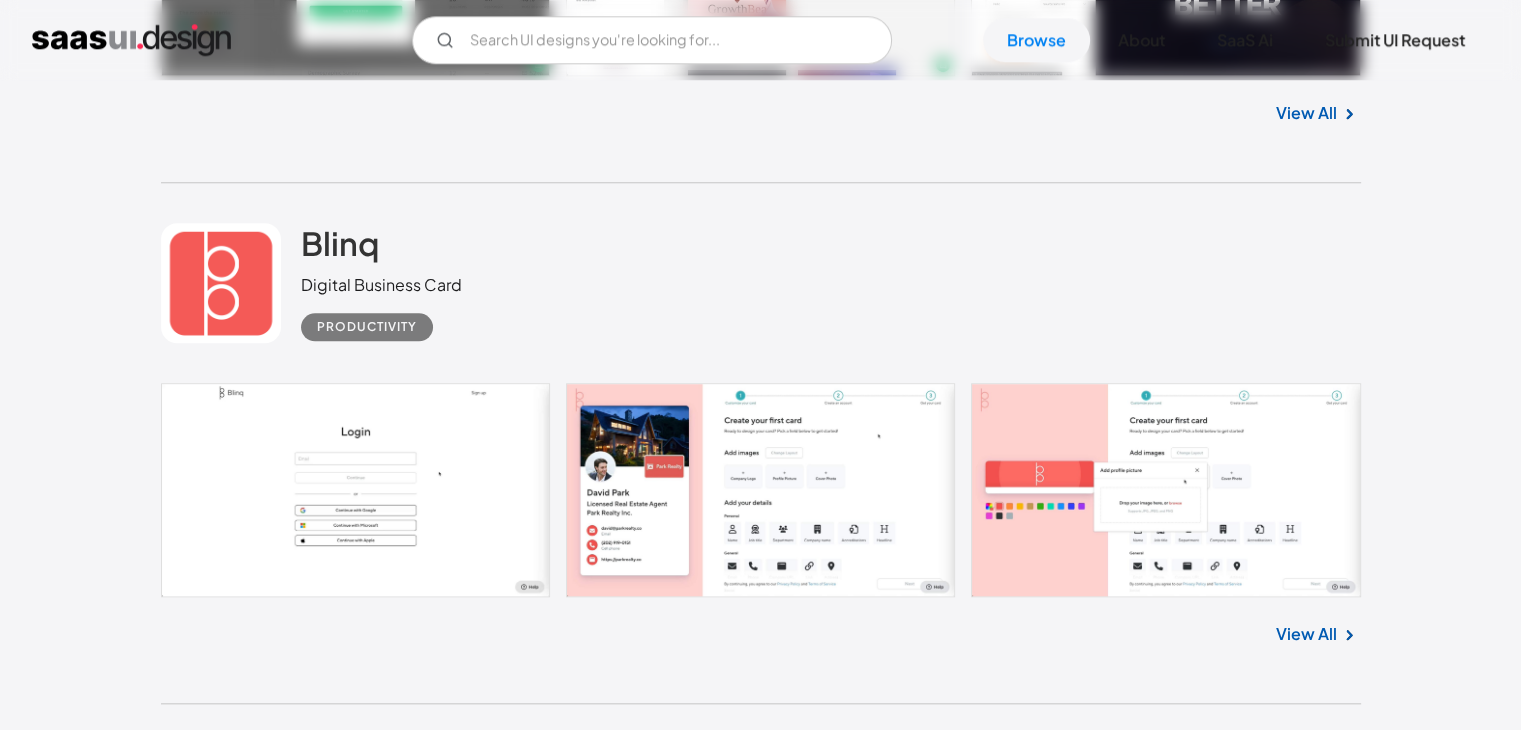 click on "Blinq Digital Business Card Productivity" at bounding box center (761, 283) 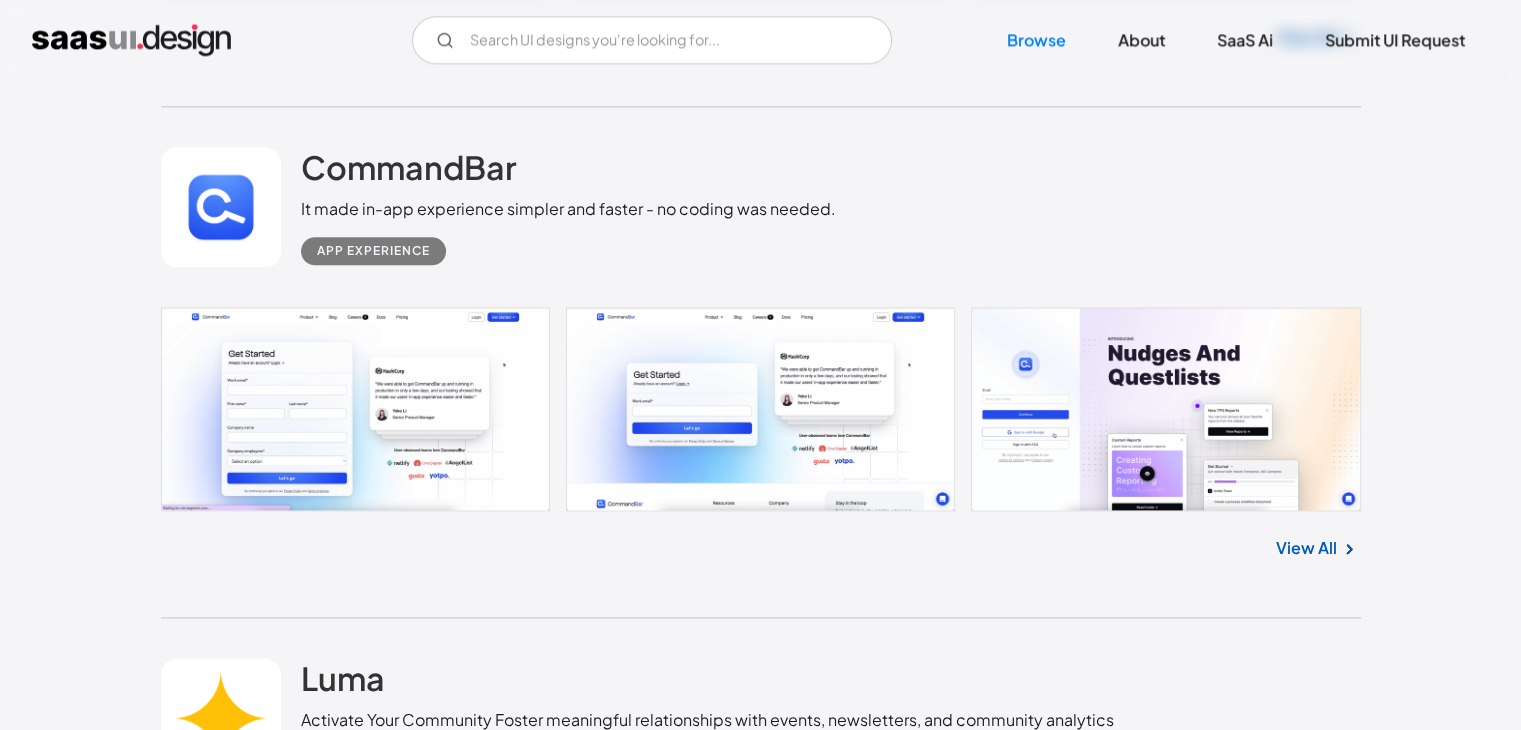 scroll, scrollTop: 2554, scrollLeft: 0, axis: vertical 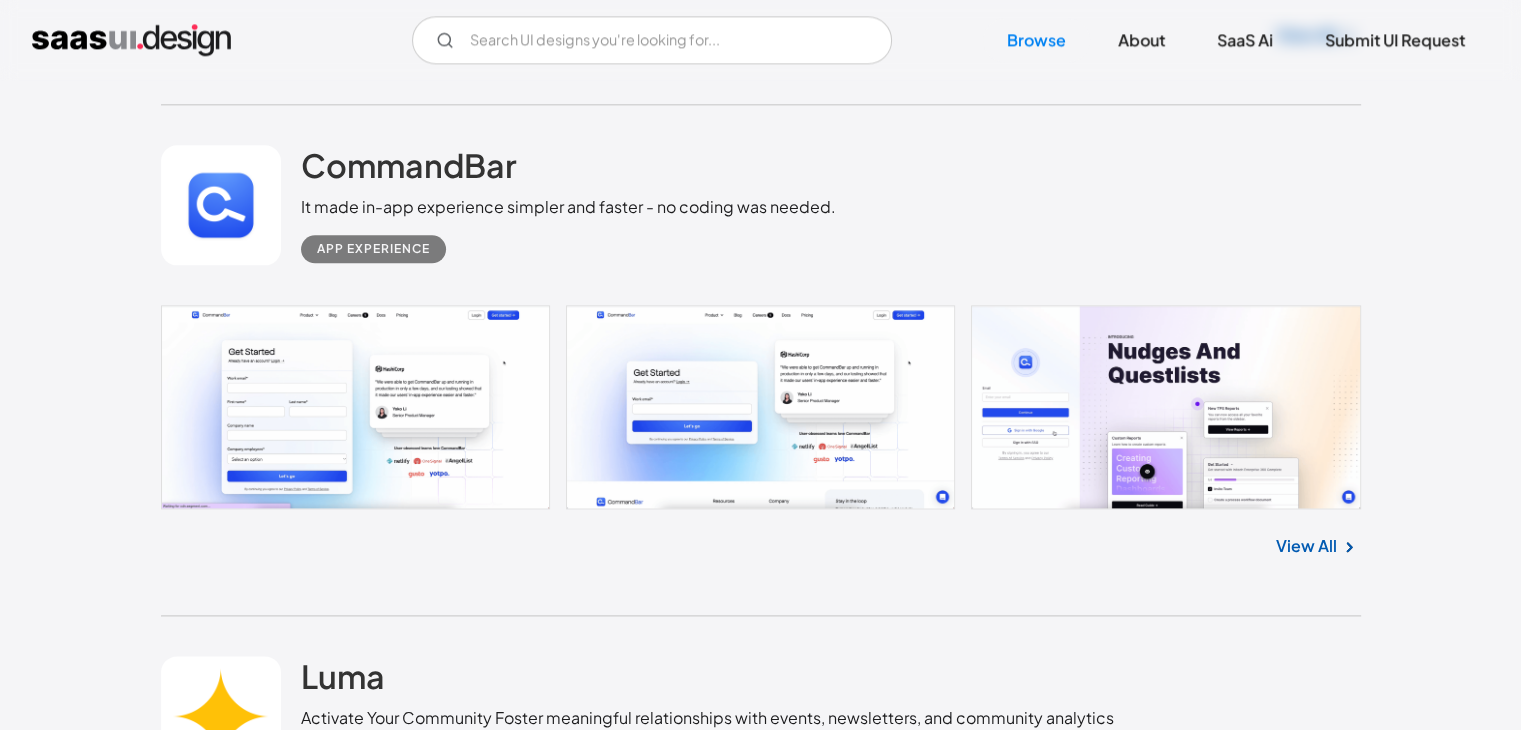 click at bounding box center [761, 407] 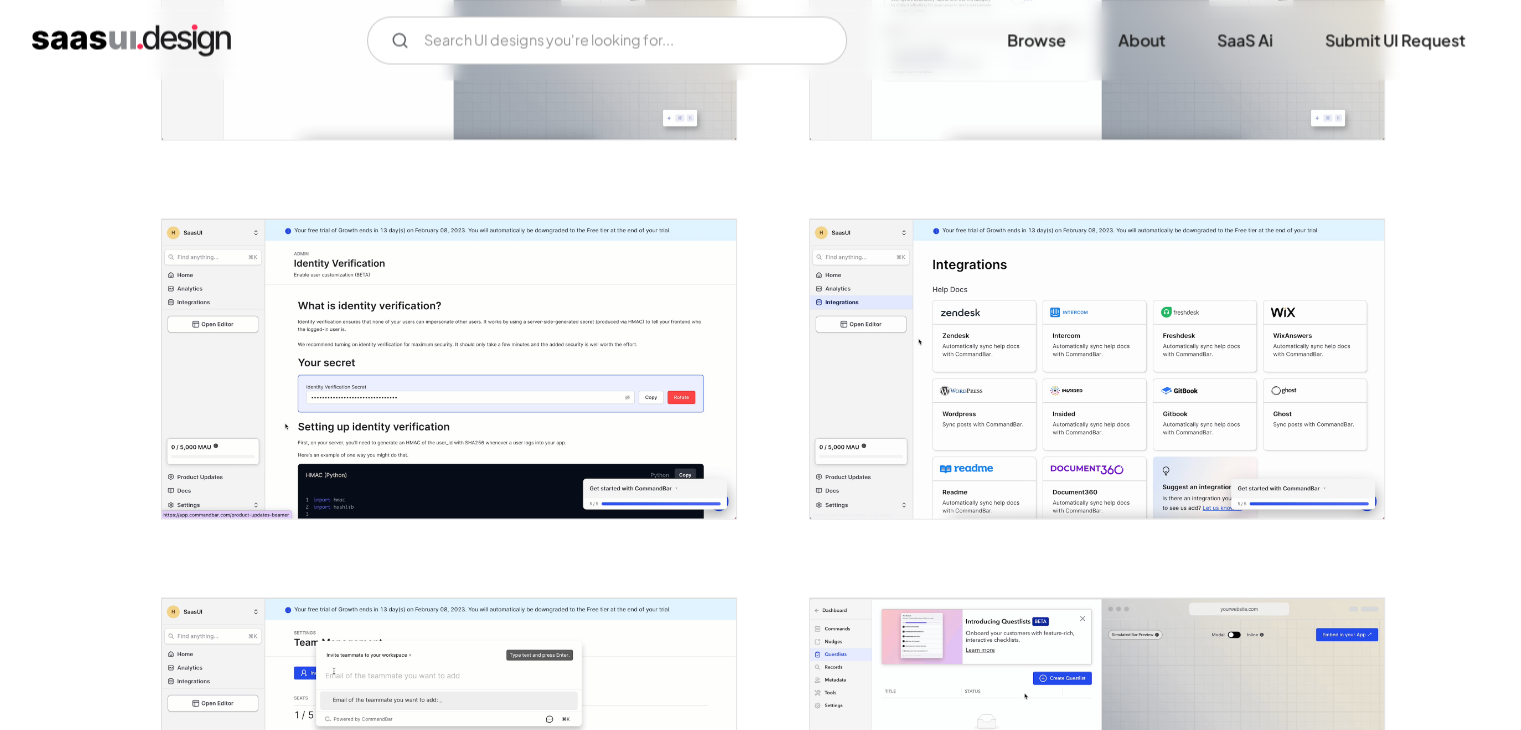 scroll, scrollTop: 3658, scrollLeft: 0, axis: vertical 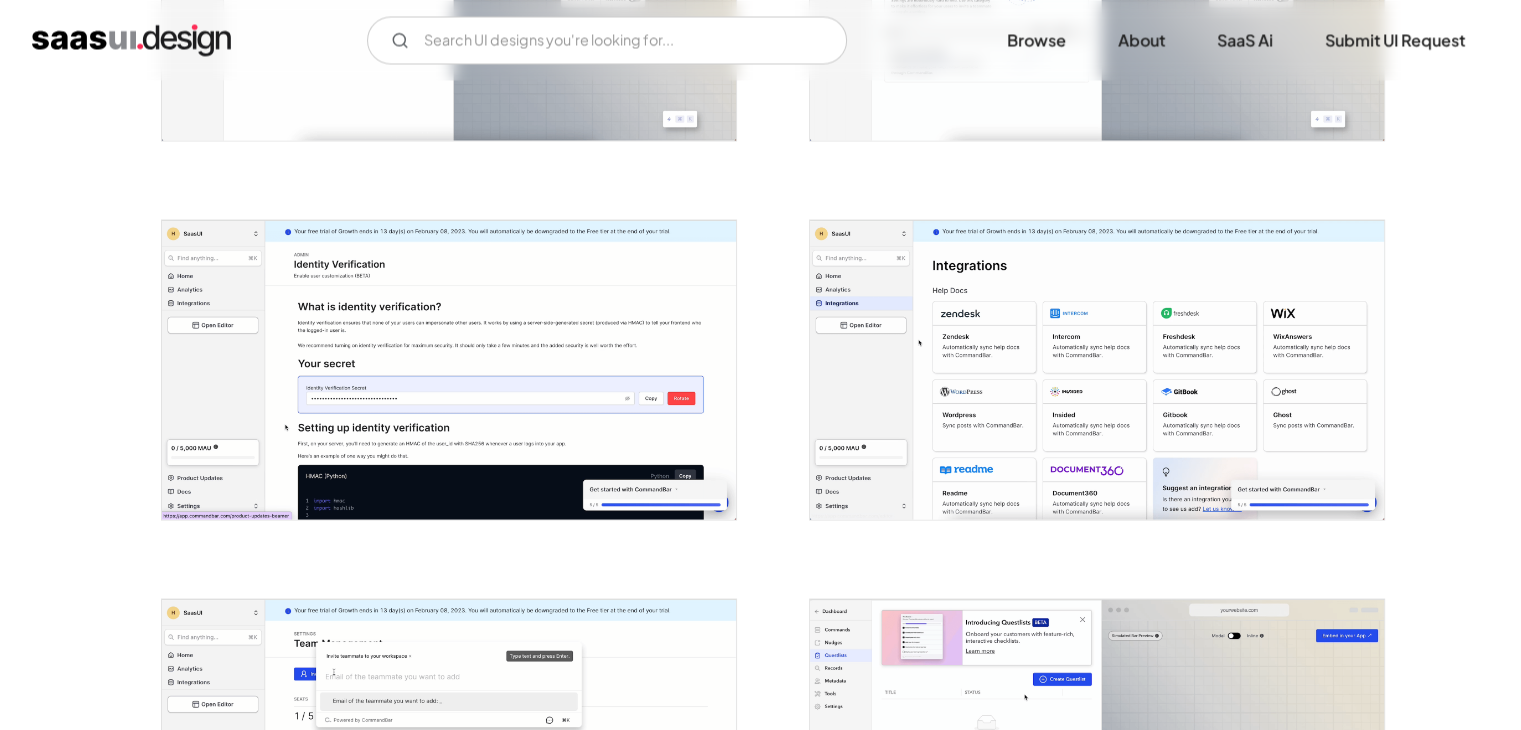 click at bounding box center (761, -969) 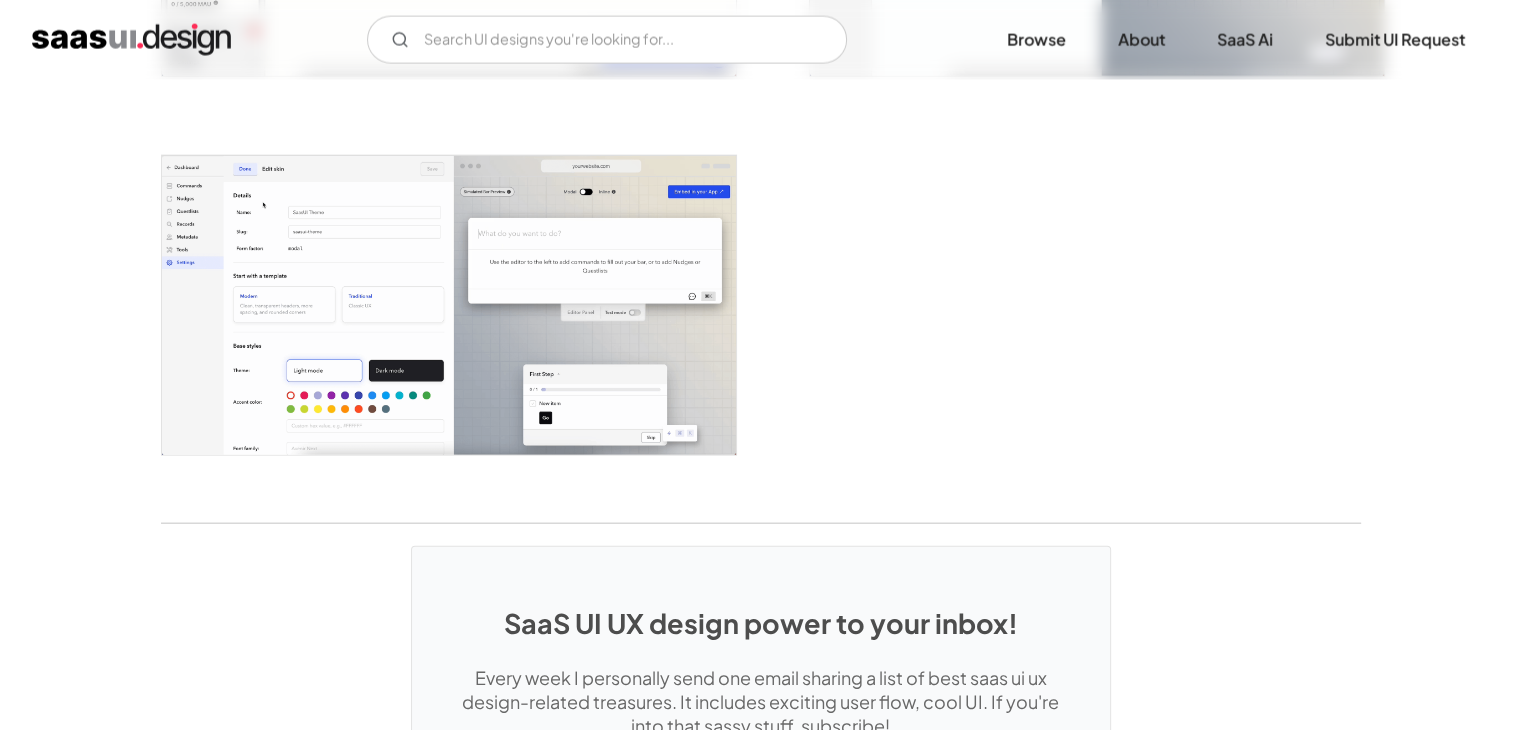 scroll, scrollTop: 4927, scrollLeft: 0, axis: vertical 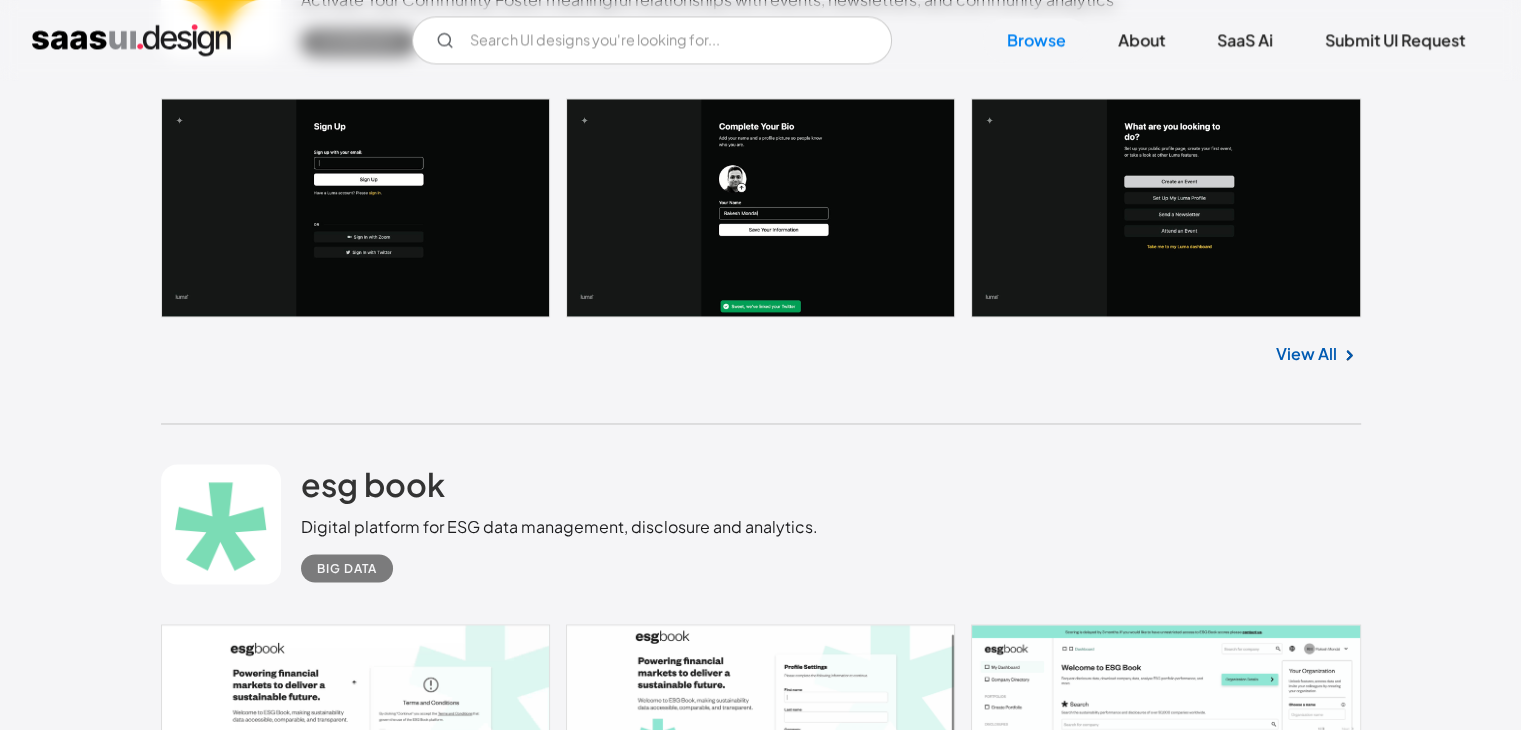 click on "View All" at bounding box center [761, 873] 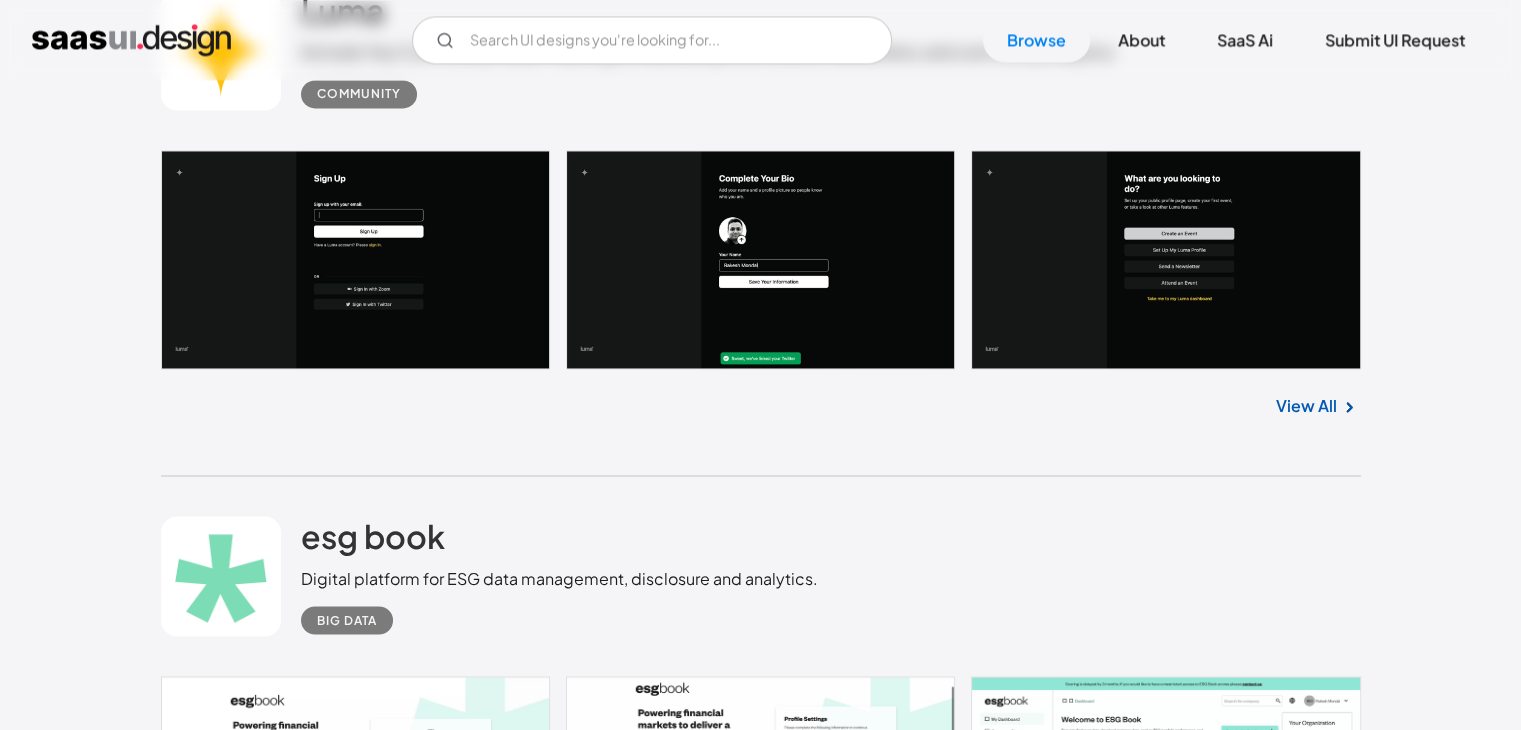 scroll, scrollTop: 3218, scrollLeft: 0, axis: vertical 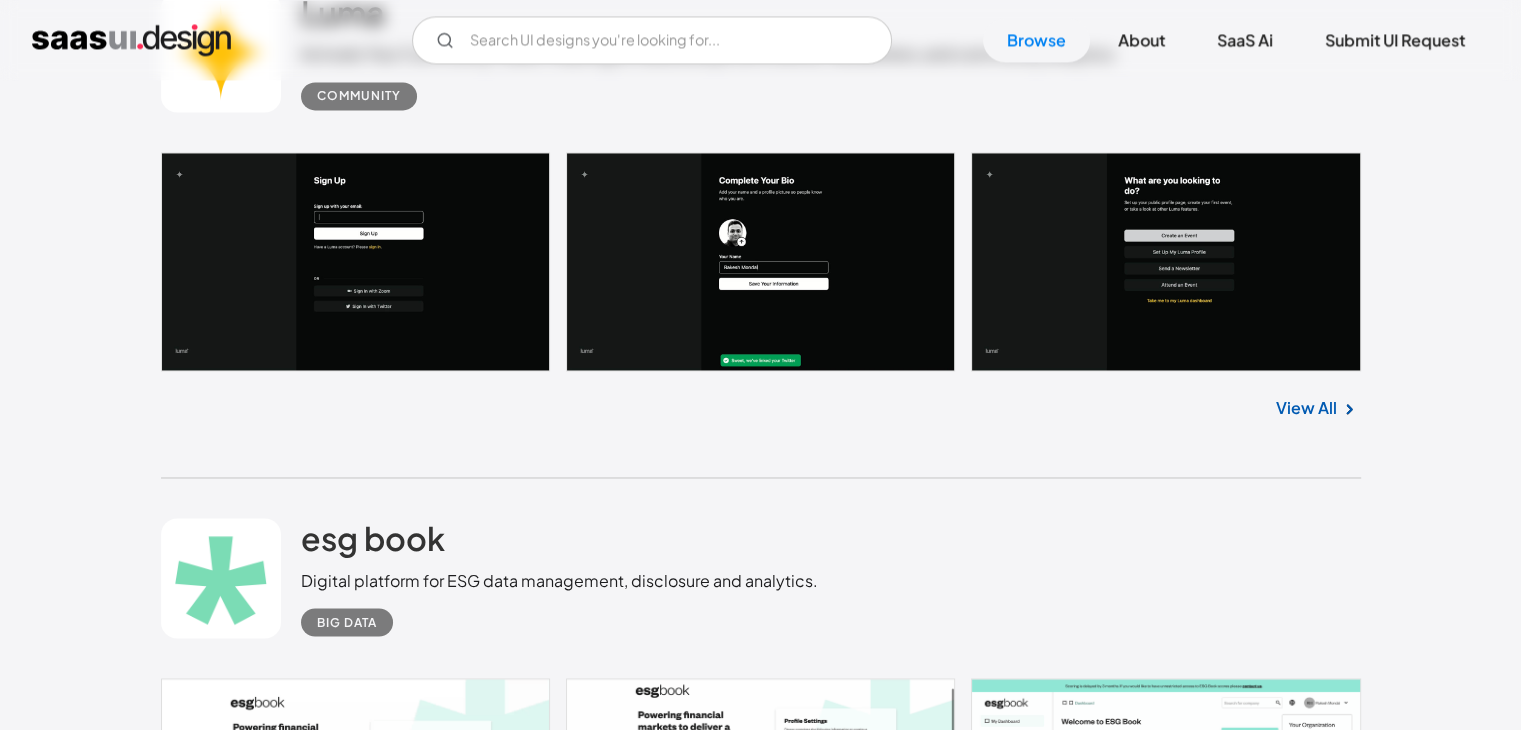 click on "Digital platform for ESG data management, disclosure and analytics." at bounding box center (559, 580) 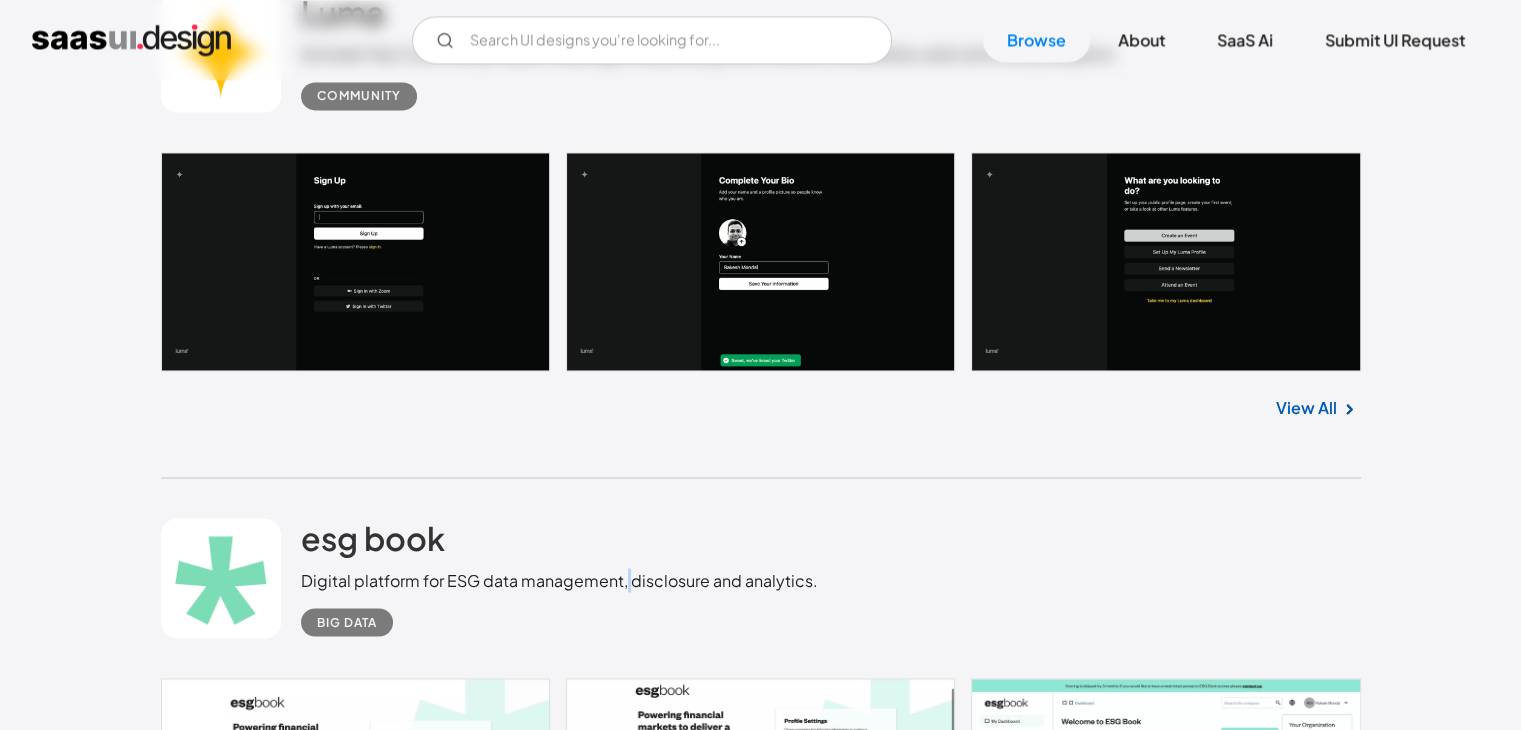 click on "Digital platform for ESG data management, disclosure and analytics." at bounding box center (559, 580) 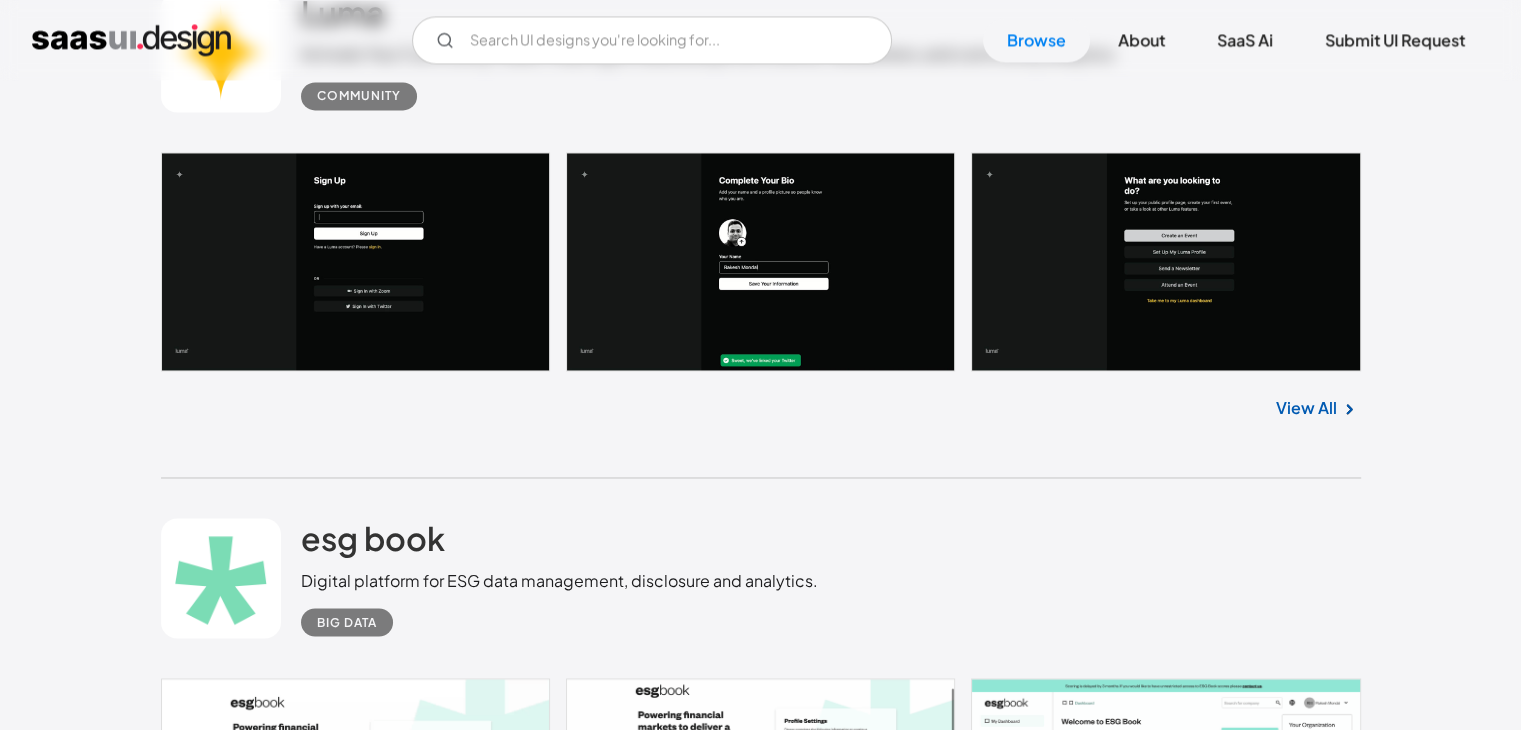 click on "Digital platform for ESG data management, disclosure and analytics." at bounding box center [559, 580] 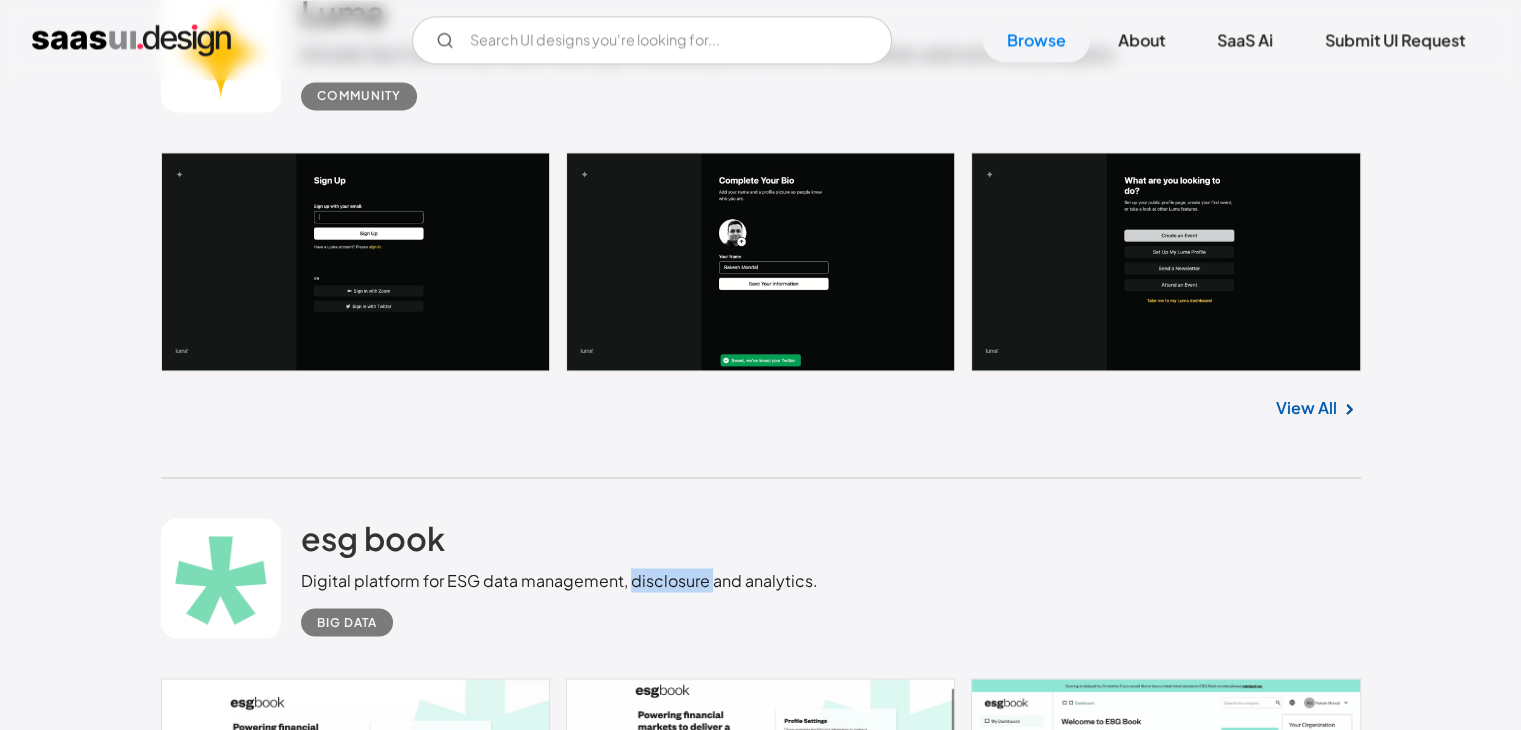 click on "Digital platform for ESG data management, disclosure and analytics." at bounding box center (559, 580) 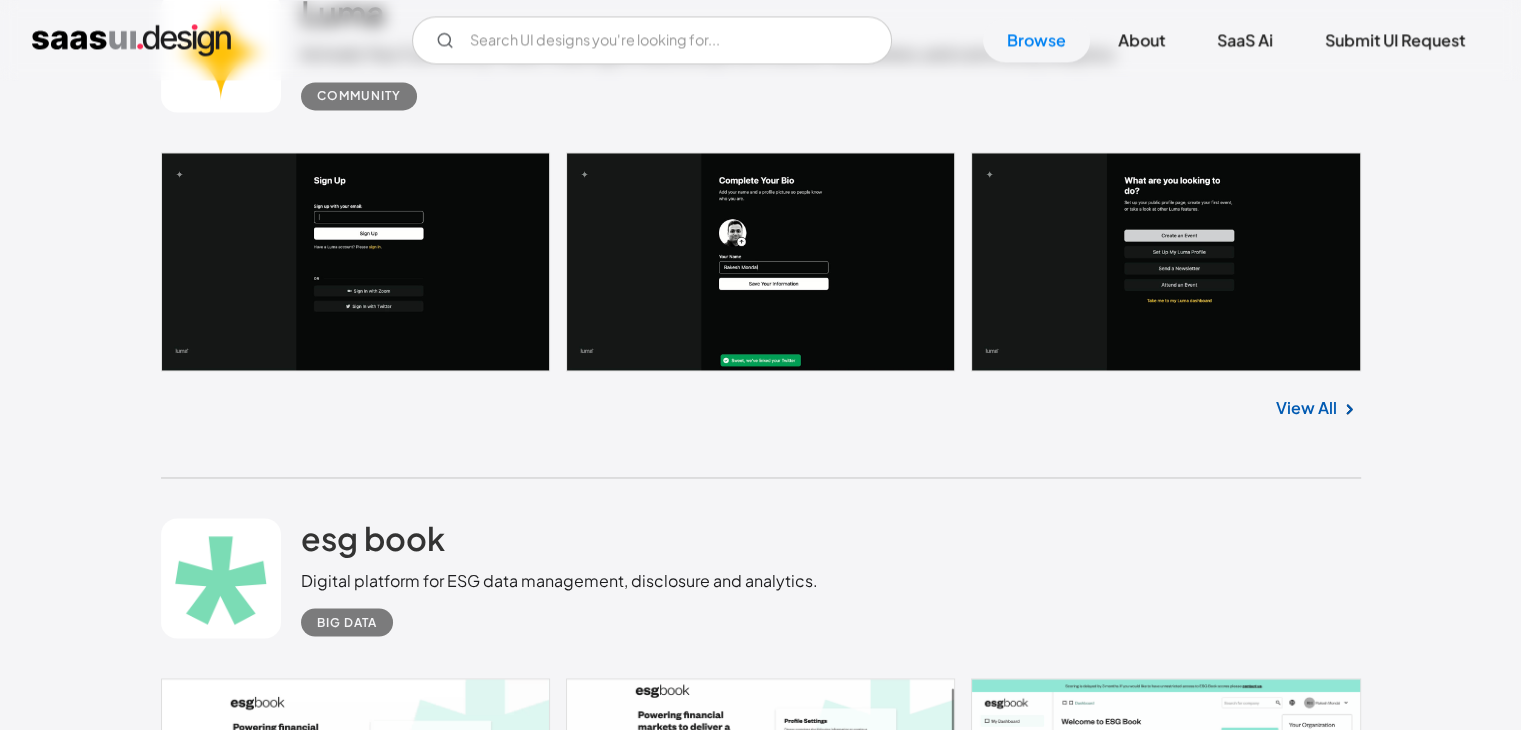 click on "Digital platform for ESG data management, disclosure and analytics." at bounding box center [559, 580] 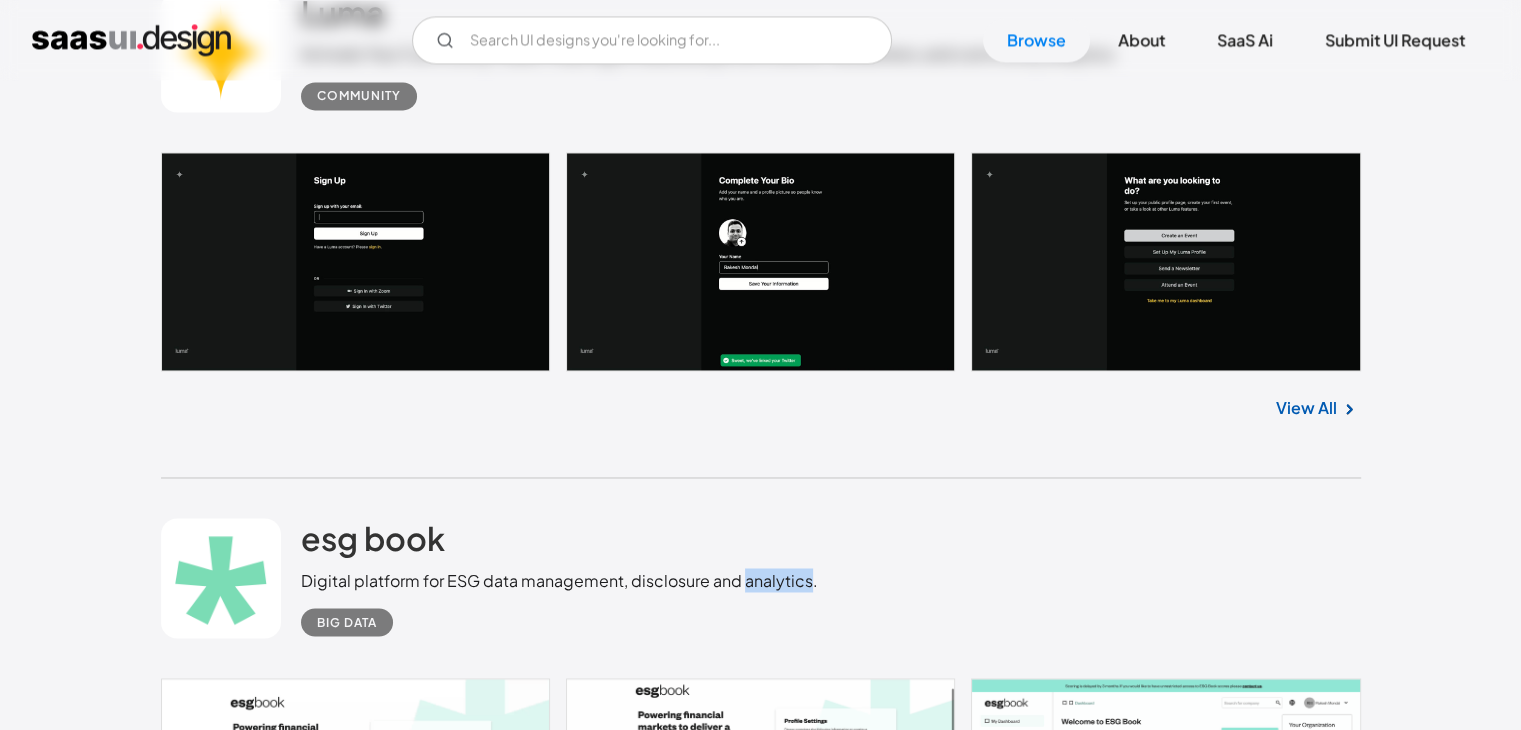 click on "Digital platform for ESG data management, disclosure and analytics." at bounding box center [559, 580] 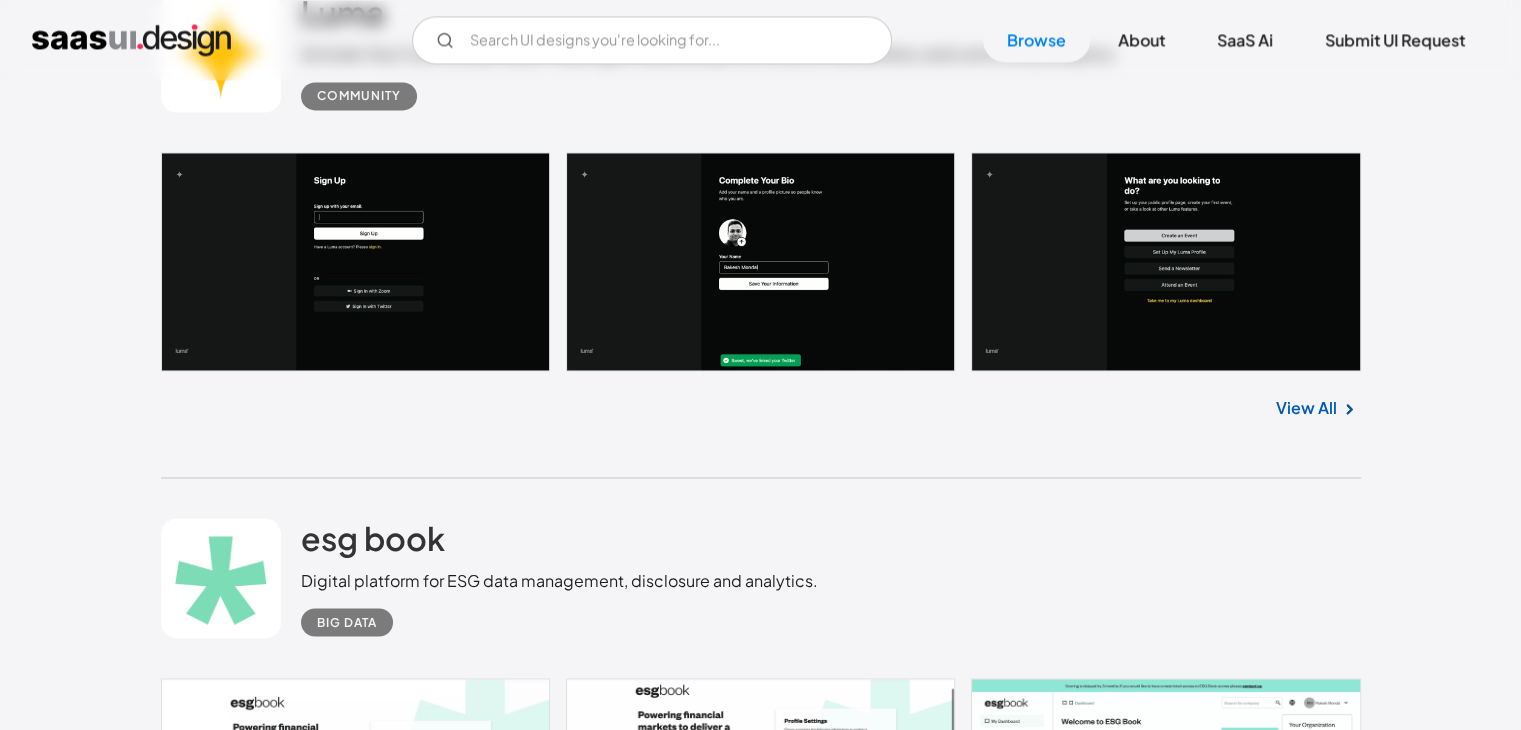 click on "Big Data" at bounding box center [559, 614] 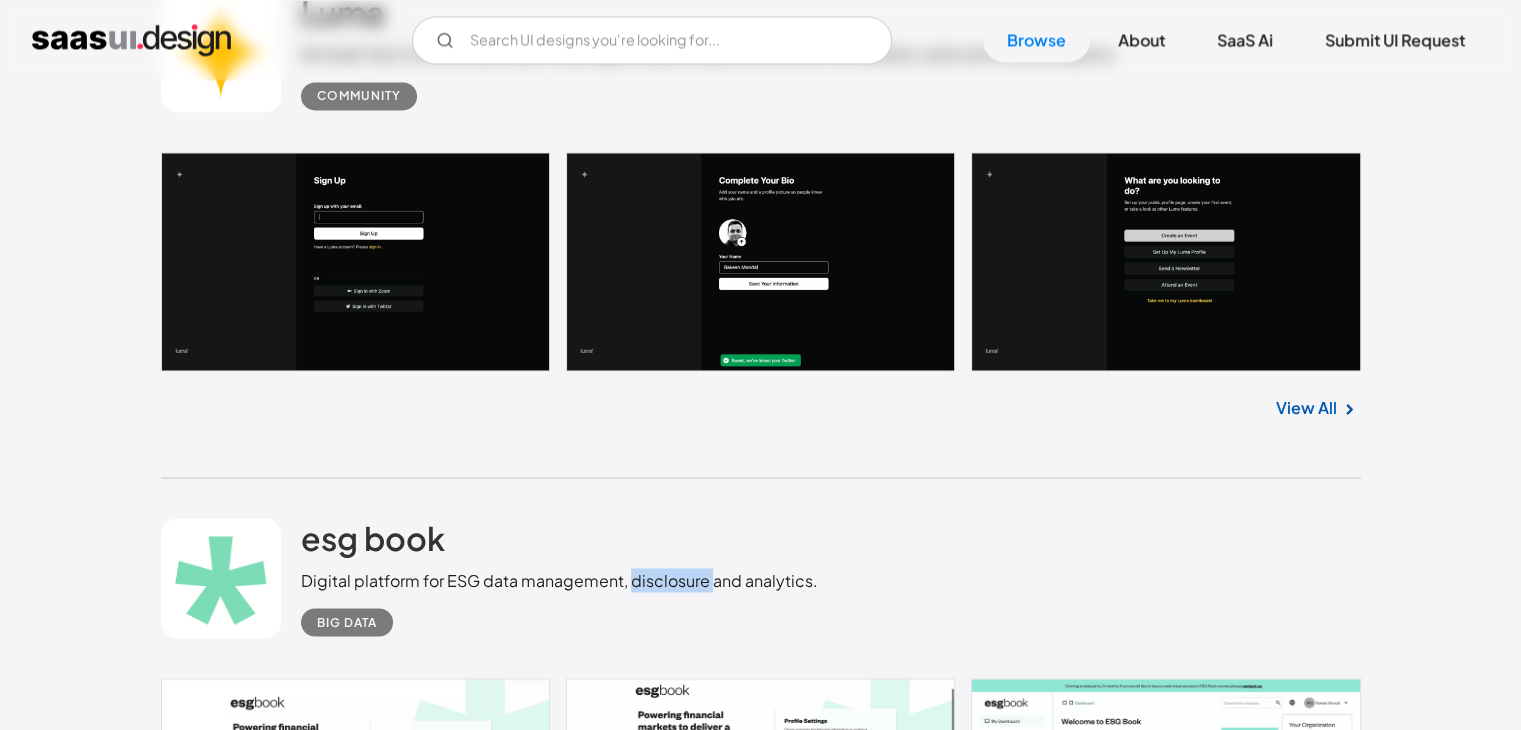 click on "Digital platform for ESG data management, disclosure and analytics." at bounding box center (559, 580) 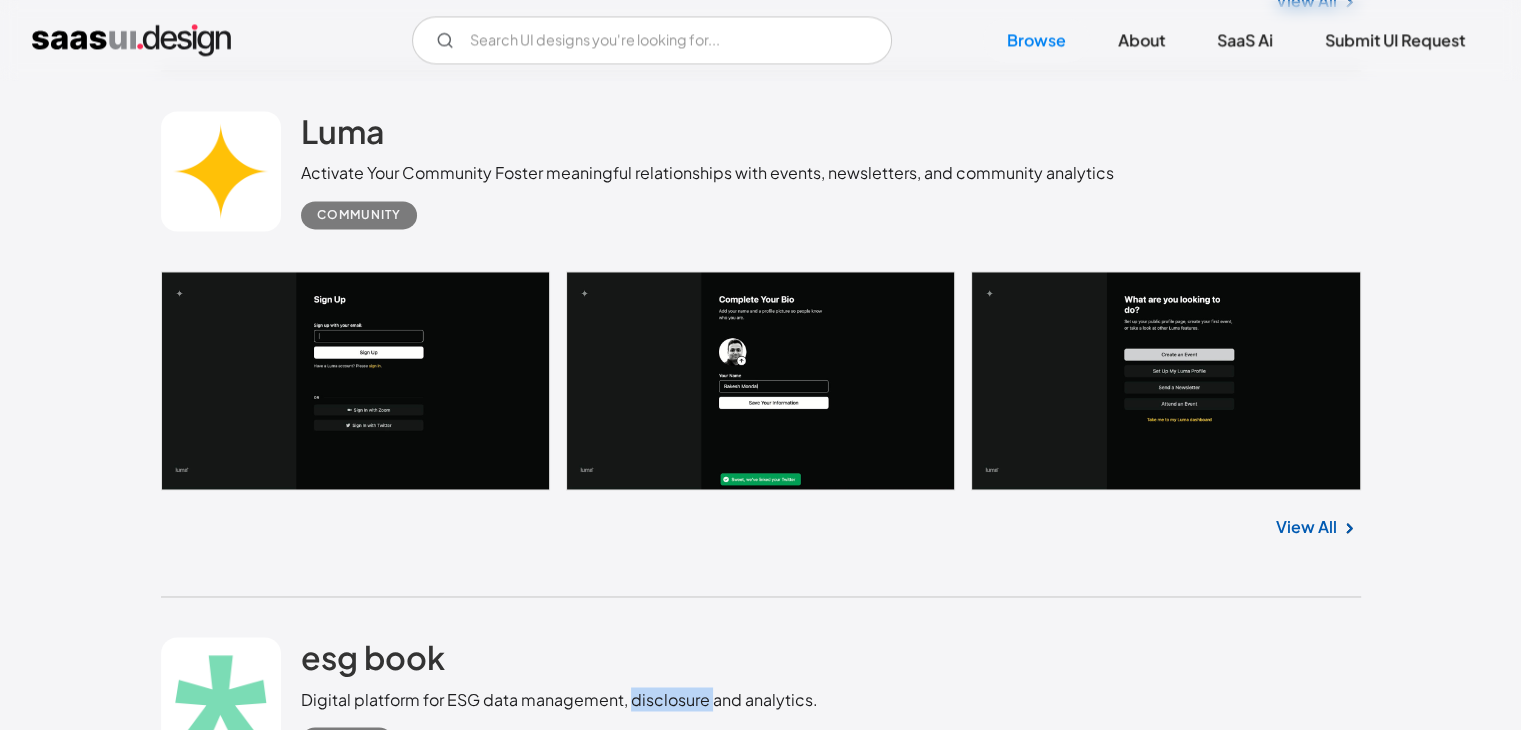 scroll, scrollTop: 3100, scrollLeft: 0, axis: vertical 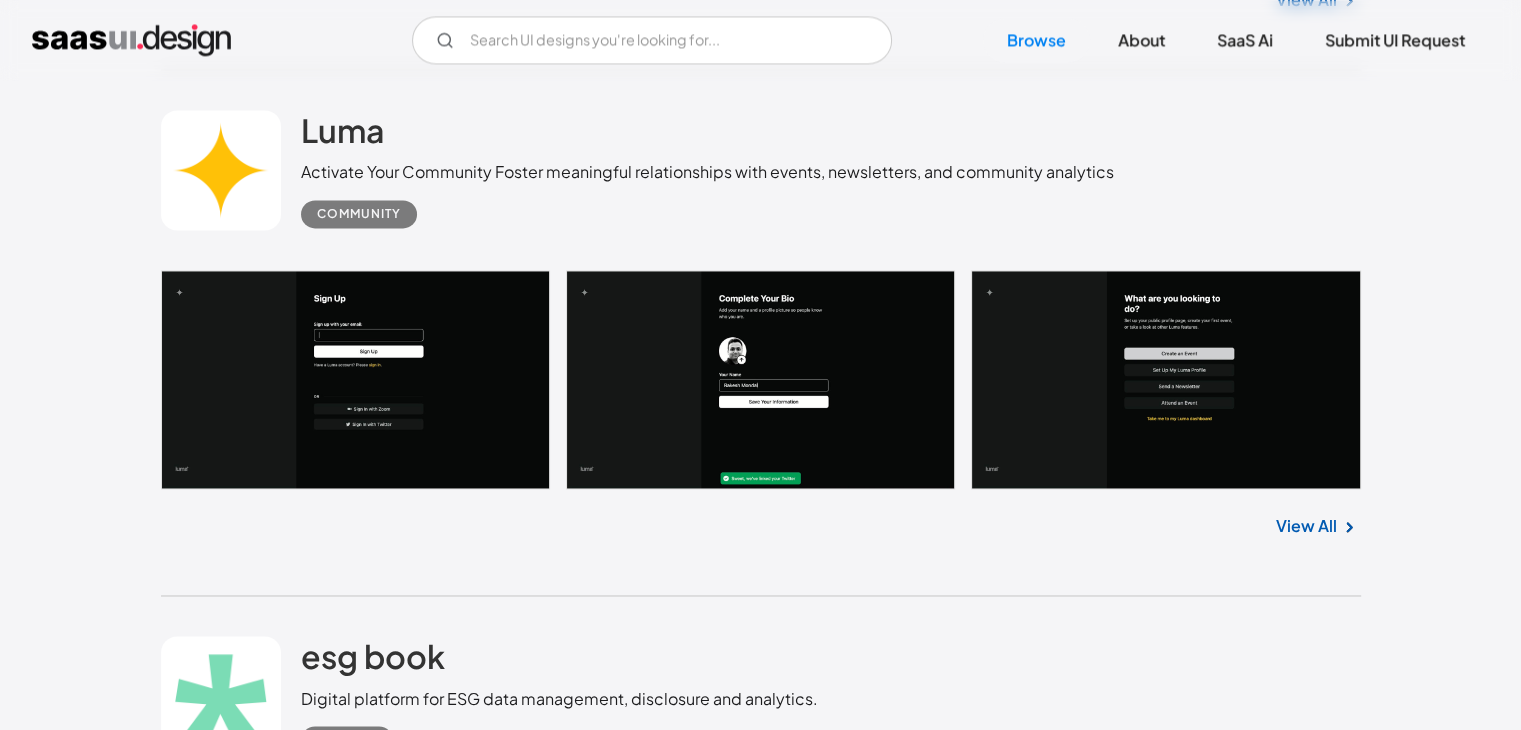 click on "esg book  Digital platform for ESG data management, disclosure and analytics. Big Data" at bounding box center [559, 695] 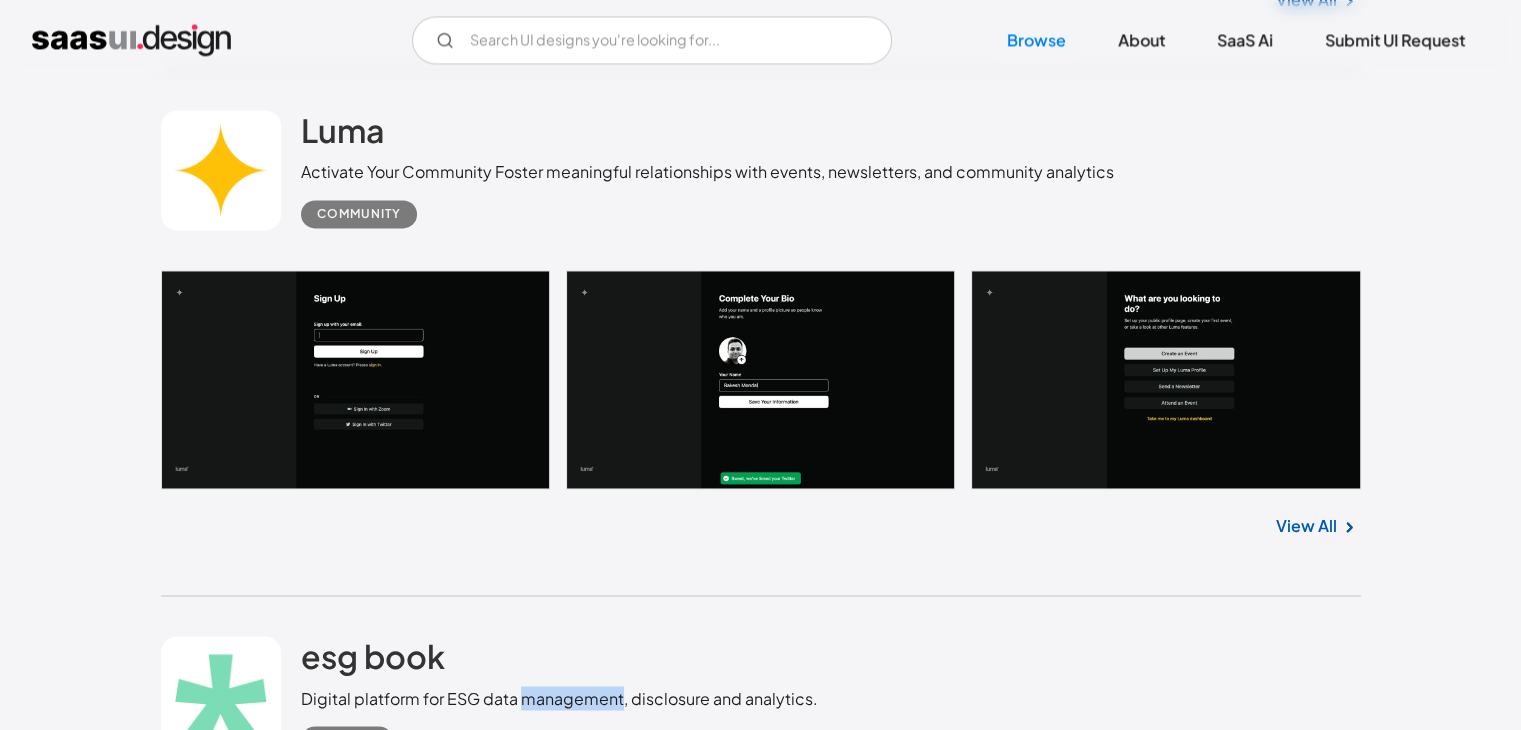 click on "Digital platform for ESG data management, disclosure and analytics." at bounding box center (559, 698) 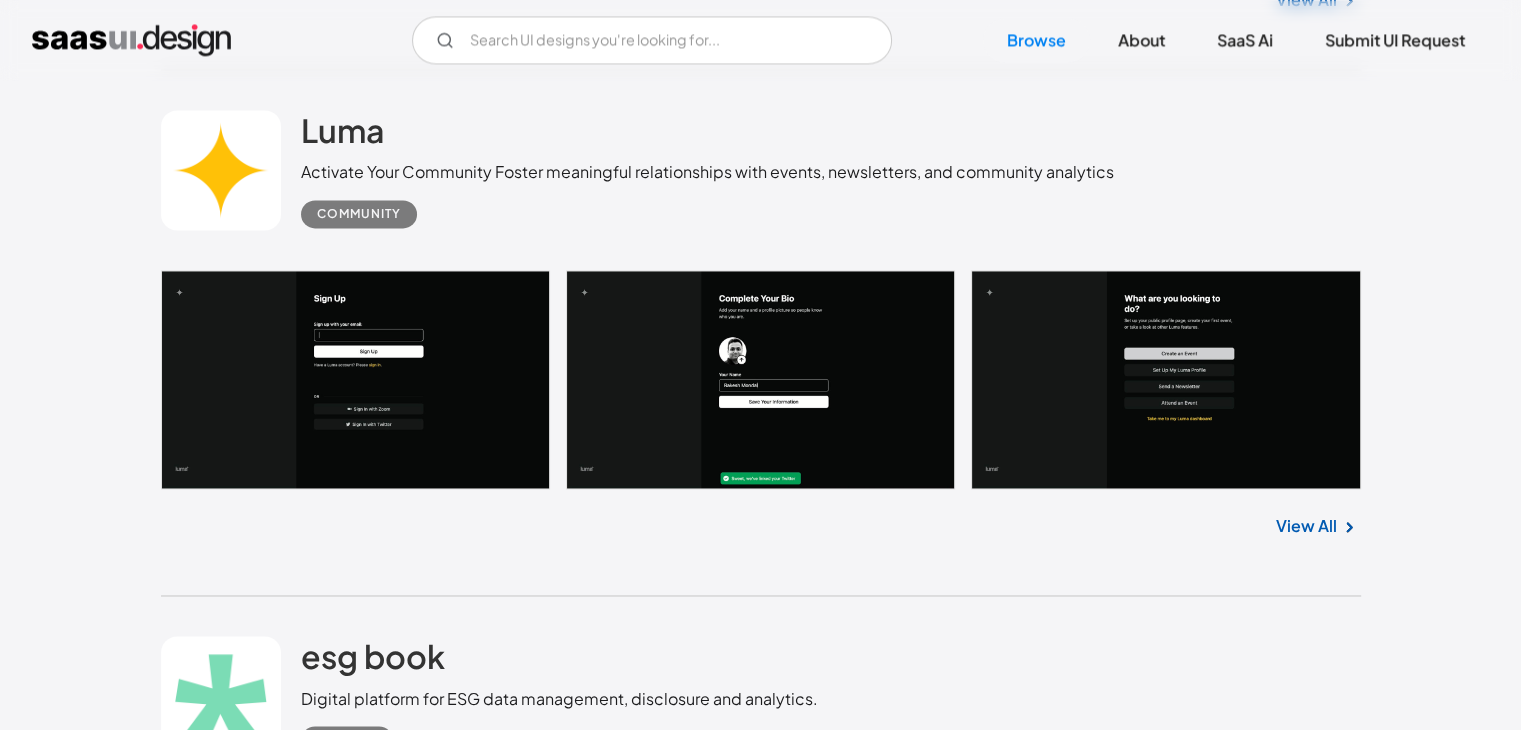 click on "esg book  Digital platform for ESG data management, disclosure and analytics. Big Data" at bounding box center (761, 696) 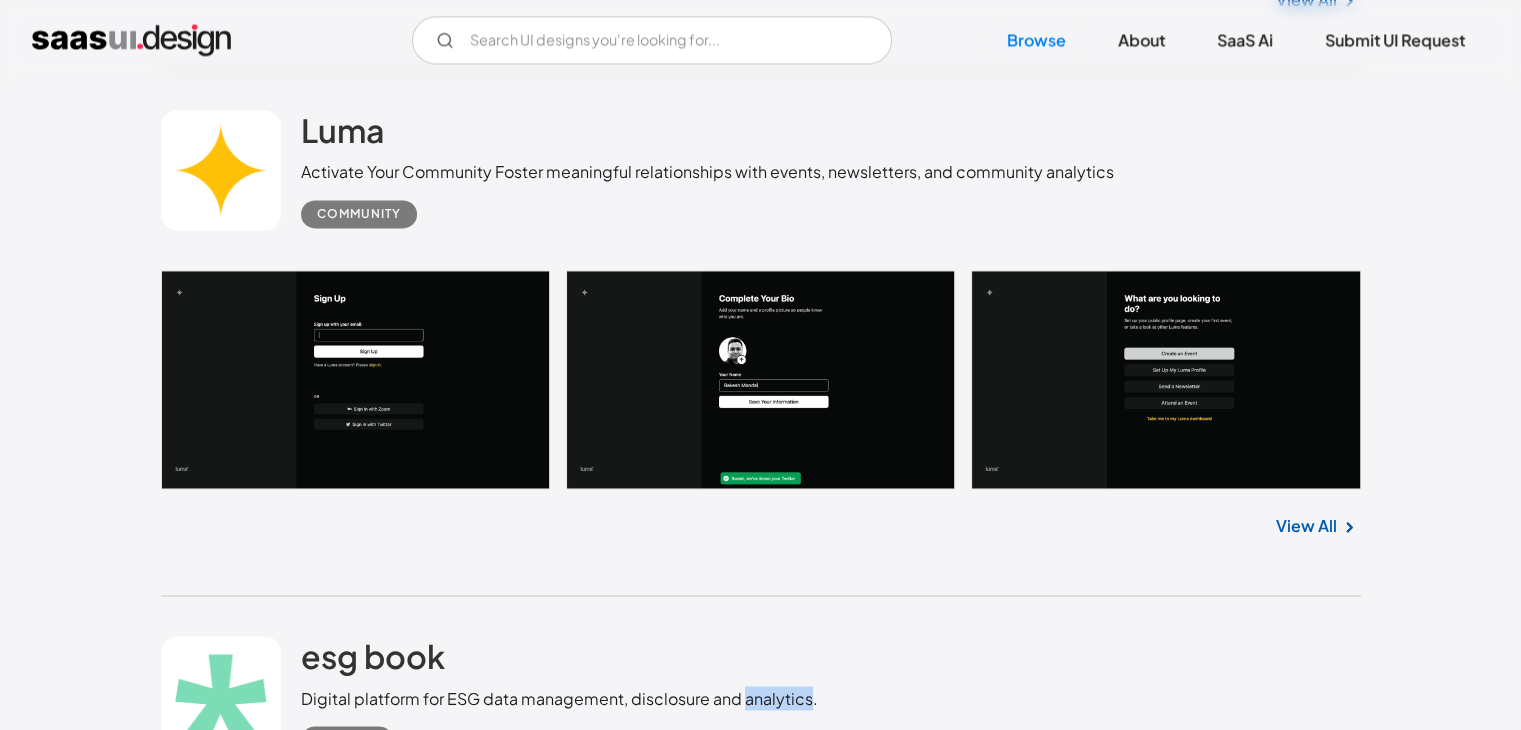 click on "Digital platform for ESG data management, disclosure and analytics." at bounding box center [559, 698] 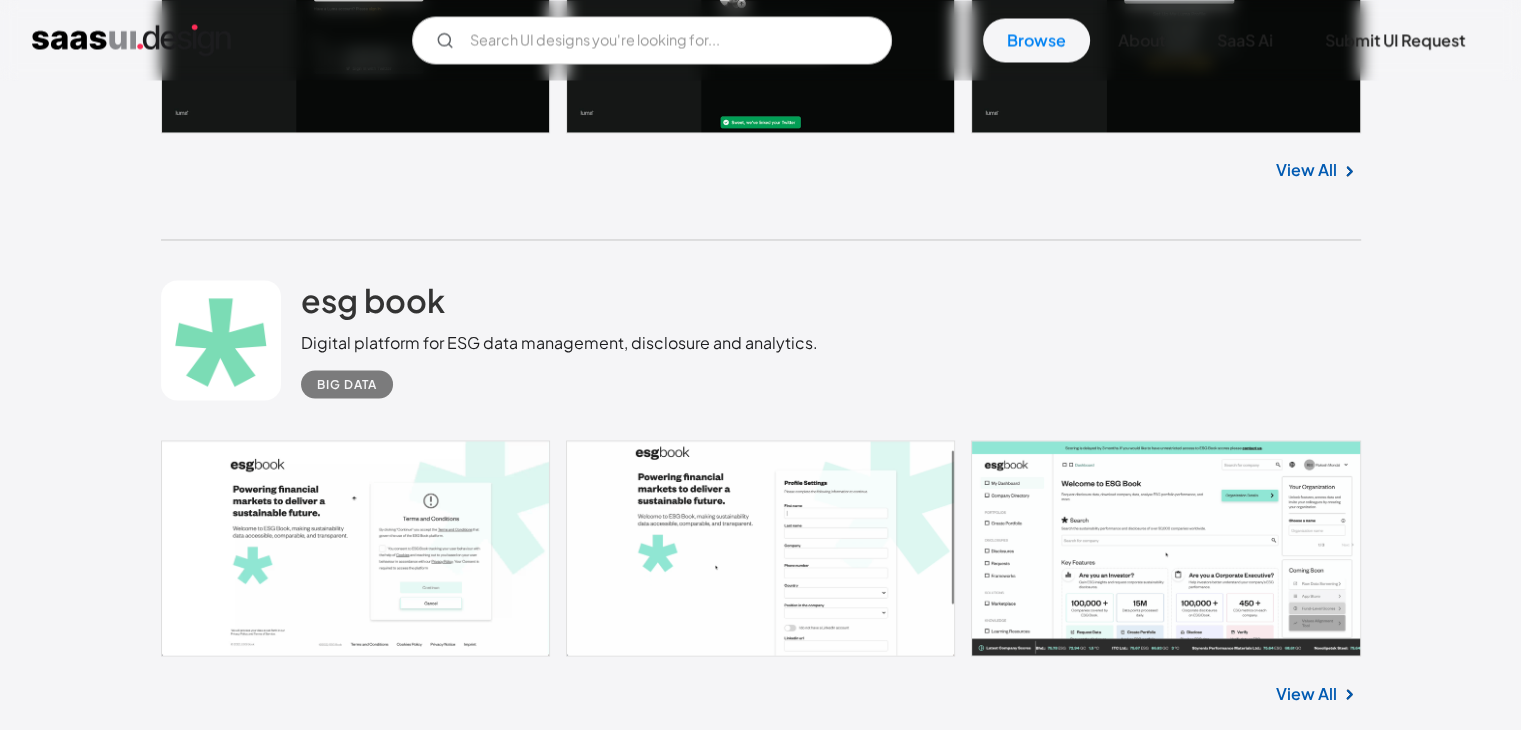 click on "Effortlessly add secure user authentication to your app - purpose-built for the modern web with React, Next.js, and Remix." at bounding box center [760, 865] 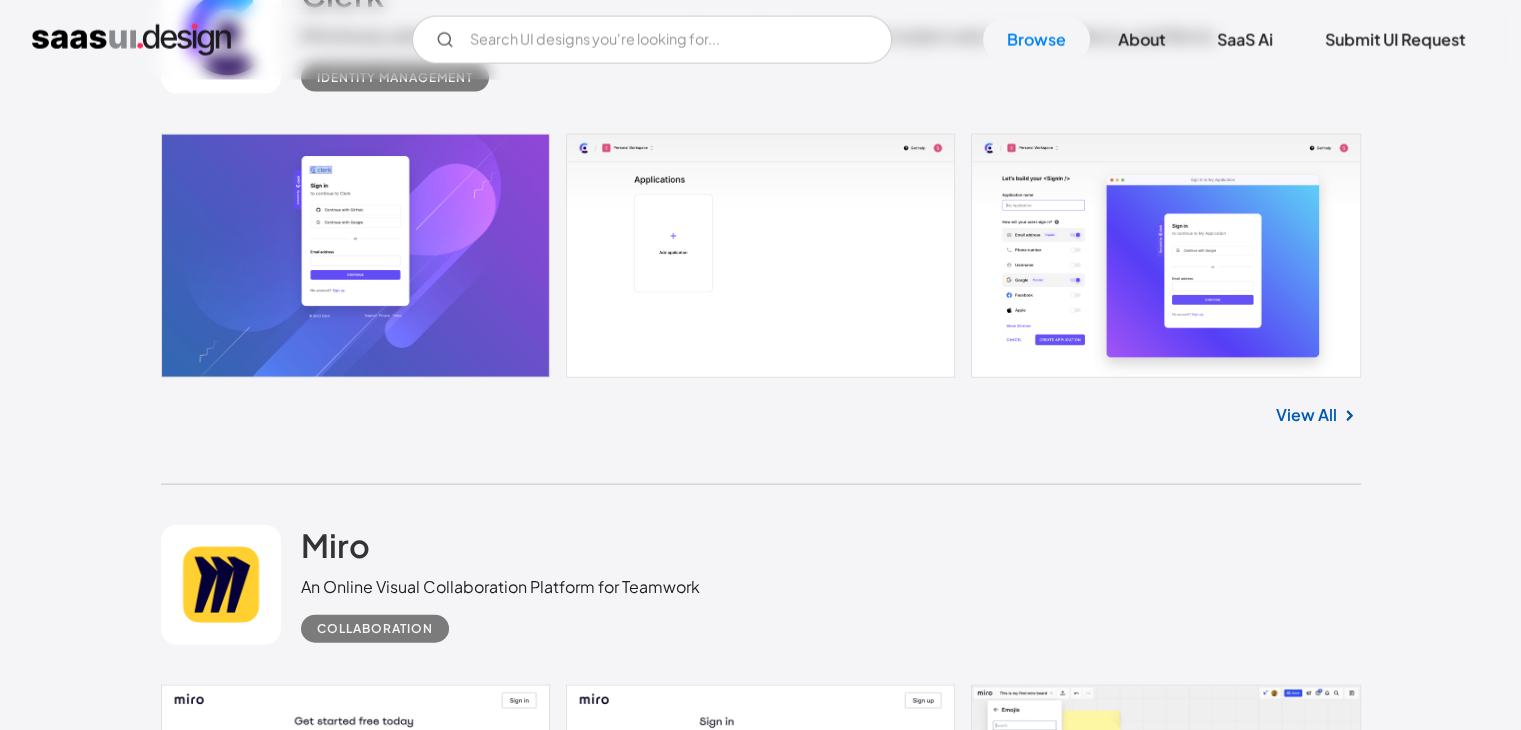 scroll, scrollTop: 4277, scrollLeft: 0, axis: vertical 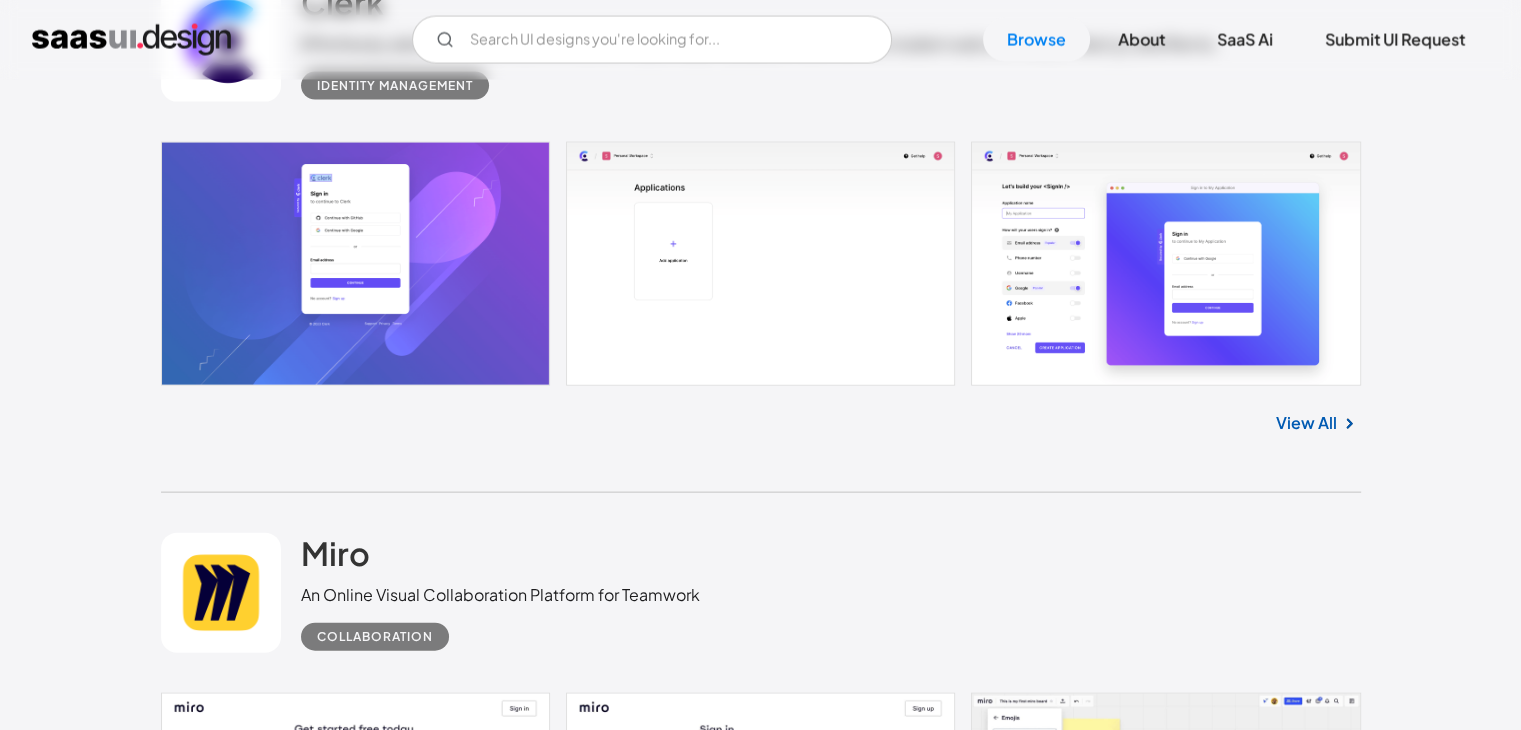 click on "Miro An Online Visual Collaboration Platform for Teamwork Collaboration No items found. View All" at bounding box center (761, 751) 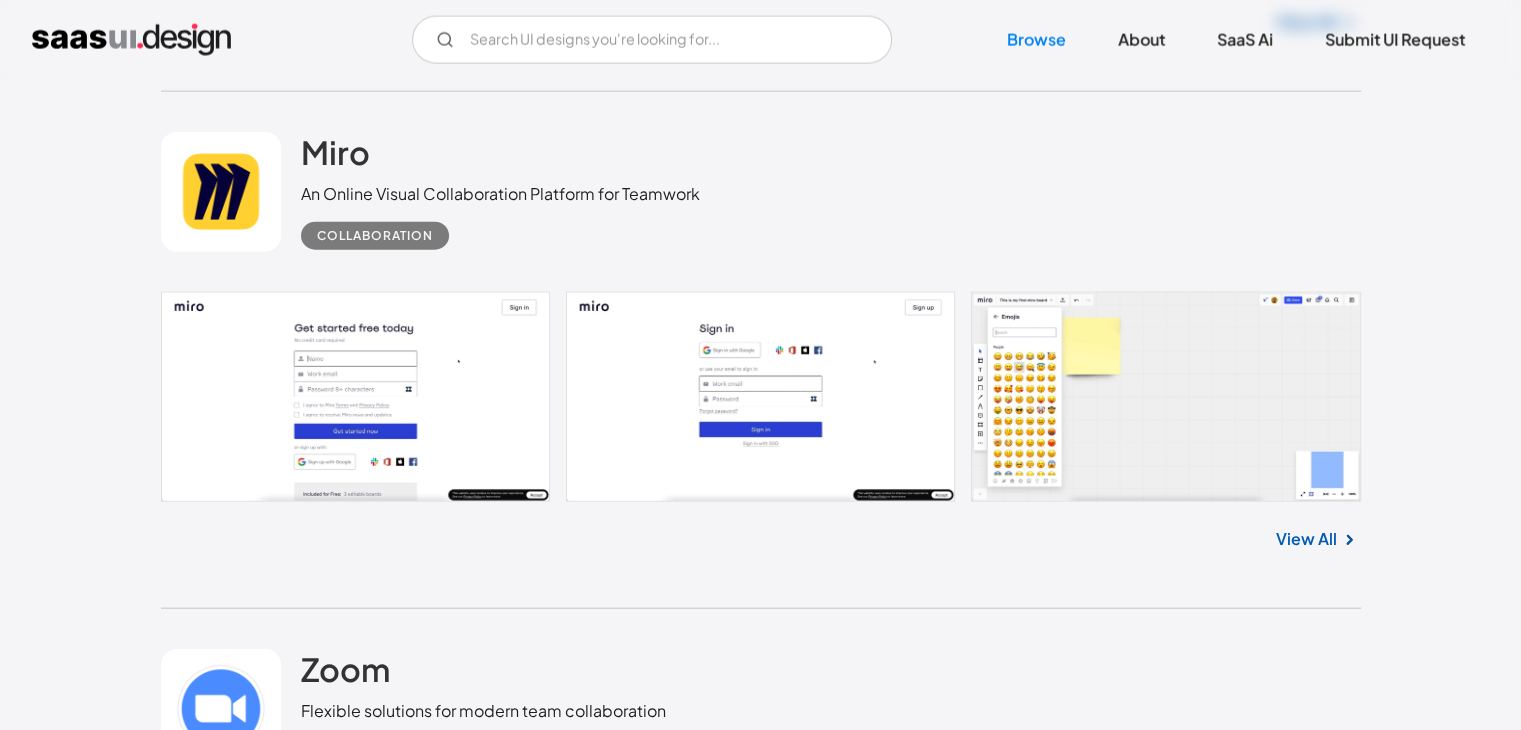 scroll, scrollTop: 4679, scrollLeft: 0, axis: vertical 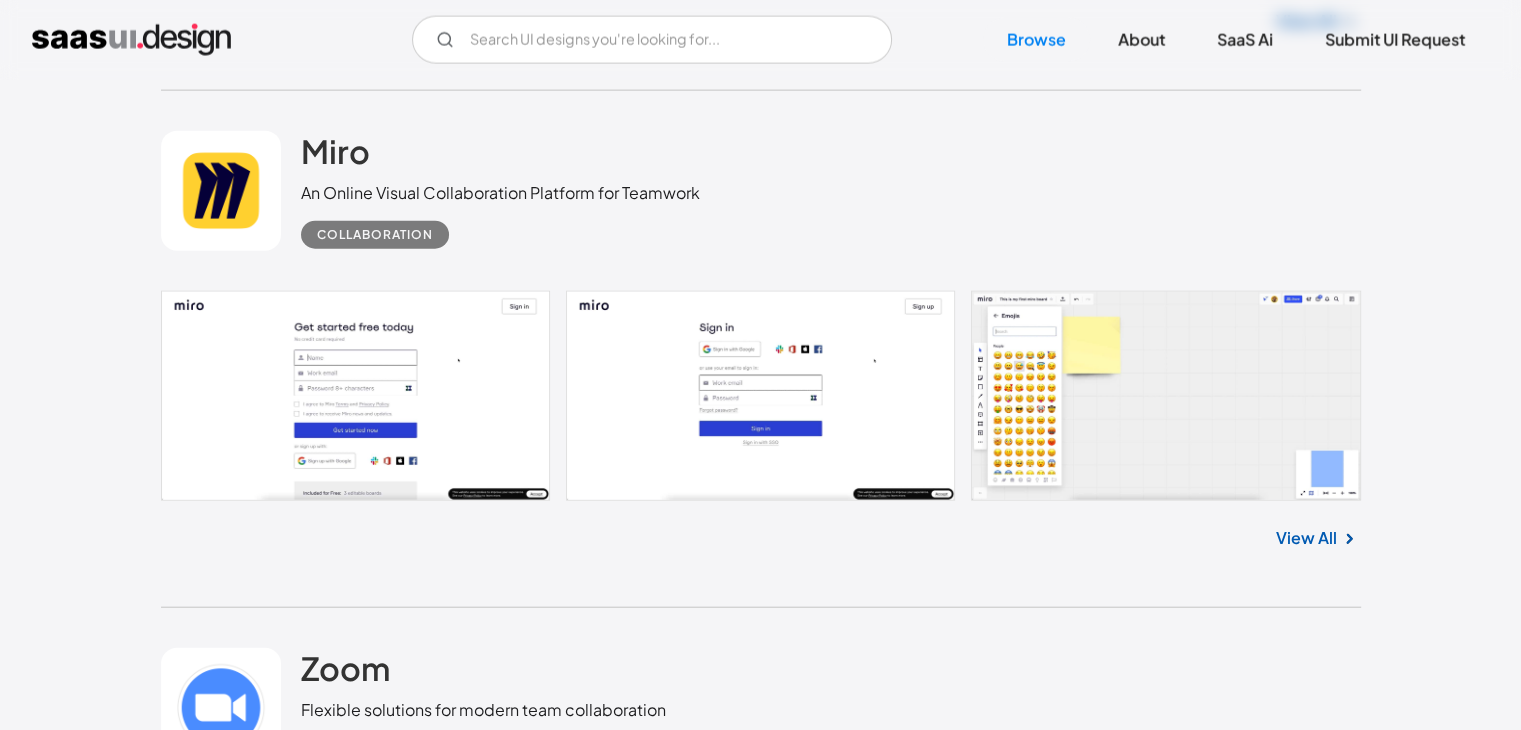 click on "Flexible solutions for modern team collaboration" at bounding box center [483, 710] 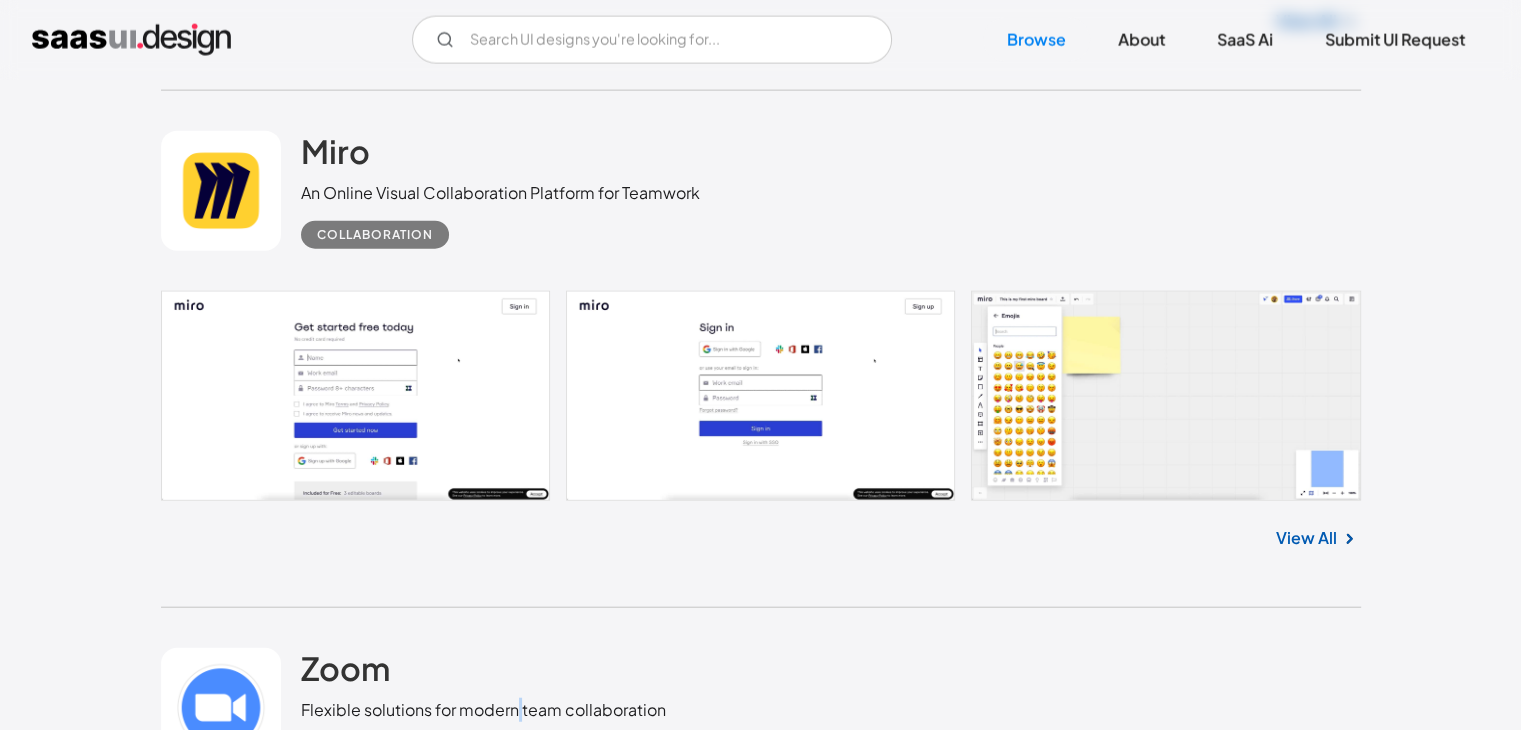 click on "Flexible solutions for modern team collaboration" at bounding box center (483, 710) 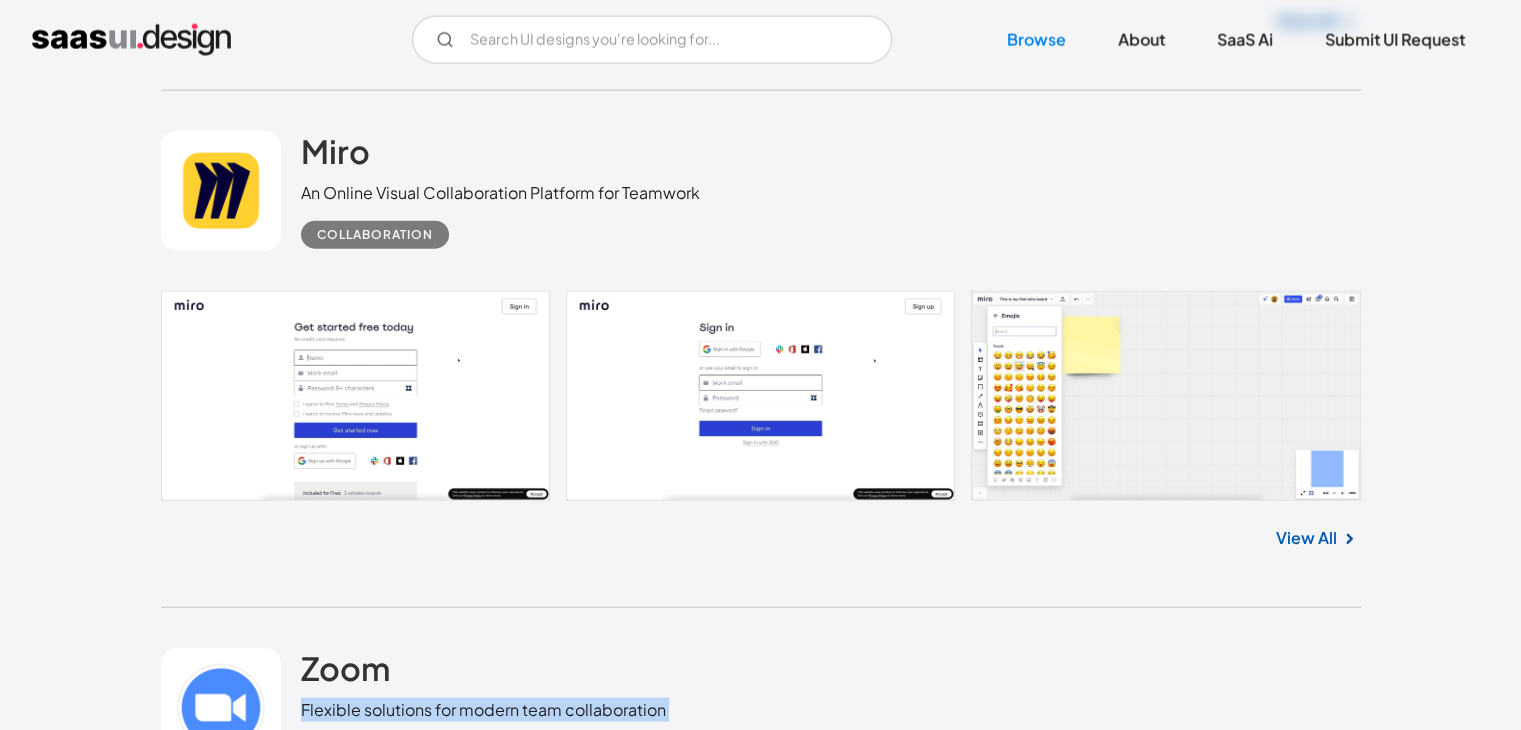 click on "Flexible solutions for modern team collaboration" at bounding box center (483, 710) 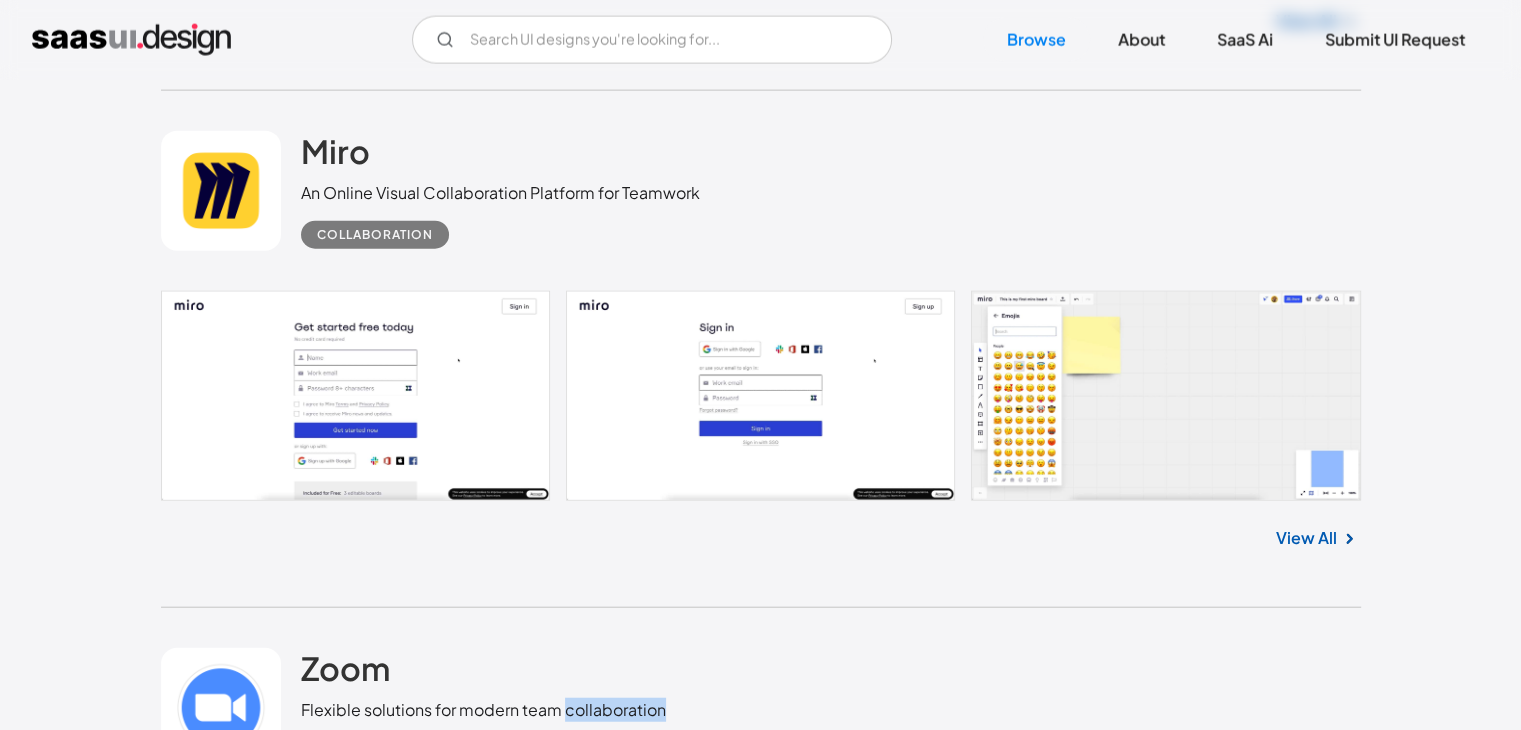click on "Flexible solutions for modern team collaboration" at bounding box center [483, 710] 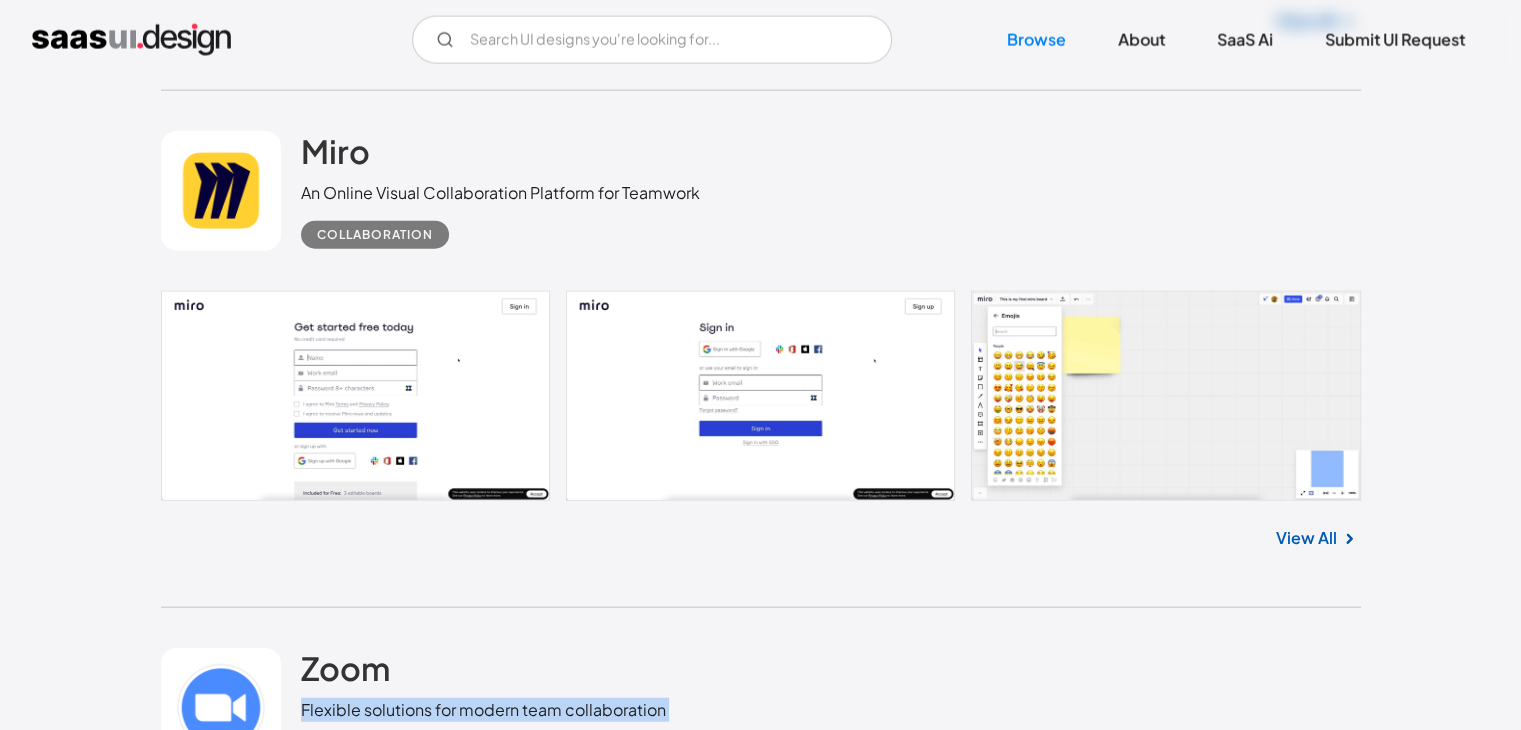click on "Flexible solutions for modern team collaboration" at bounding box center (483, 710) 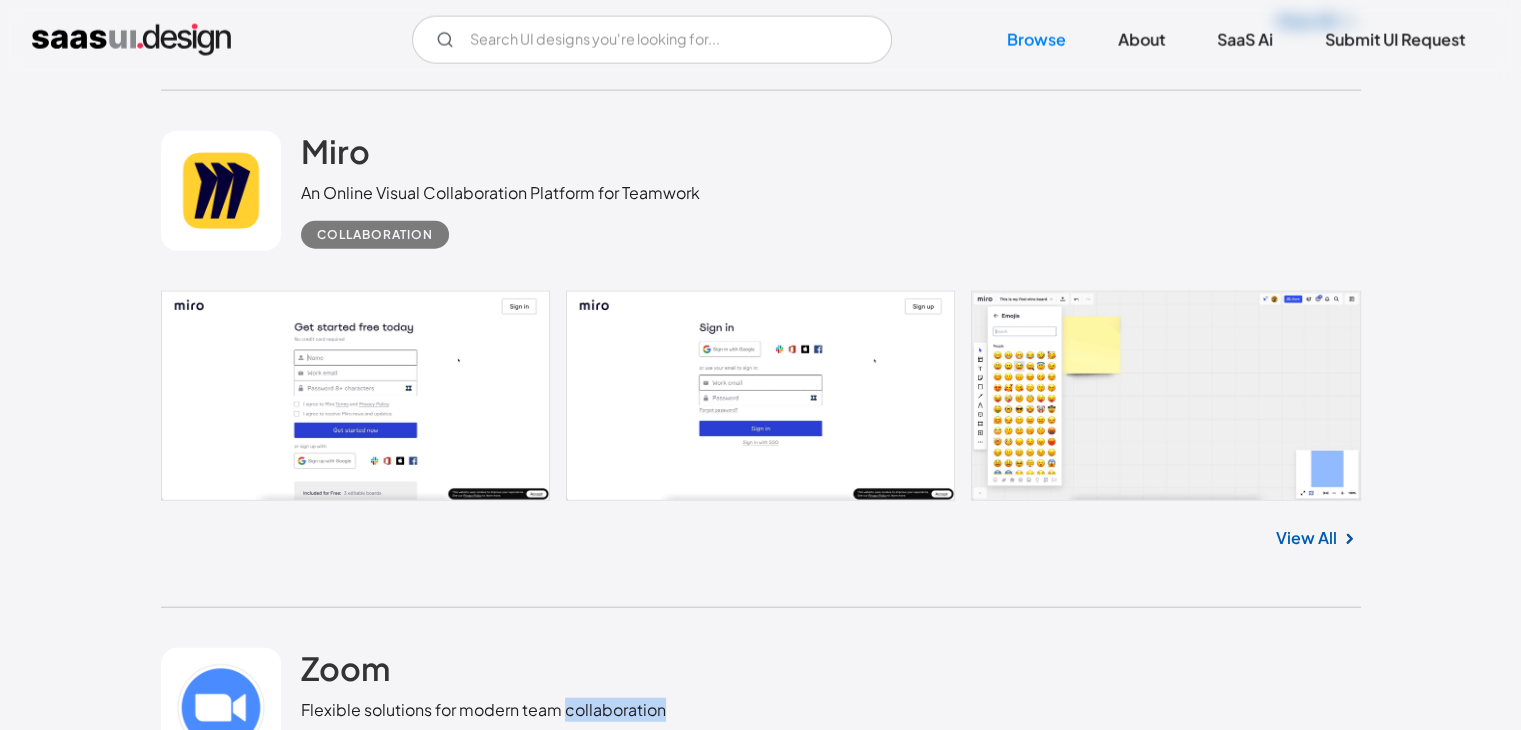 click on "Flexible solutions for modern team collaboration" at bounding box center [483, 710] 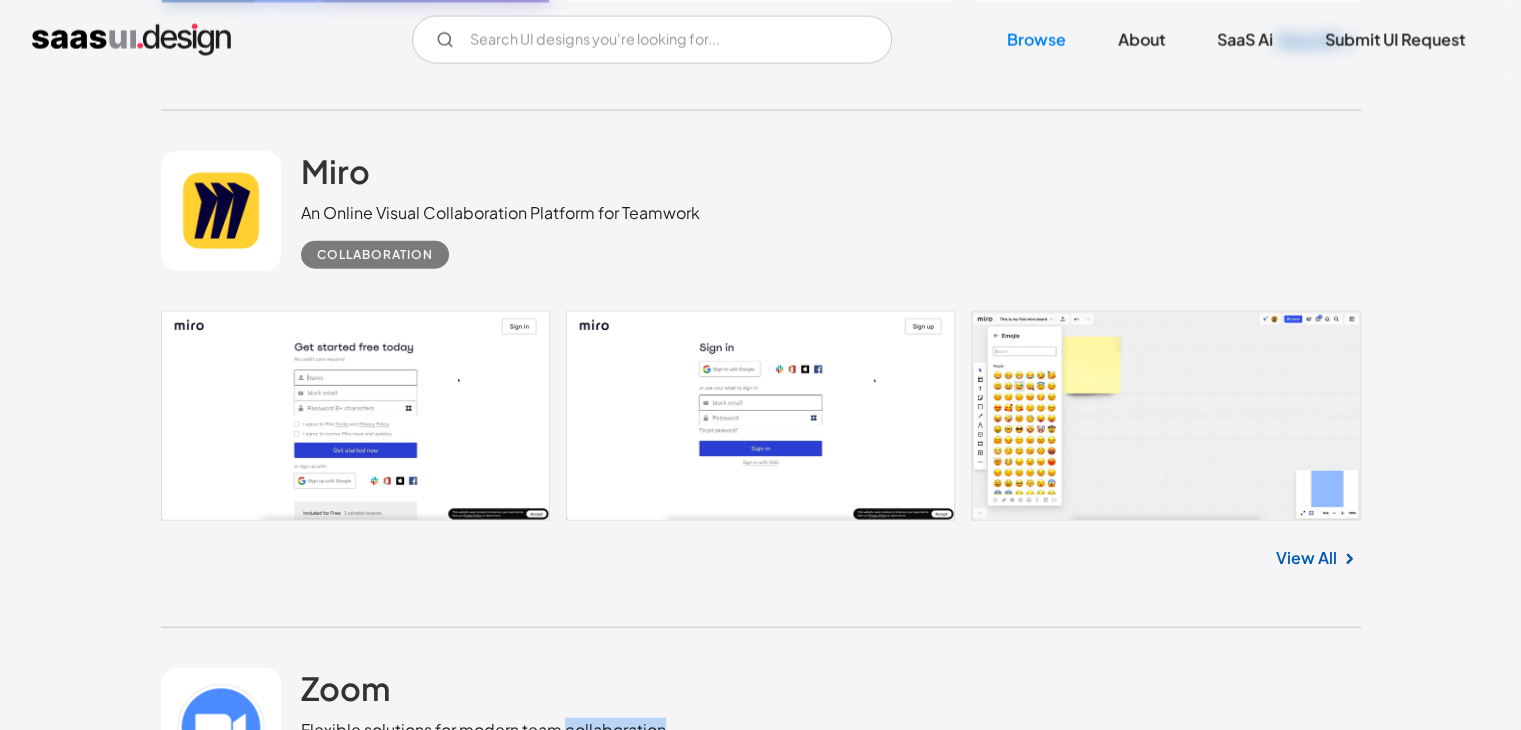 scroll, scrollTop: 4656, scrollLeft: 0, axis: vertical 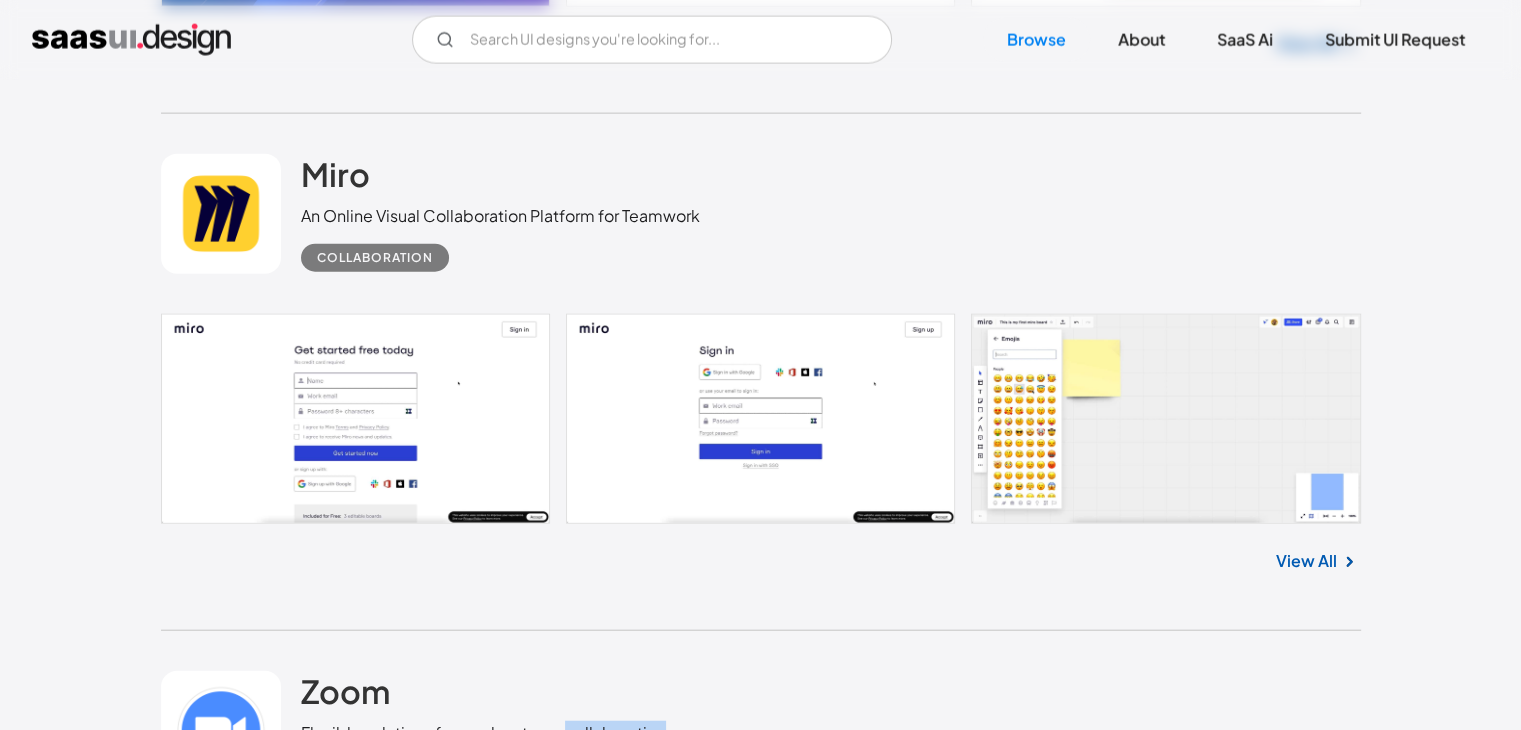click on "Flexible solutions for modern team collaboration" at bounding box center (483, 733) 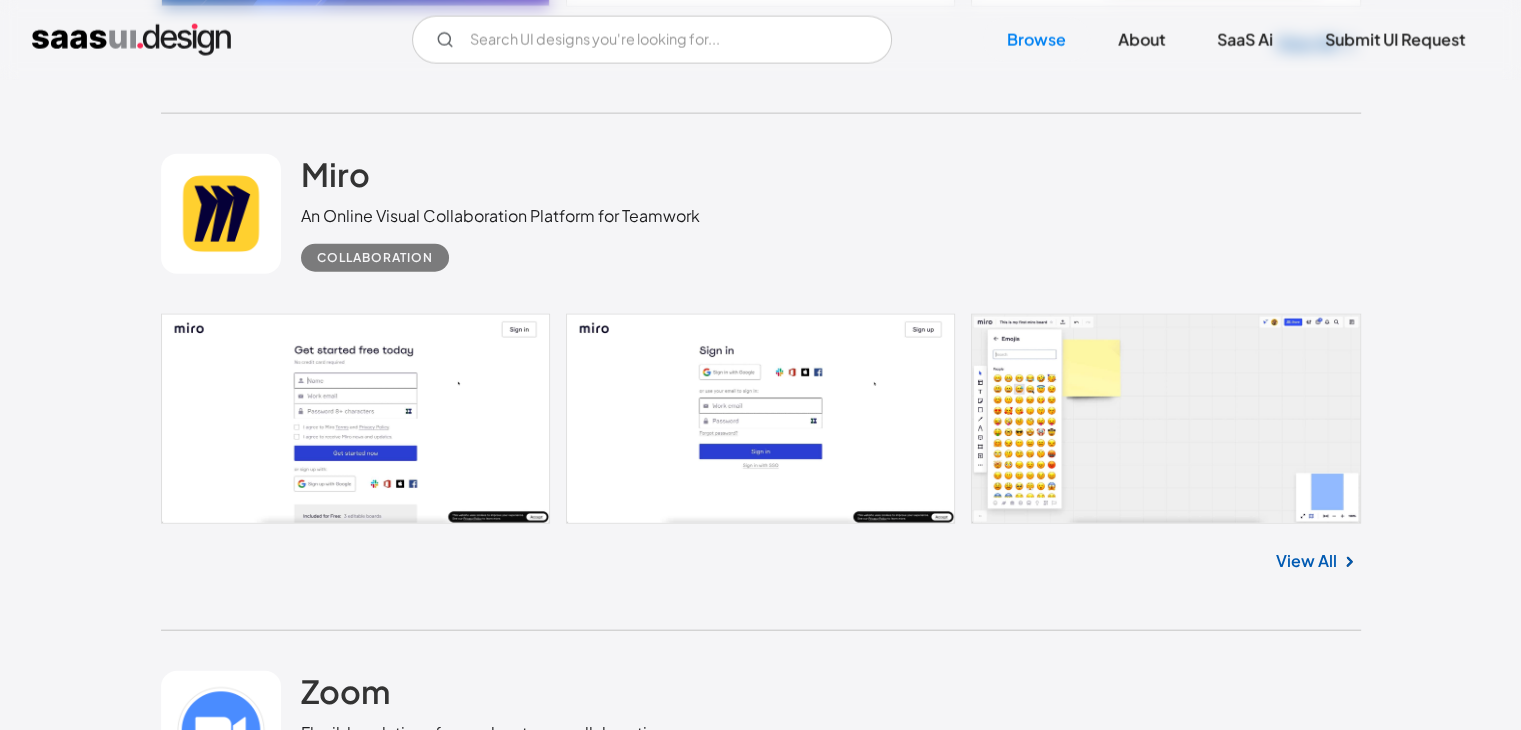 click on "Flexible solutions for modern team collaboration" at bounding box center (483, 733) 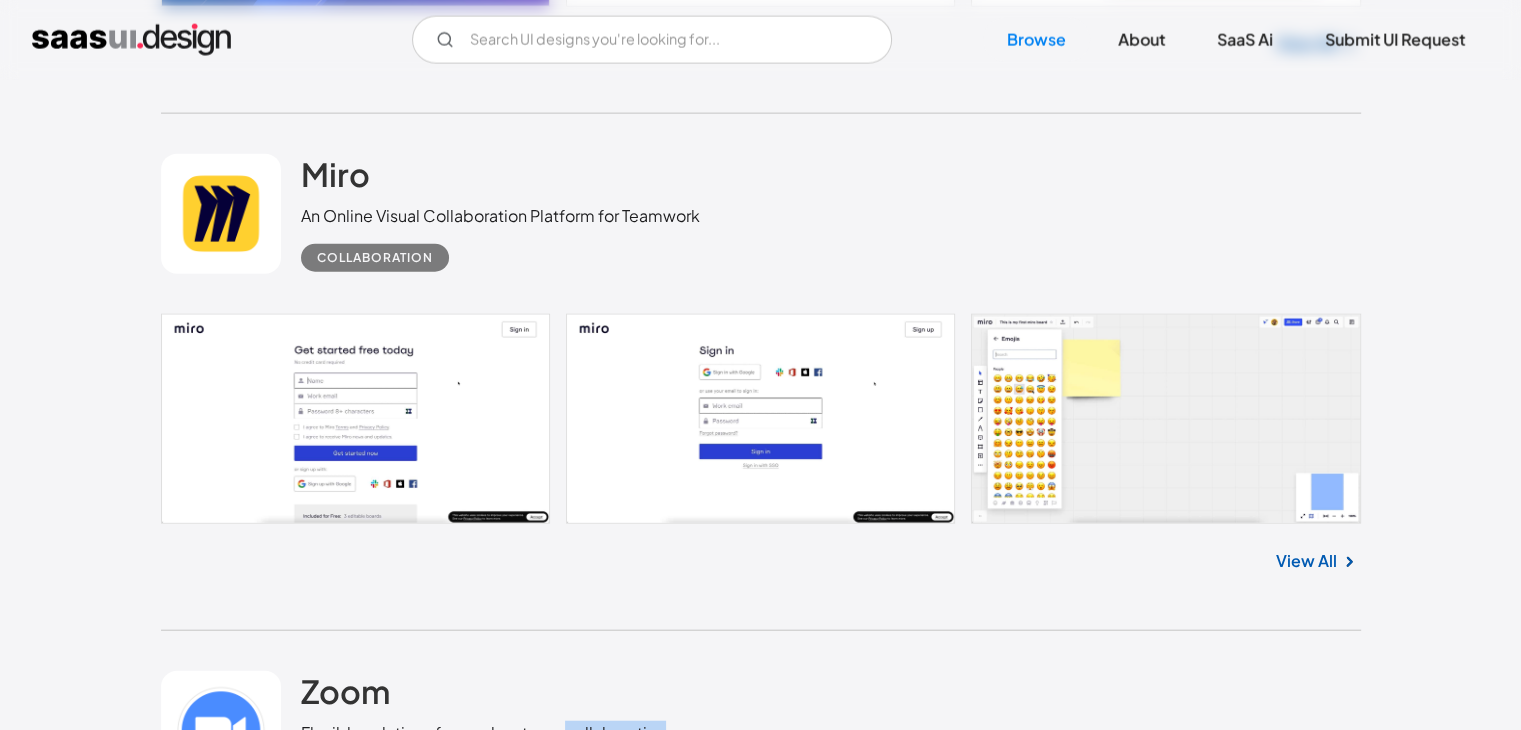 click on "Flexible solutions for modern team collaboration" at bounding box center [483, 733] 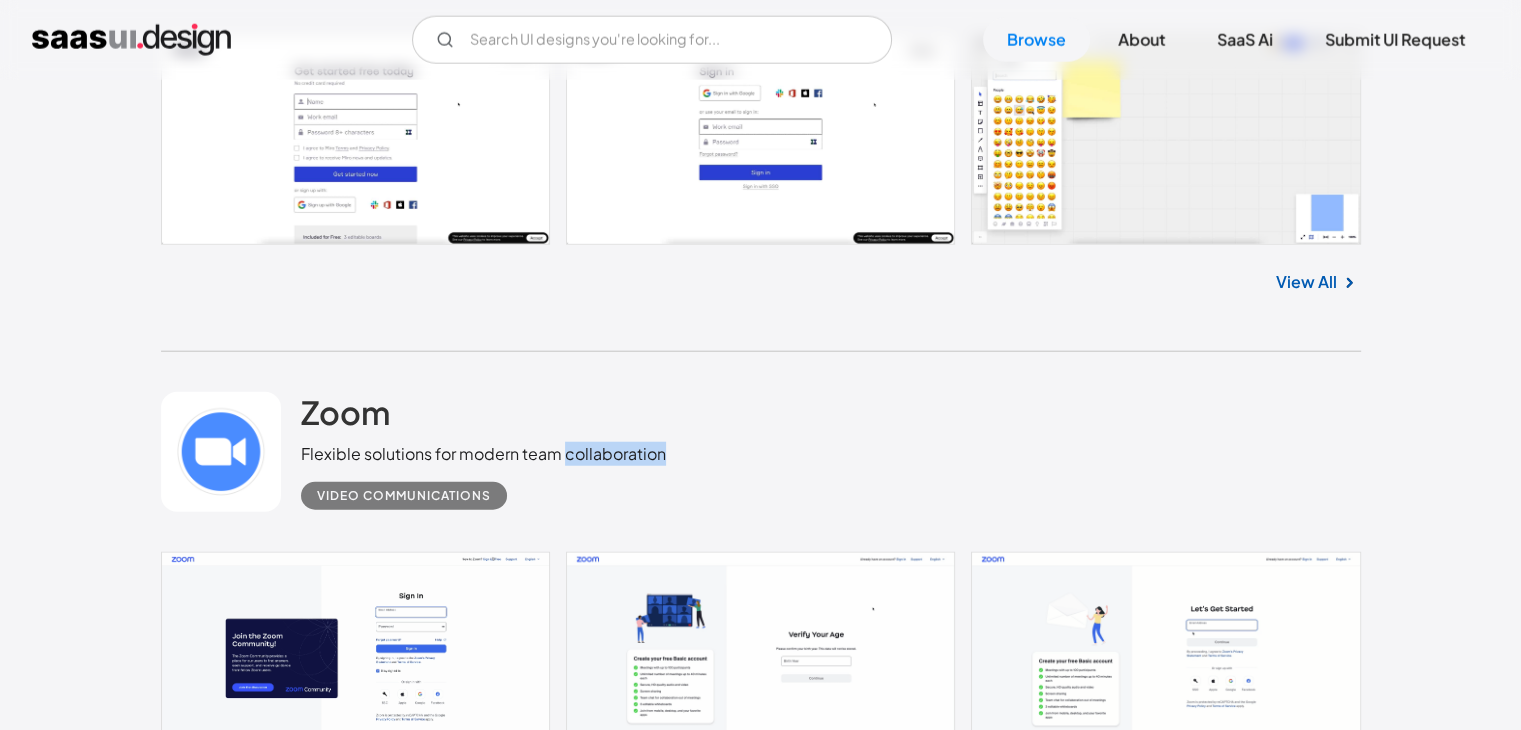 scroll, scrollTop: 4937, scrollLeft: 0, axis: vertical 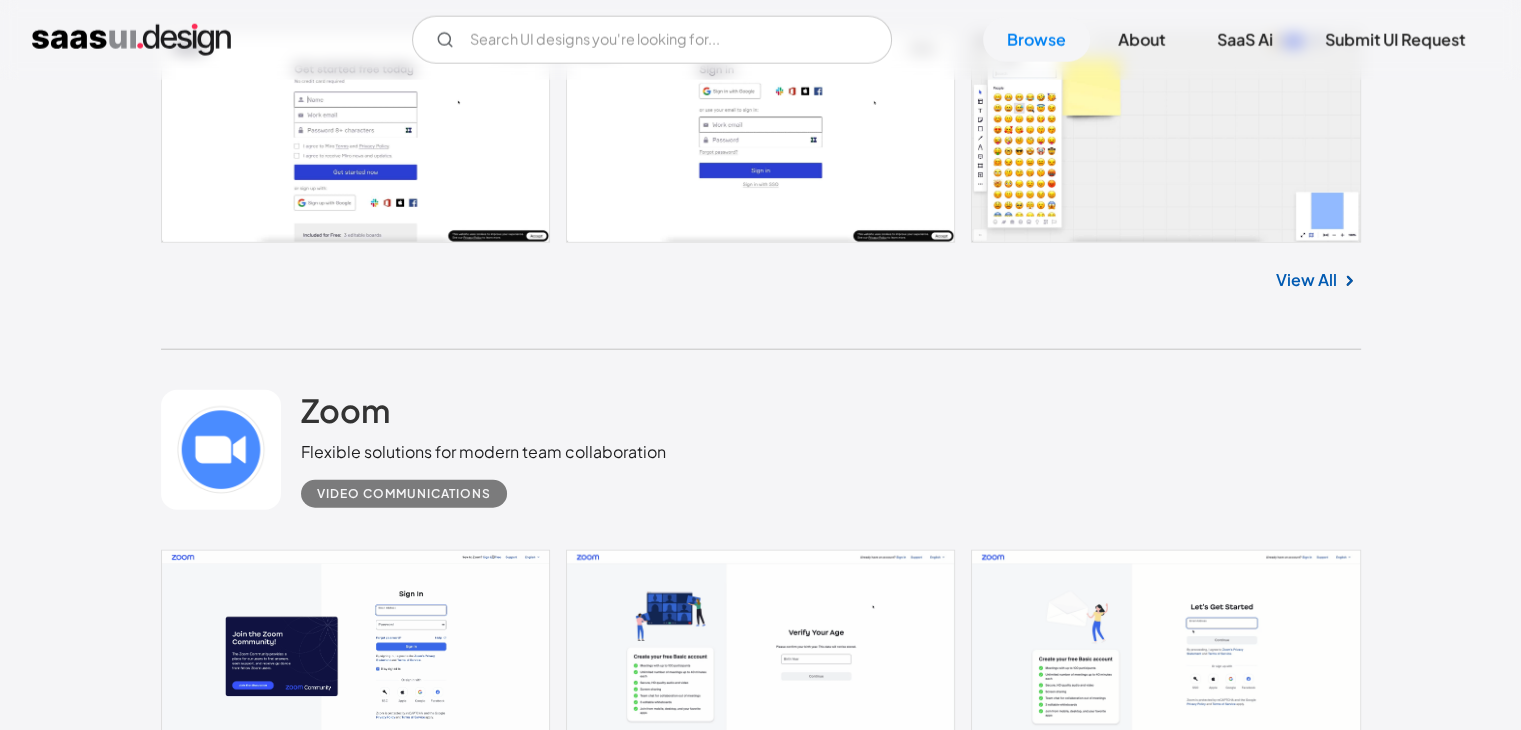 click on "Product management system that helps organizations get the right products to market, faster." at bounding box center [655, 958] 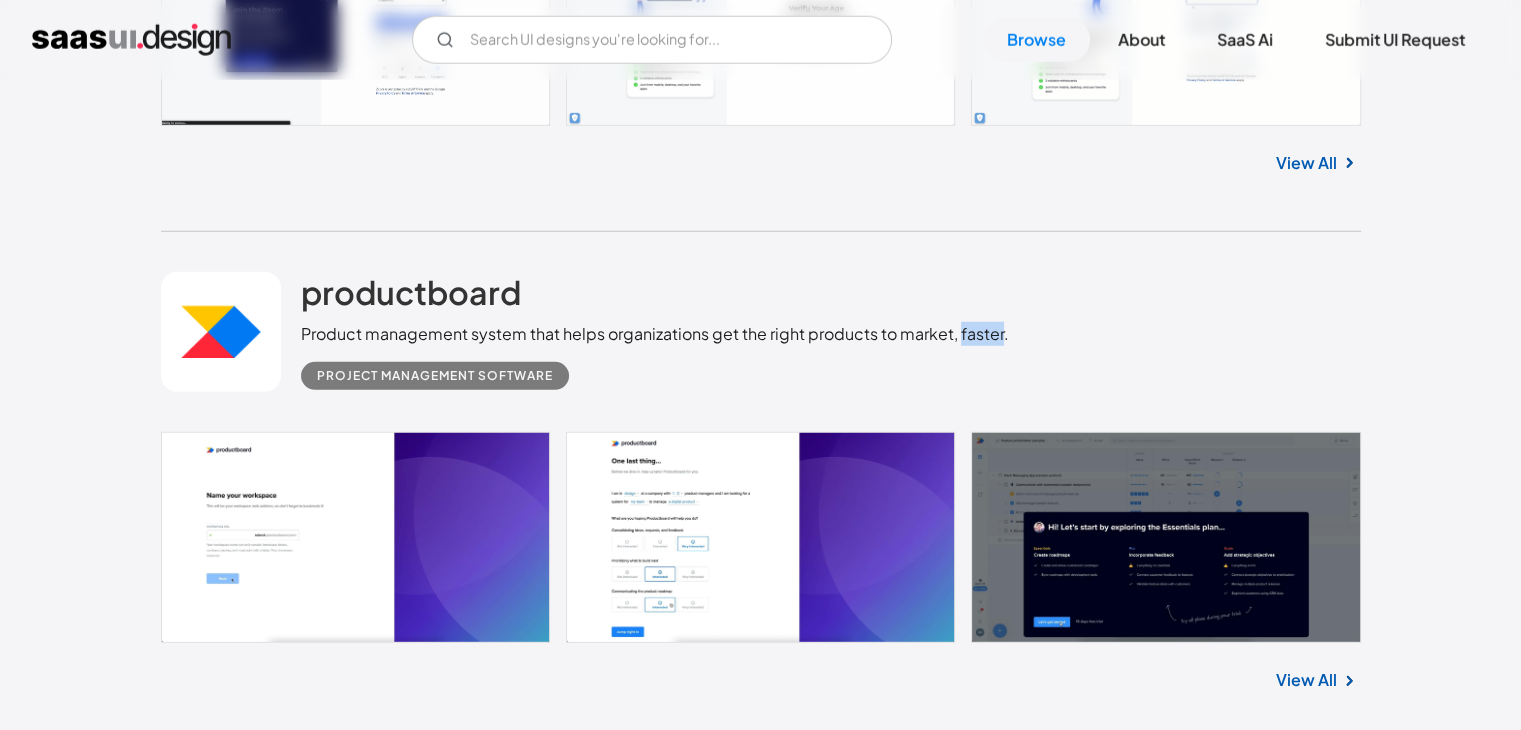 scroll, scrollTop: 5769, scrollLeft: 0, axis: vertical 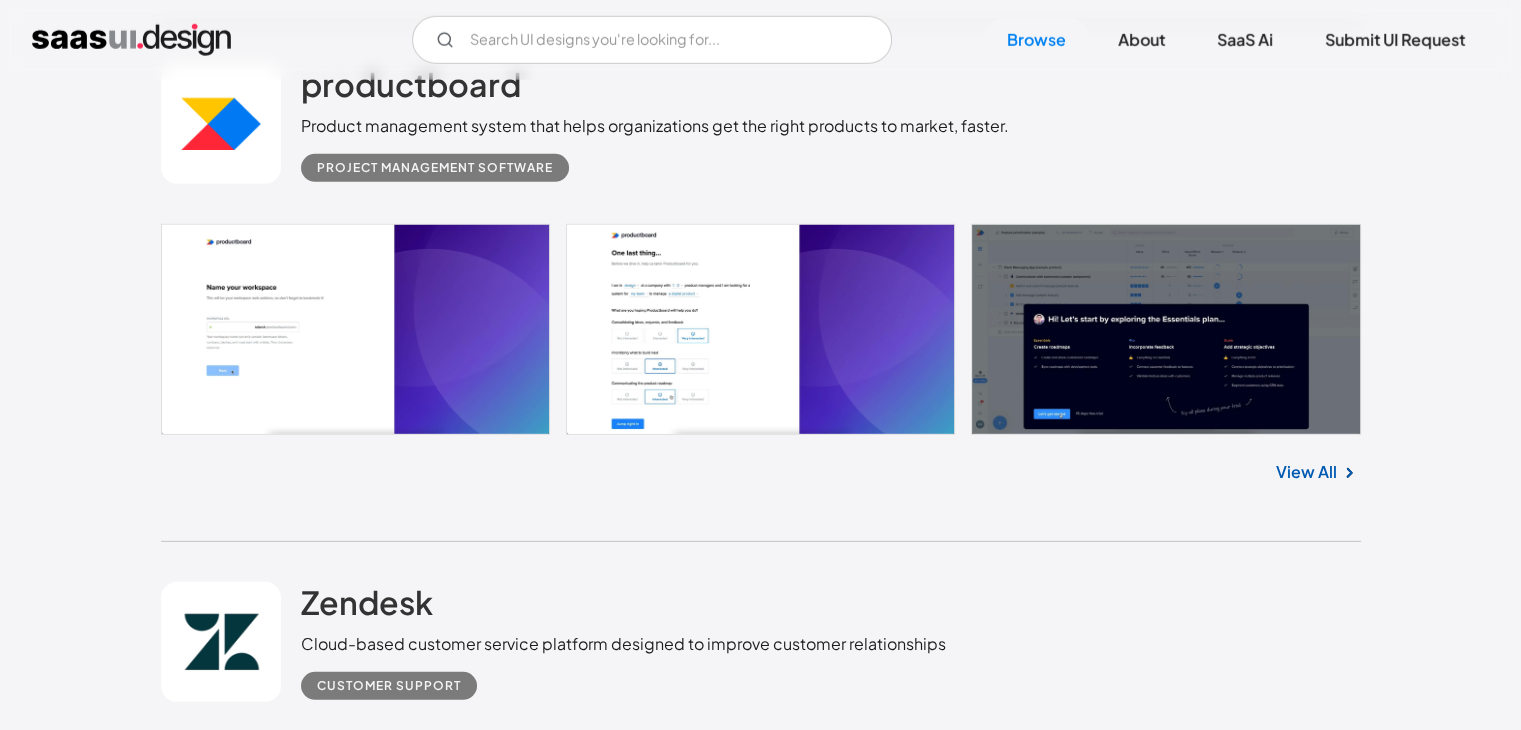 click on "Cloud-based customer service platform designed to improve customer relationships" at bounding box center (623, 644) 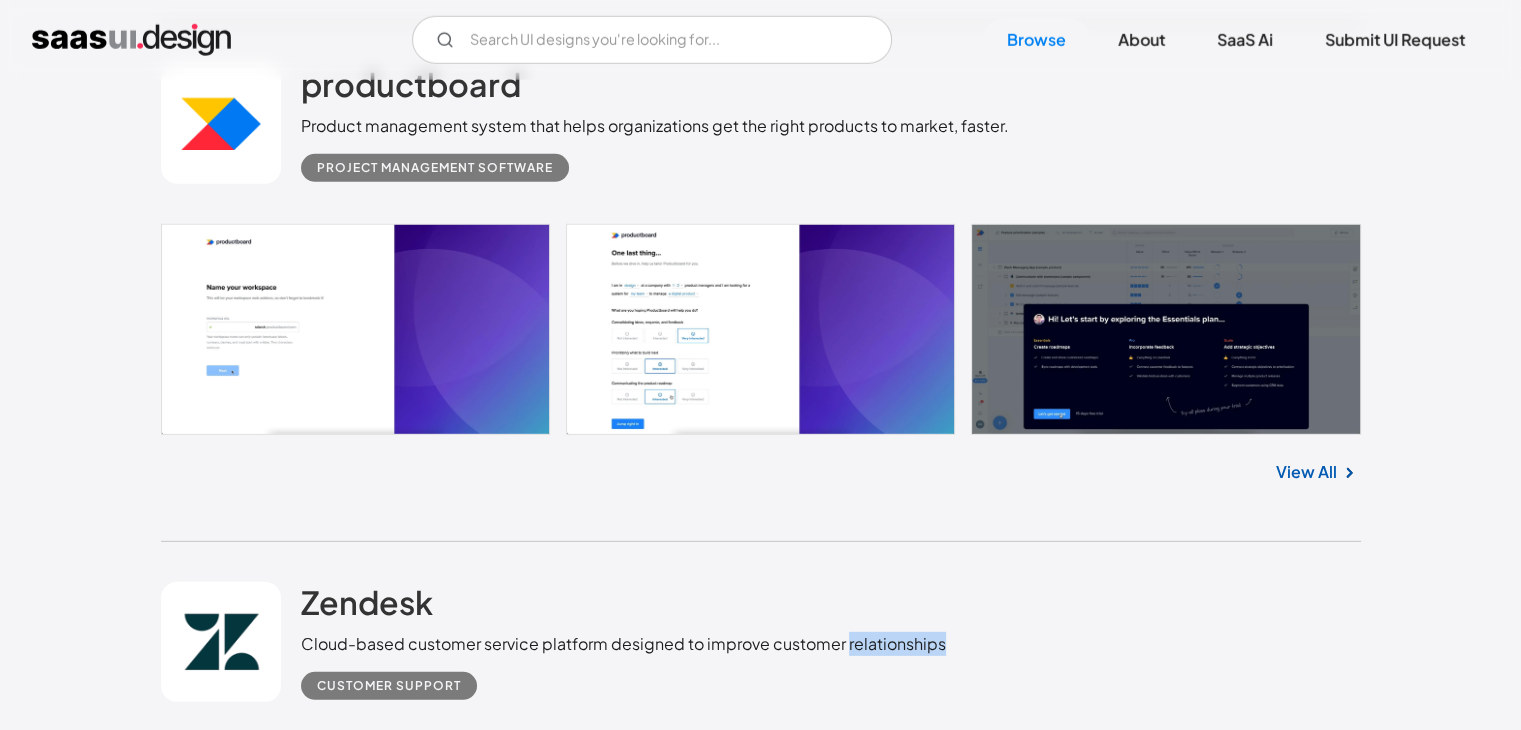 click on "Cloud-based customer service platform designed to improve customer relationships" at bounding box center [623, 644] 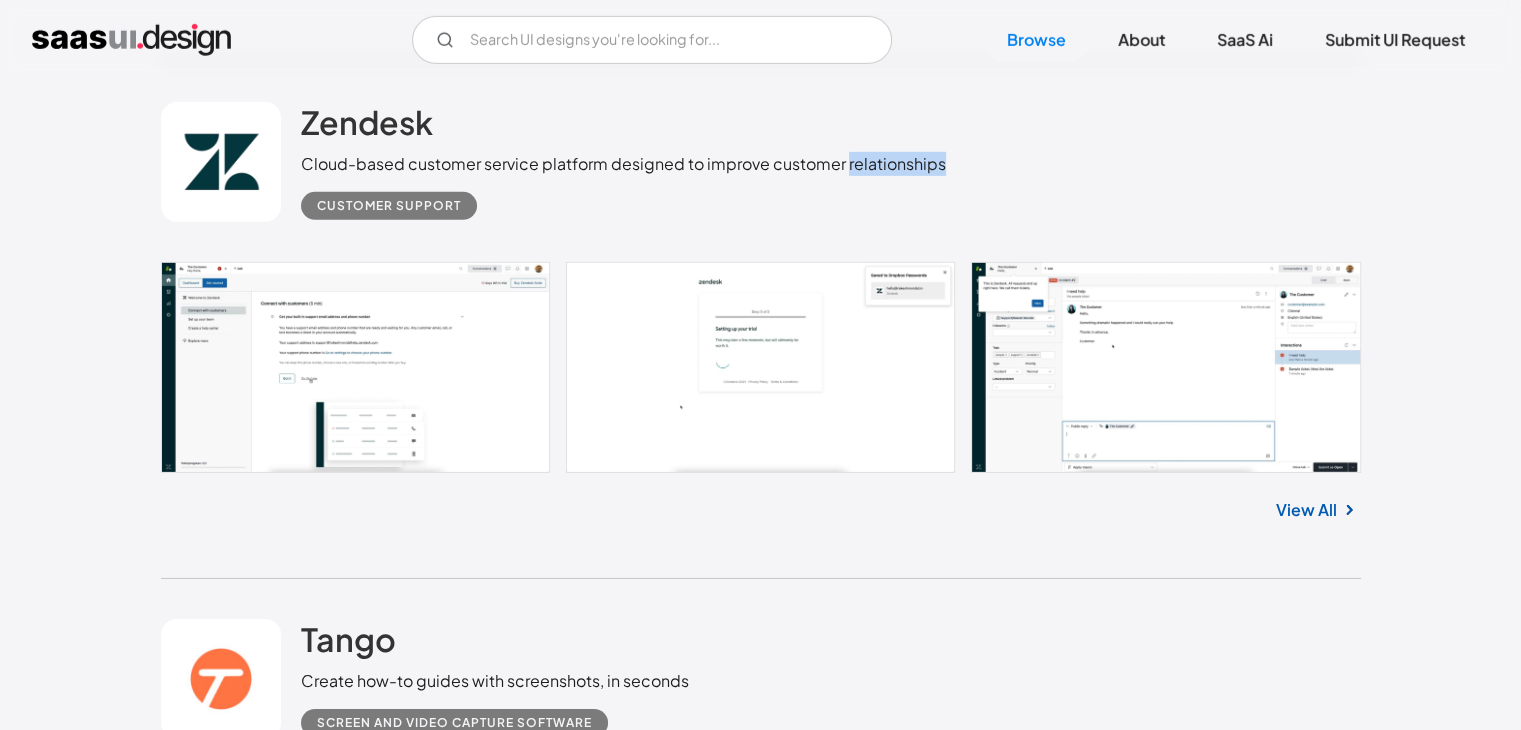 scroll, scrollTop: 6241, scrollLeft: 0, axis: vertical 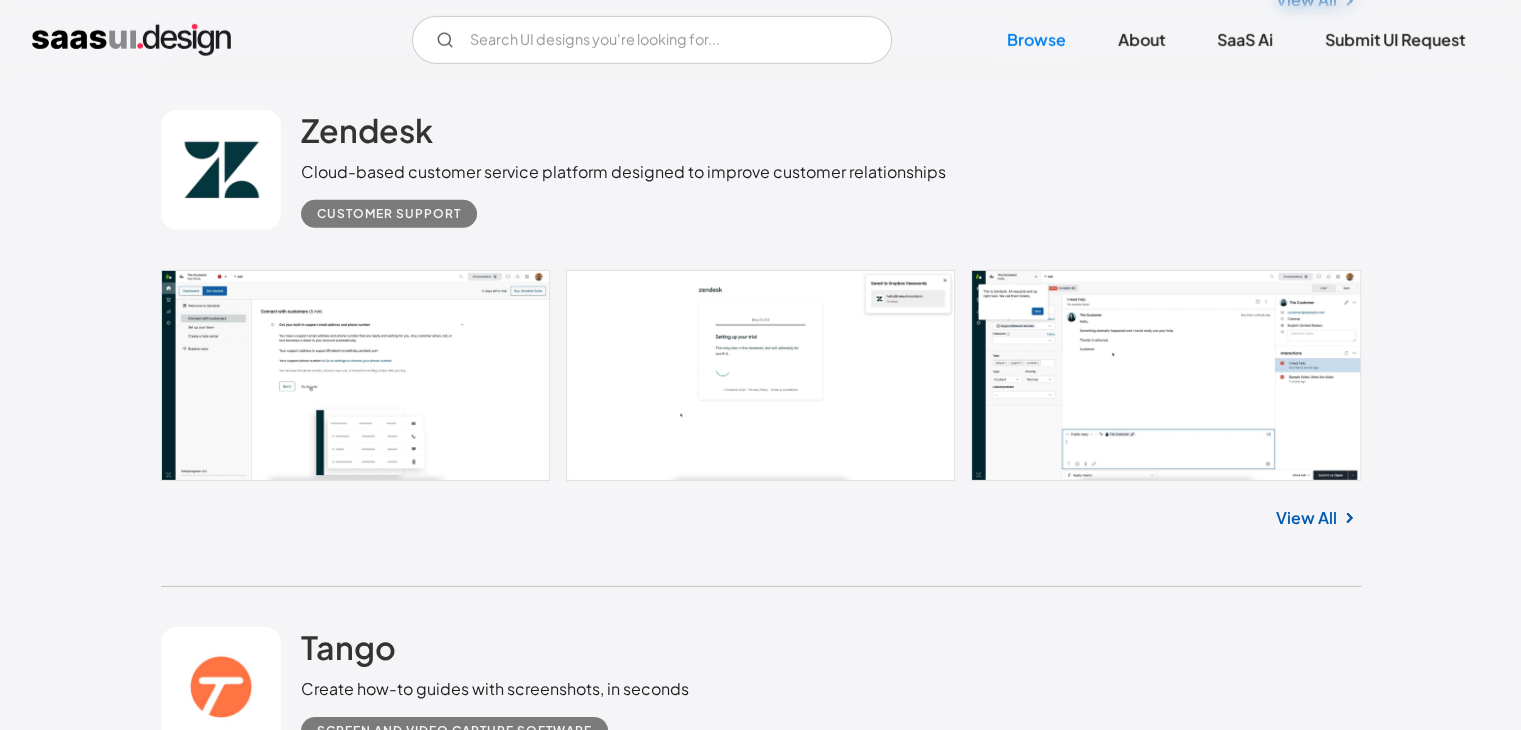 click on "Create how-to guides with screenshots, in seconds" at bounding box center [495, 689] 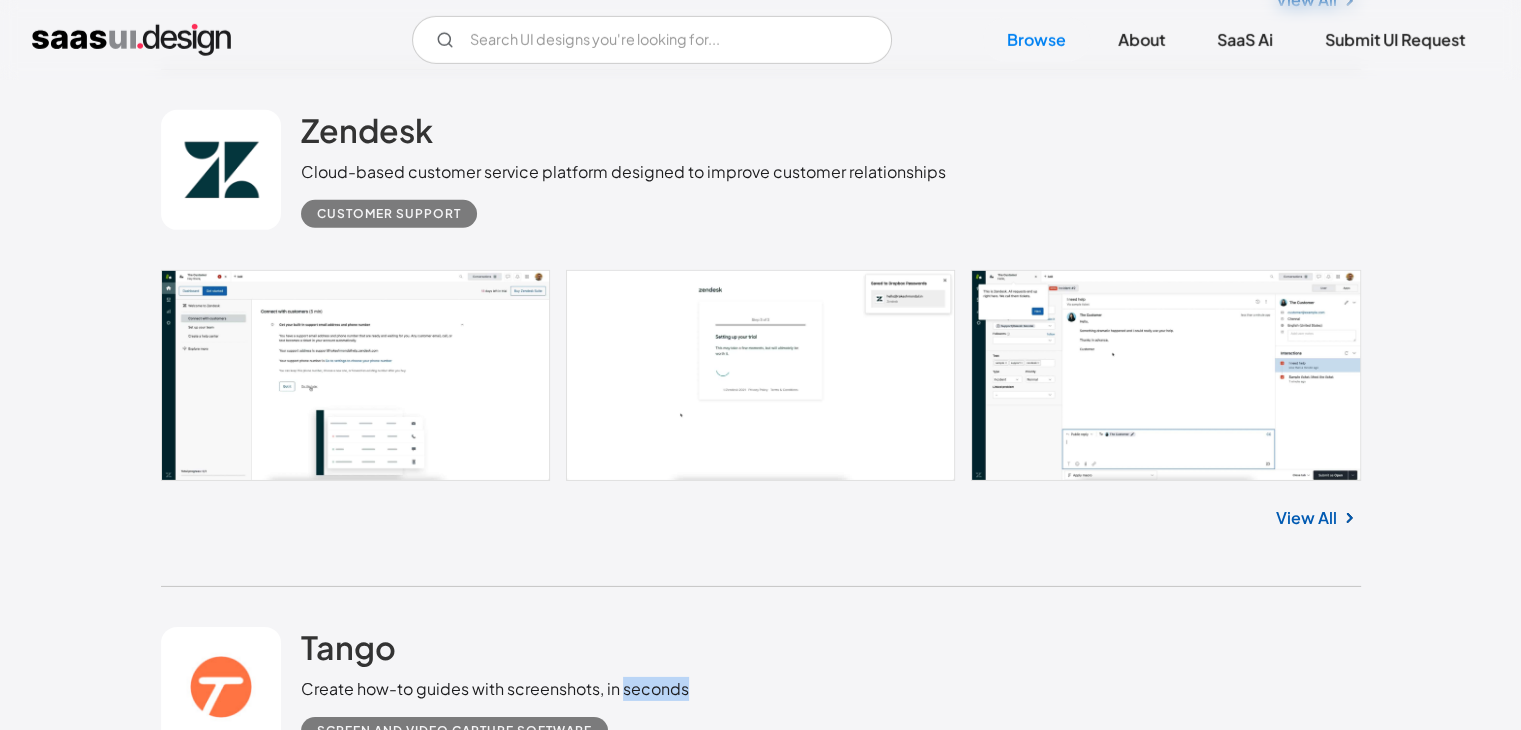 click on "Create how-to guides with screenshots, in seconds" at bounding box center [495, 689] 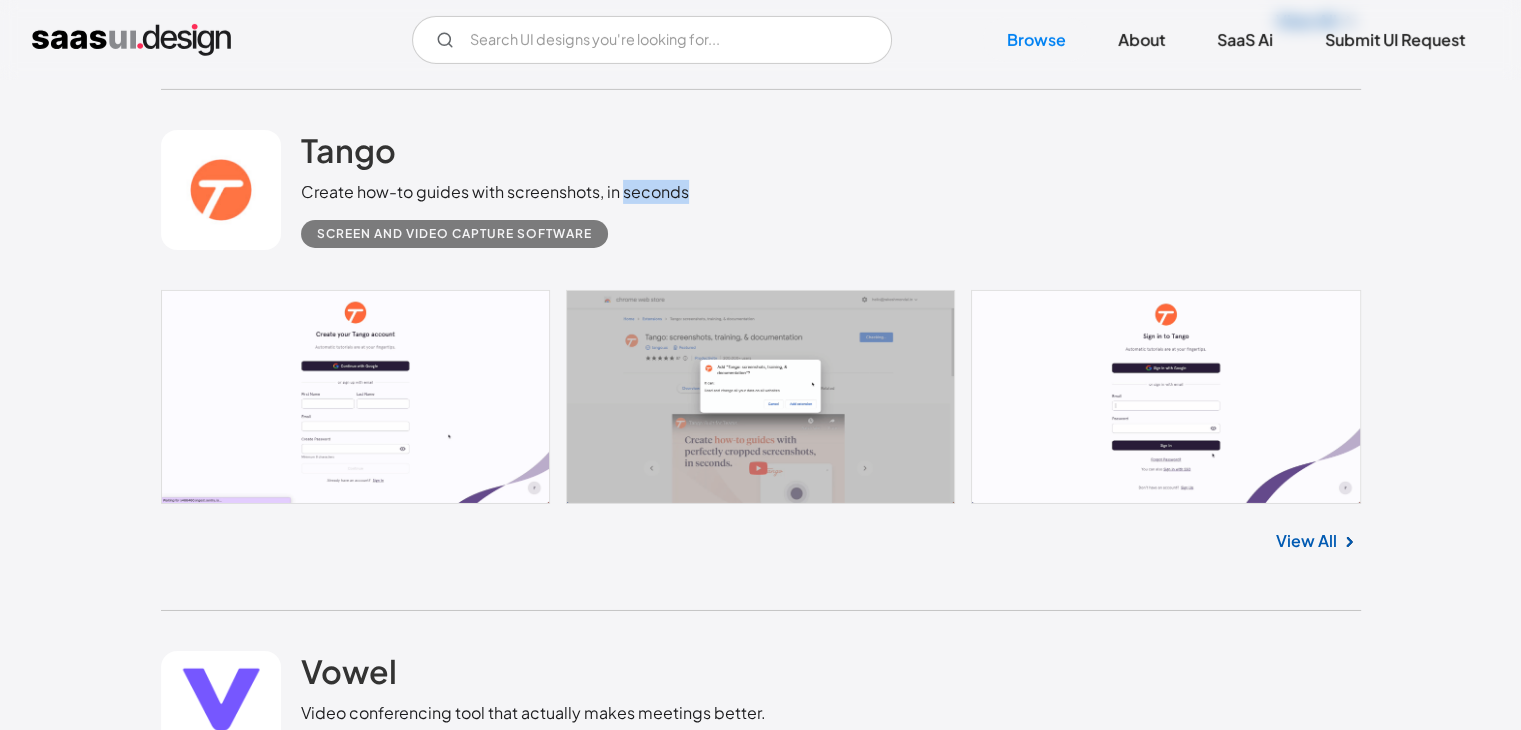 scroll, scrollTop: 6739, scrollLeft: 0, axis: vertical 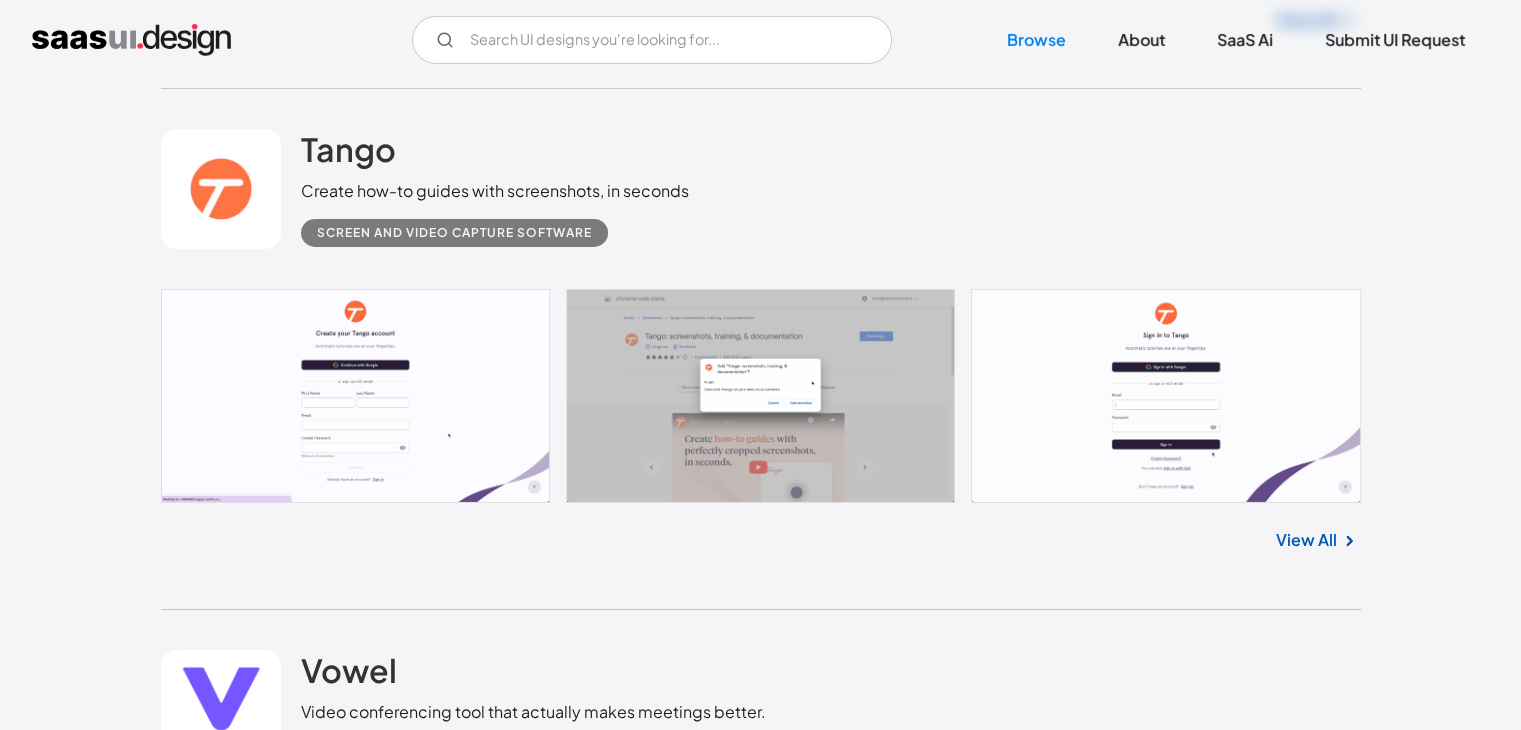 click on "Vowel Video conferencing tool that actually makes meetings better. Communication" at bounding box center (533, 709) 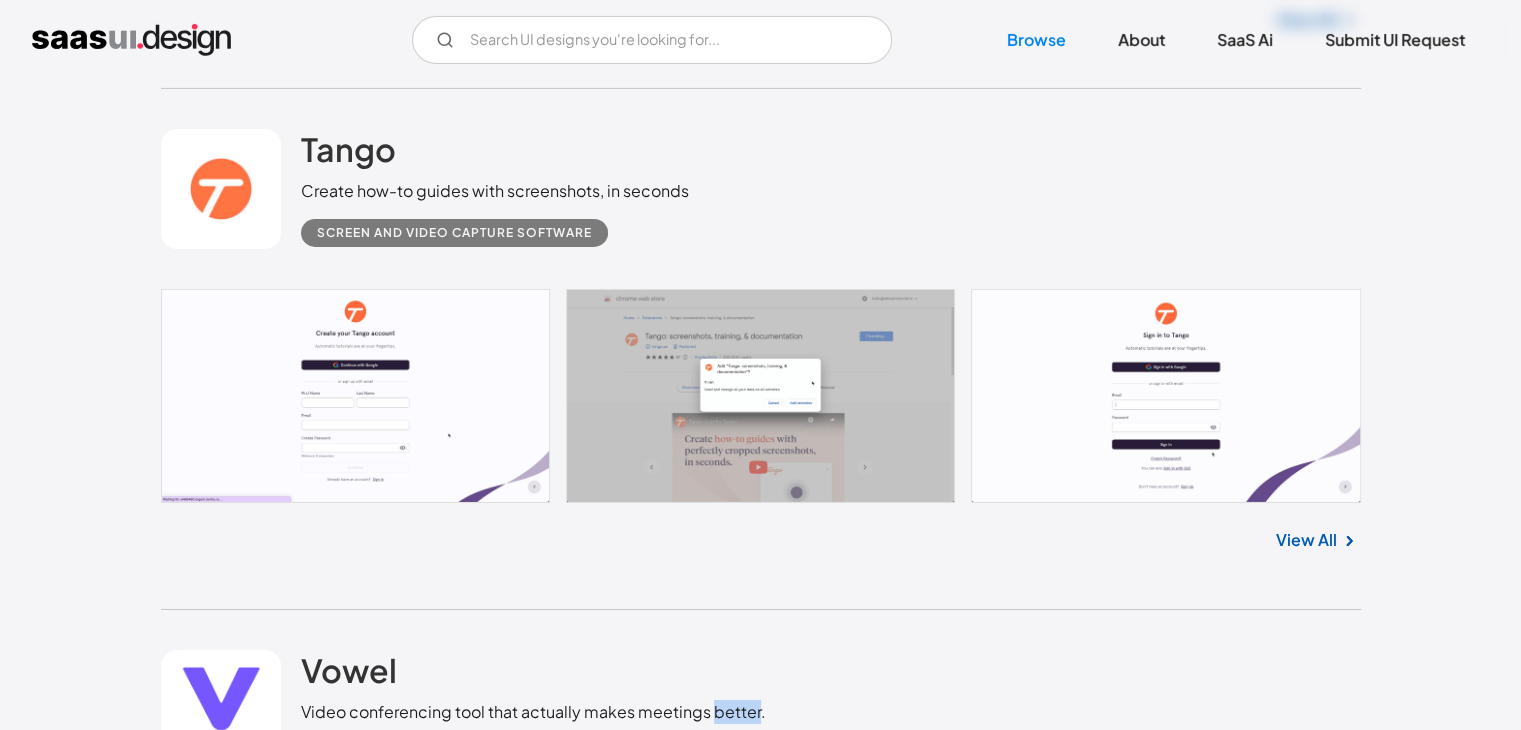 click on "Video conferencing tool that actually makes meetings better." at bounding box center [533, 712] 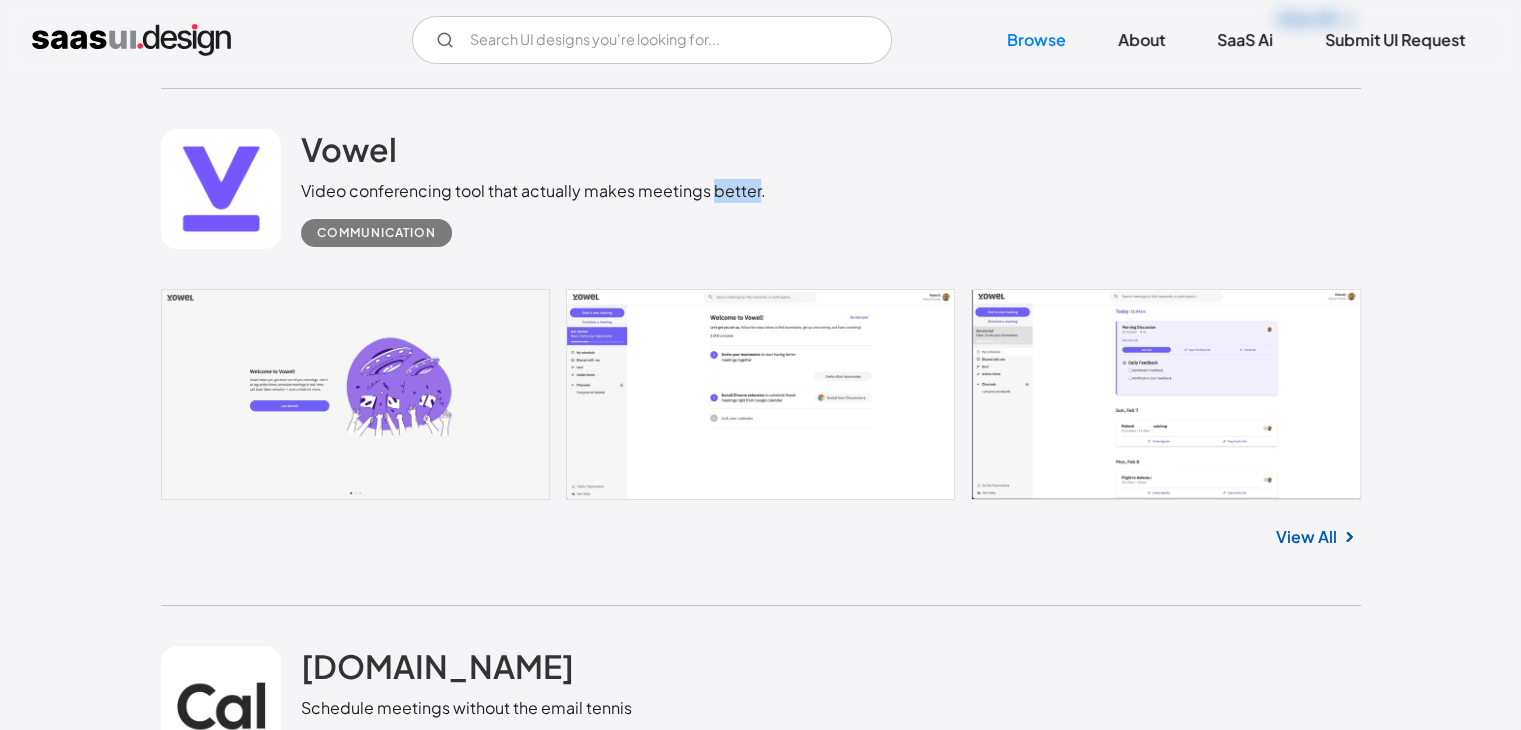 scroll, scrollTop: 7259, scrollLeft: 0, axis: vertical 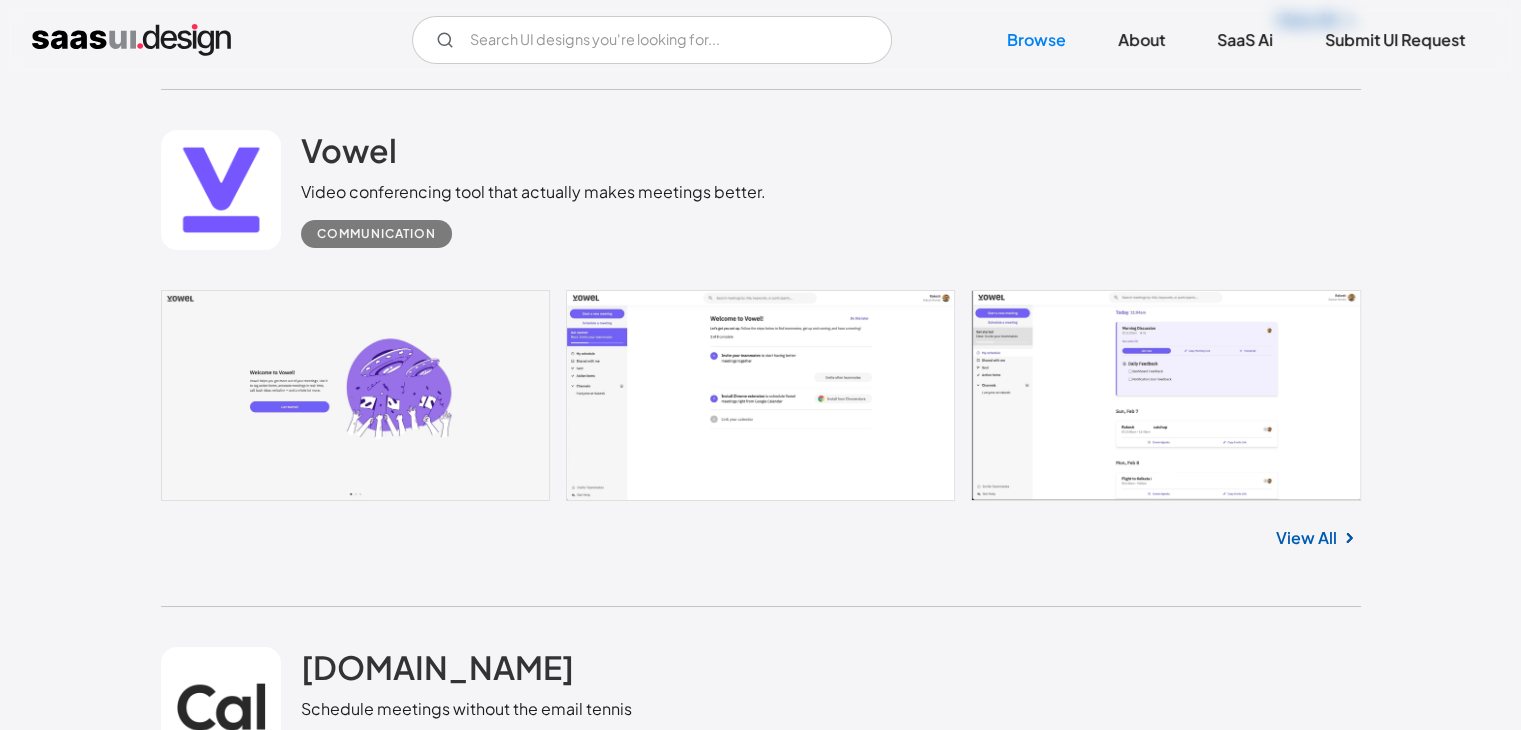 click on "[DOMAIN_NAME] Schedule meetings without the email tennis Scheduling" at bounding box center [466, 706] 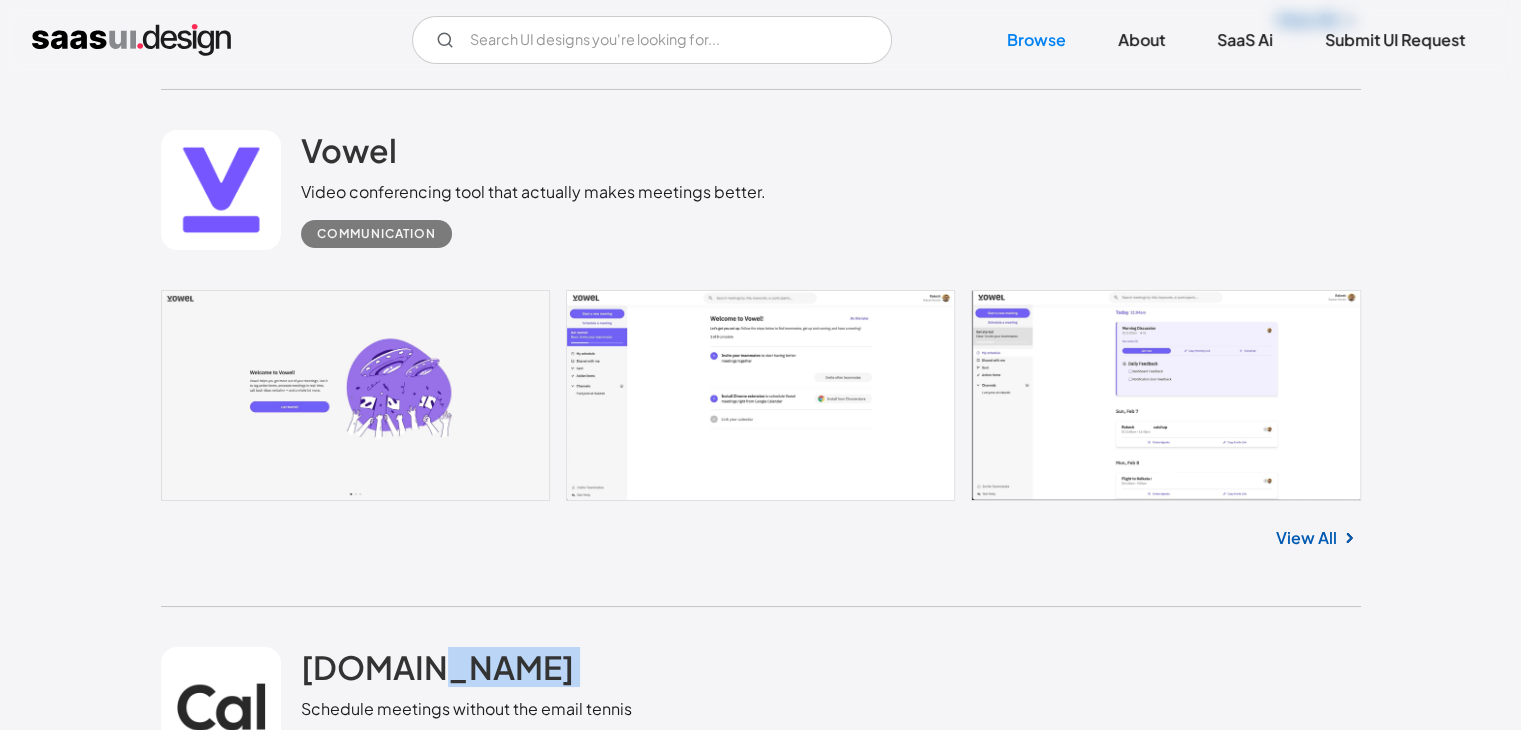 click on "[DOMAIN_NAME] Schedule meetings without the email tennis Scheduling" at bounding box center (466, 706) 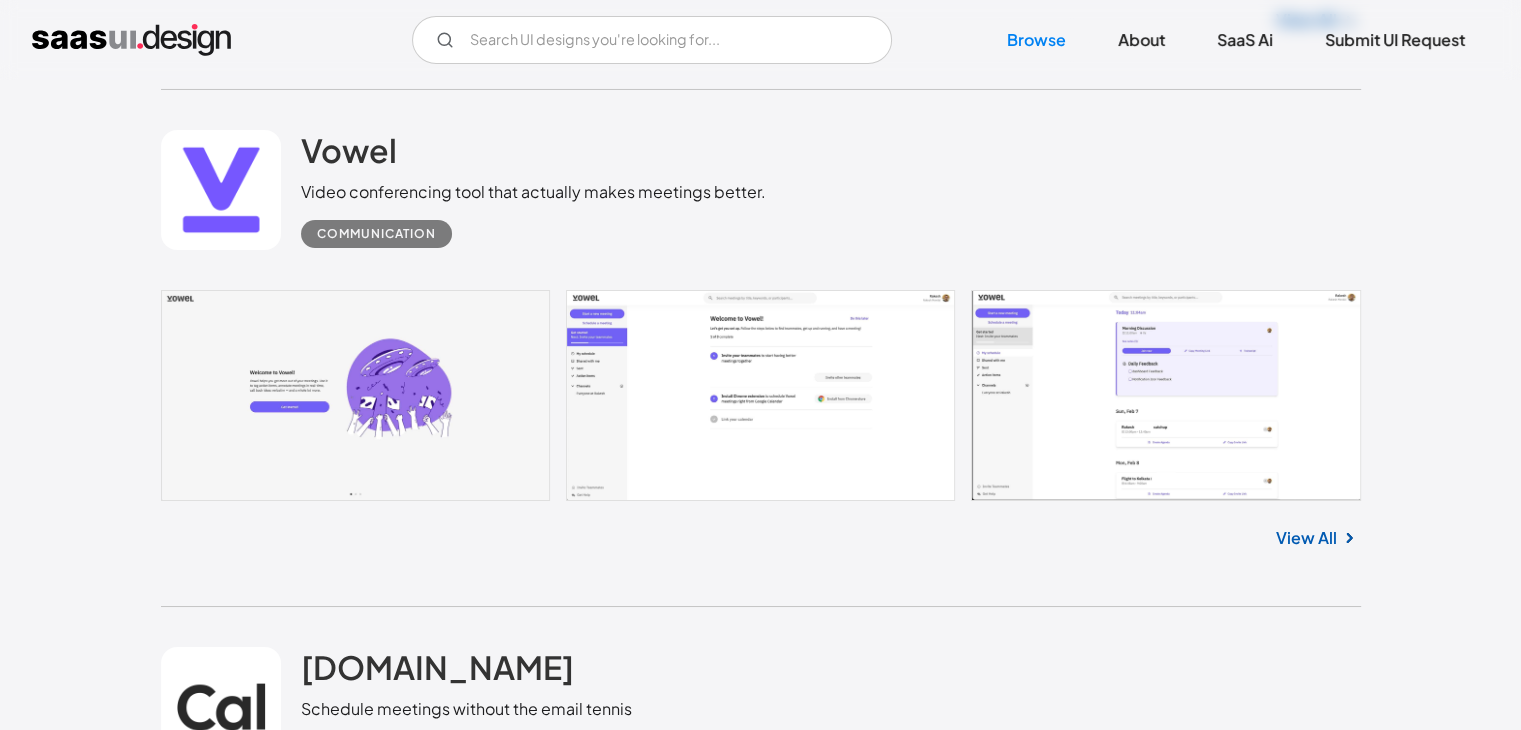 click on "Schedule meetings without the email tennis" at bounding box center [466, 709] 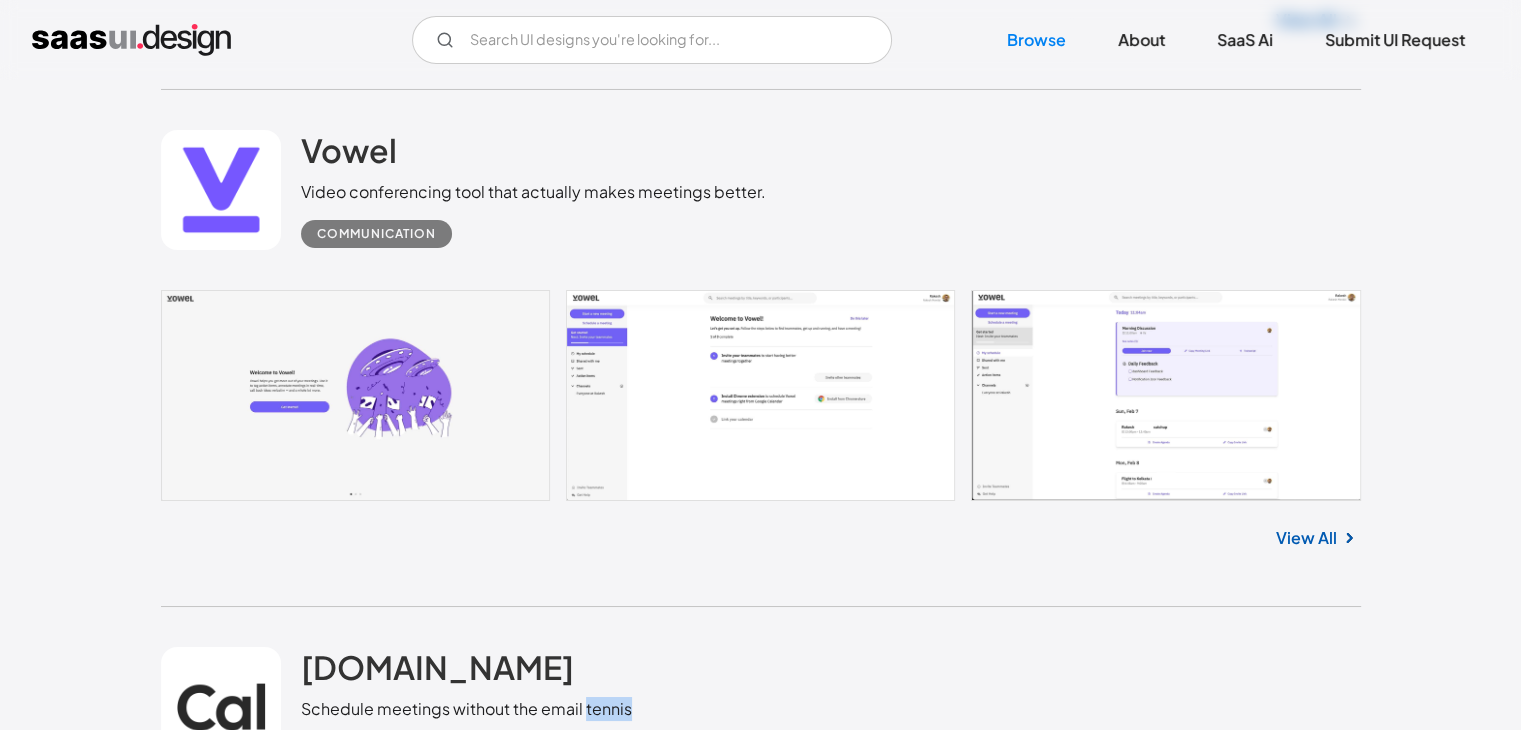 click on "Schedule meetings without the email tennis" at bounding box center (466, 709) 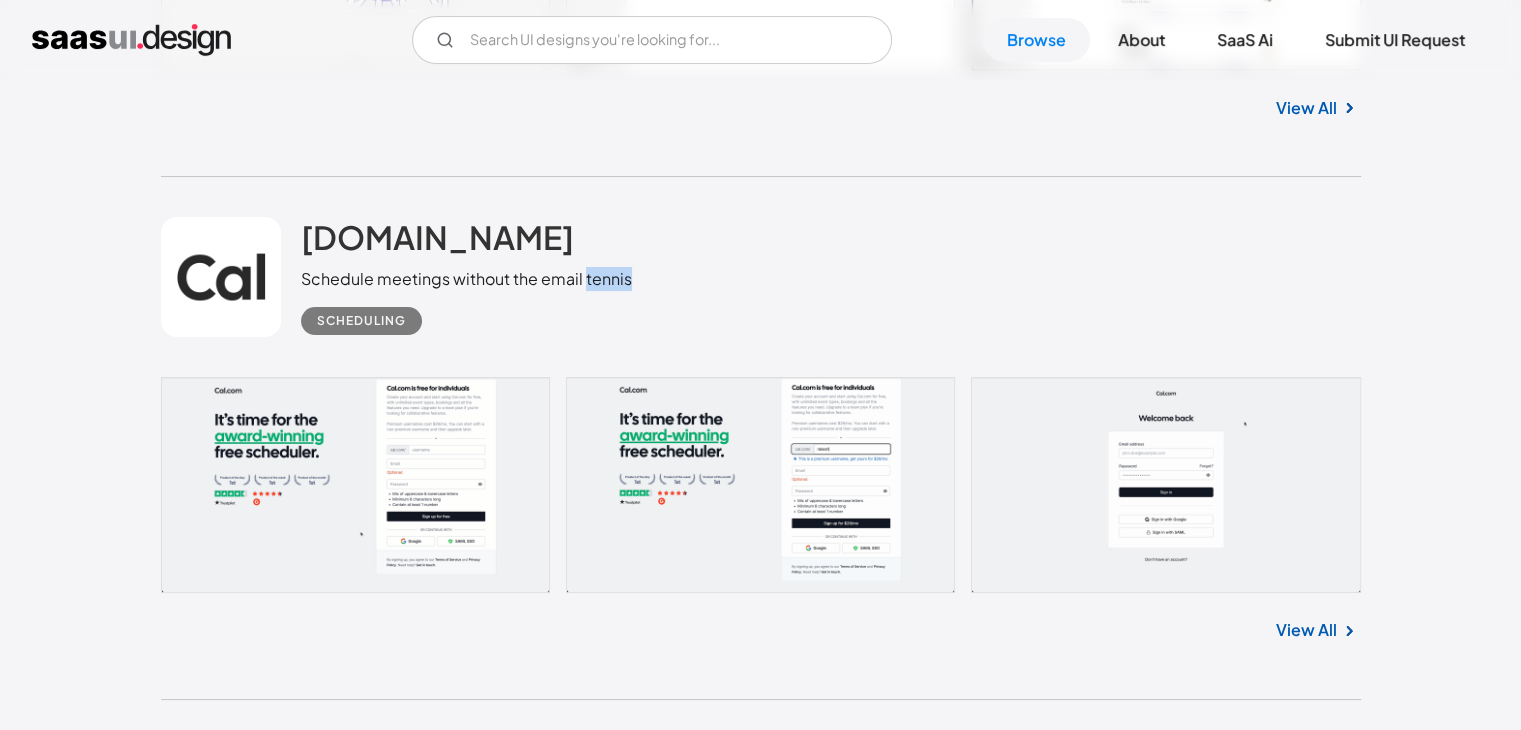 scroll, scrollTop: 7727, scrollLeft: 0, axis: vertical 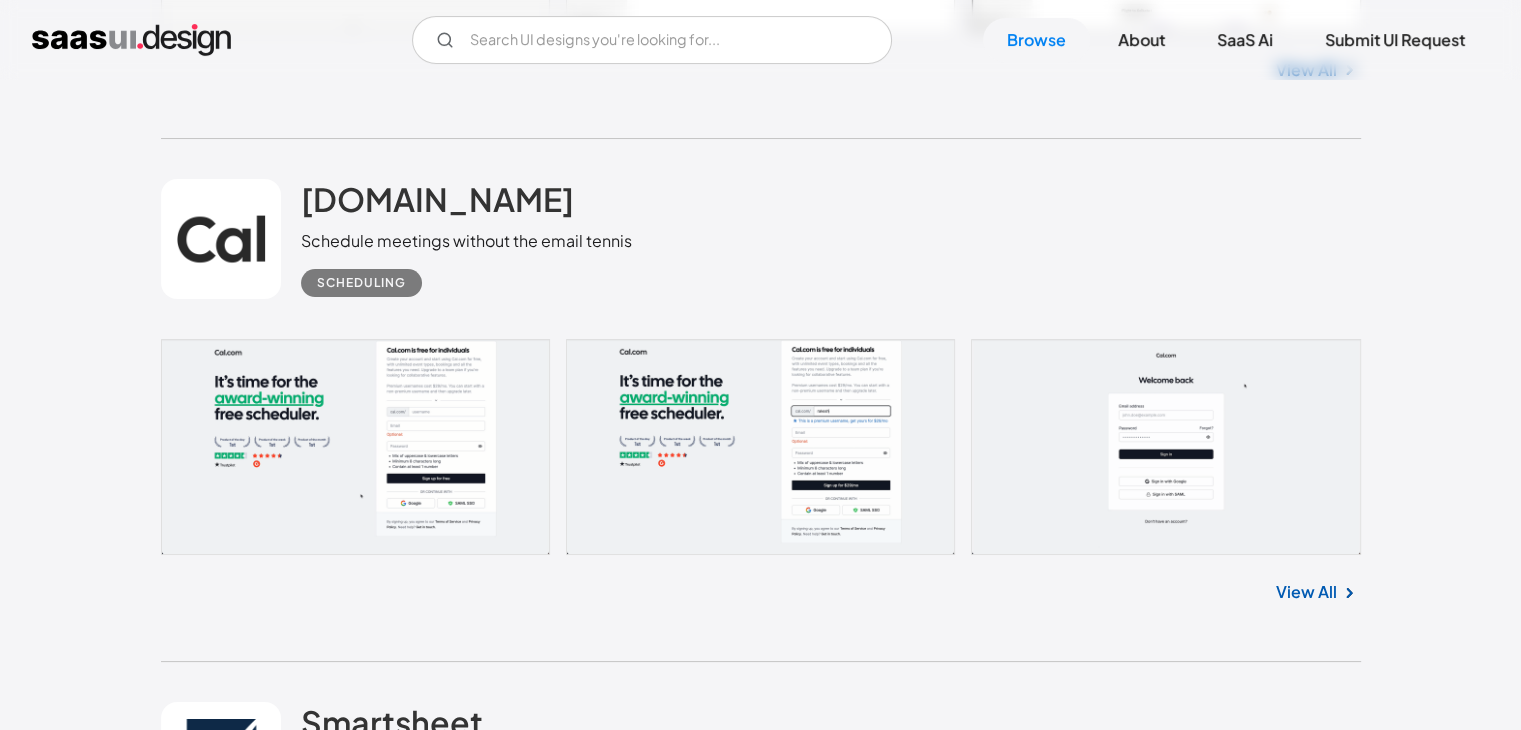 click on "Cloud-based platform for seamless collaboration, automated workflows, and efficient project management" at bounding box center (709, 764) 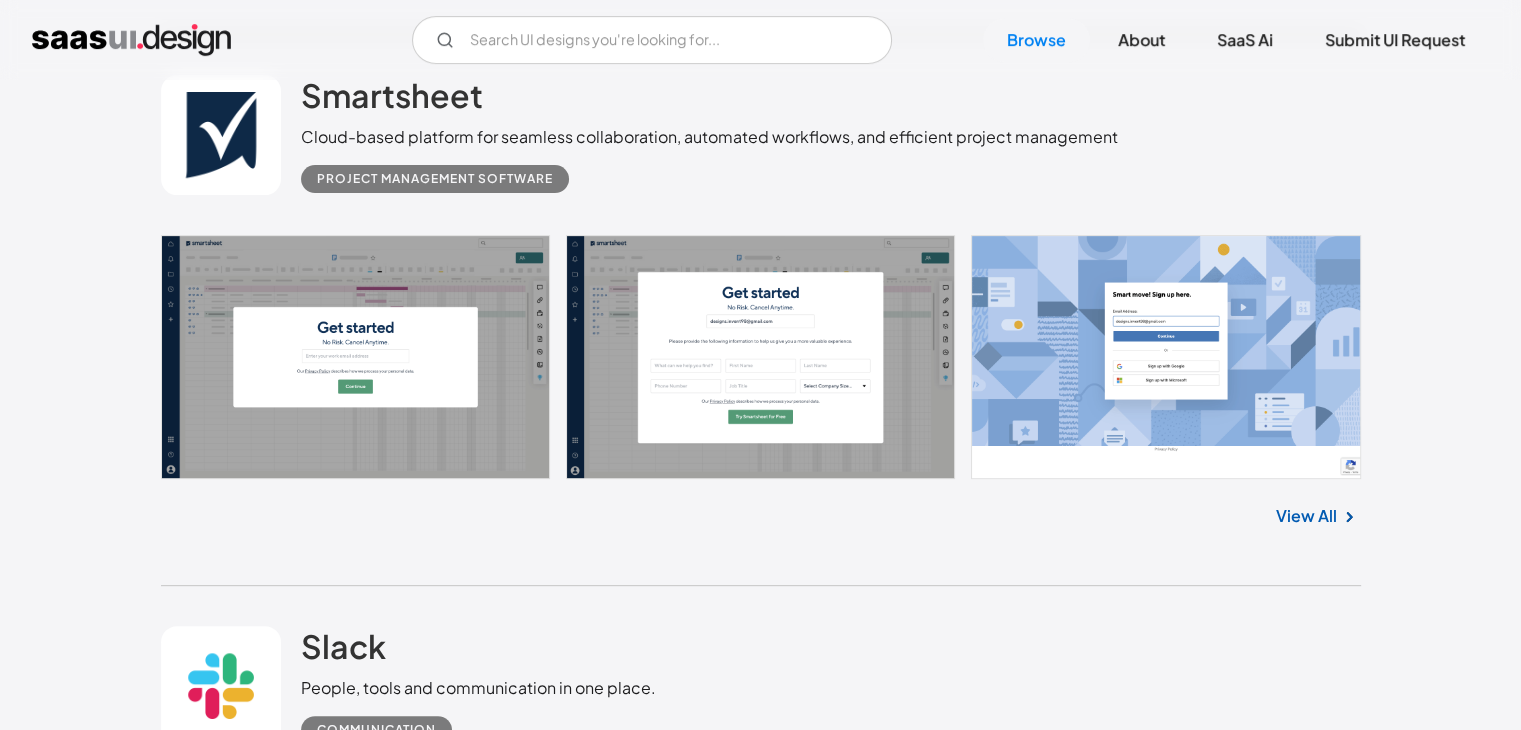 scroll, scrollTop: 8355, scrollLeft: 0, axis: vertical 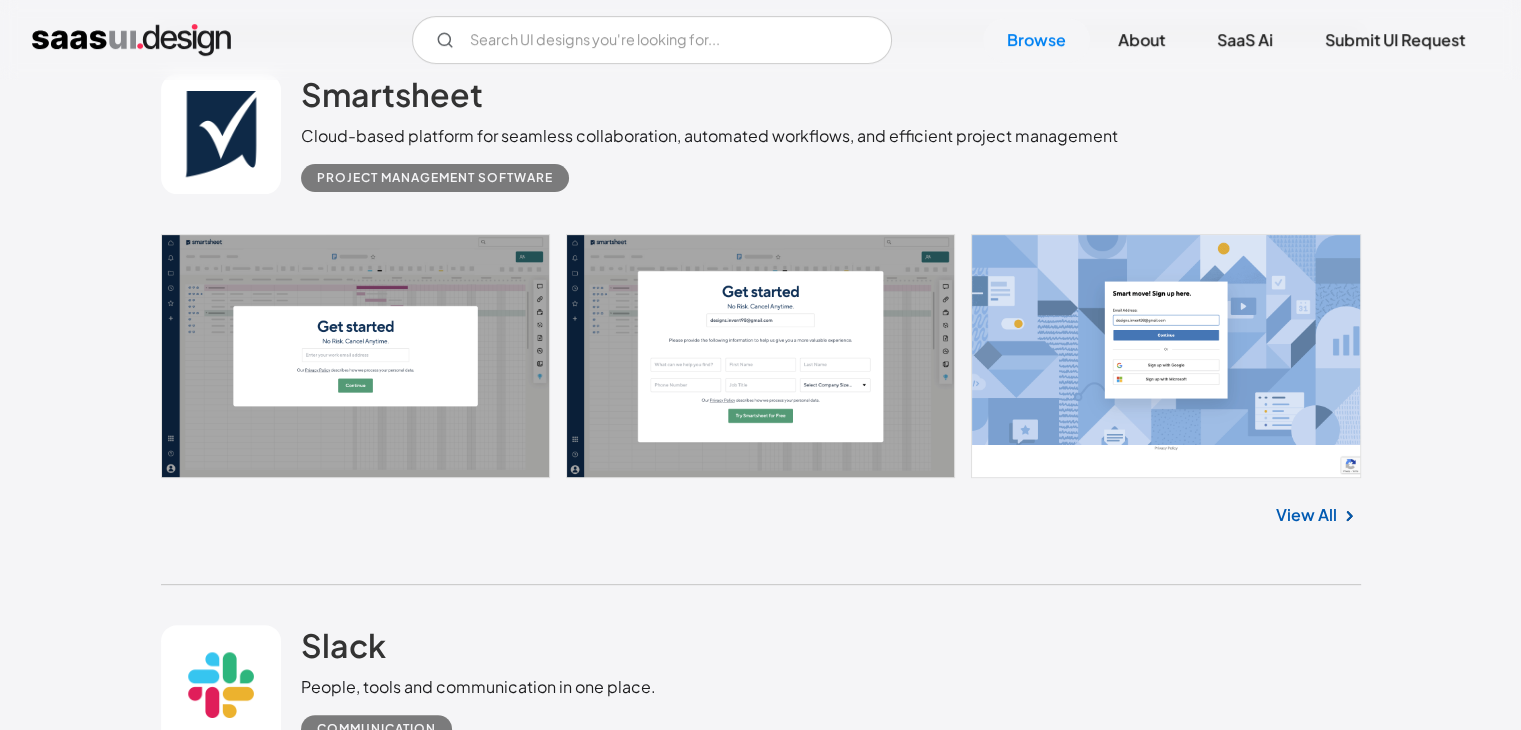 click on "People, tools and communication in one place." at bounding box center (478, 687) 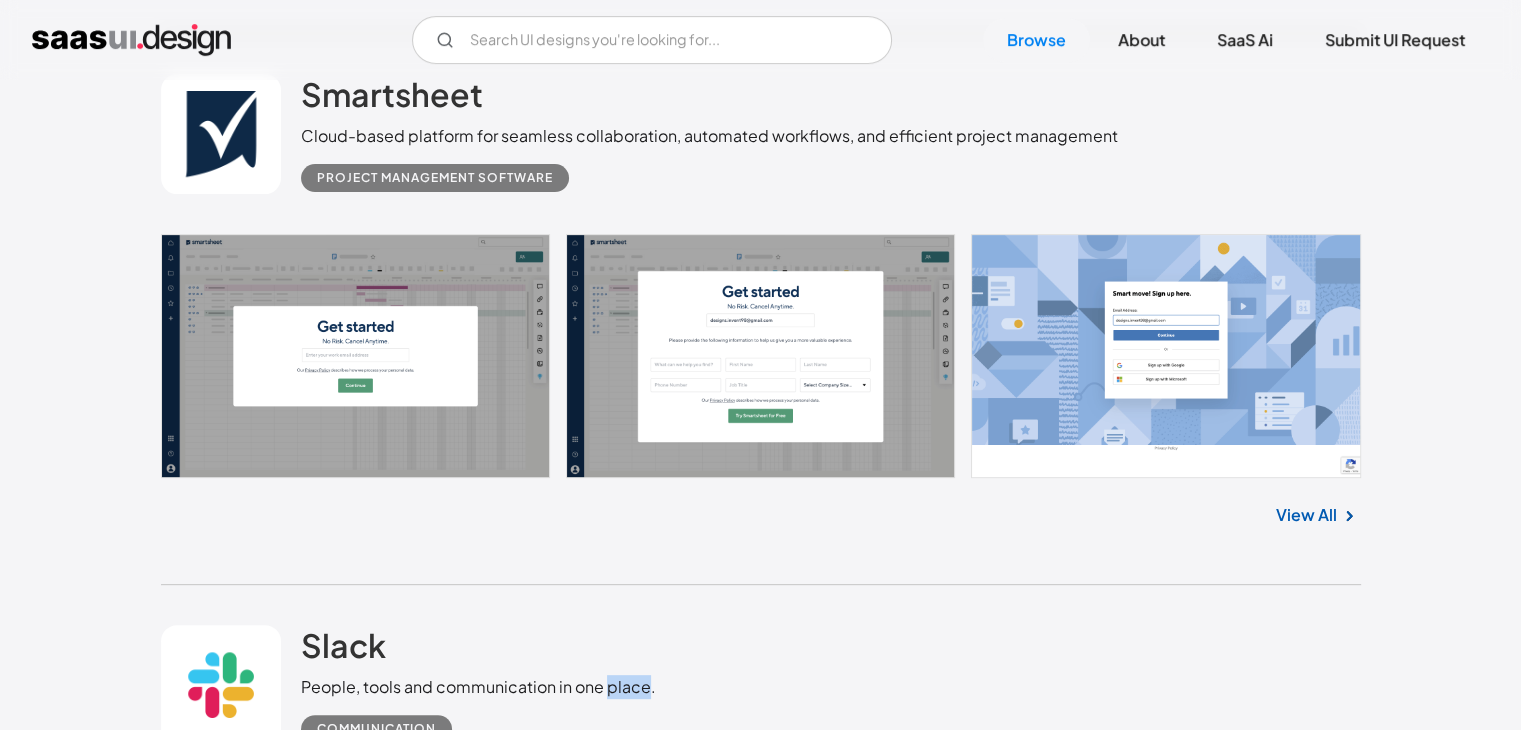 click on "People, tools and communication in one place." at bounding box center (478, 687) 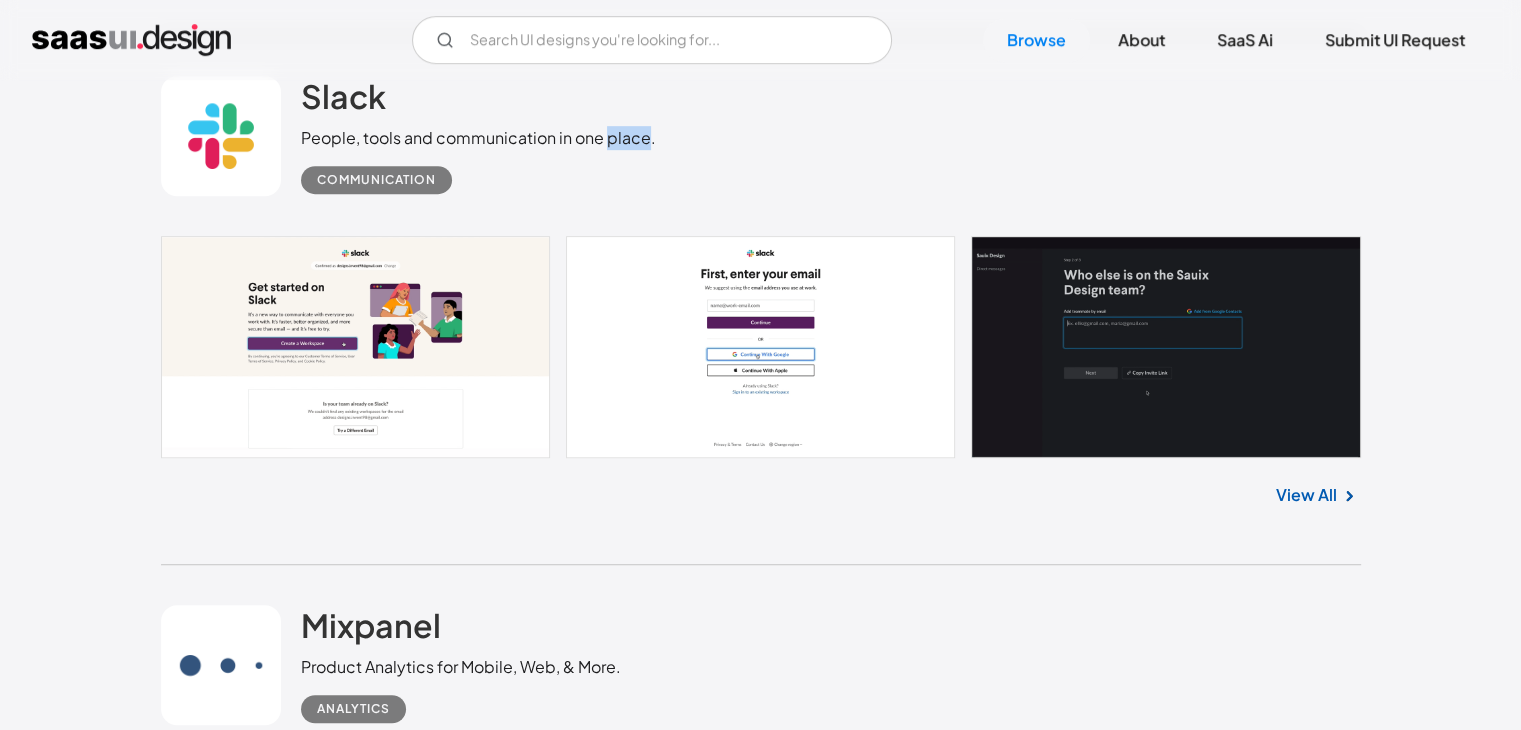 scroll, scrollTop: 8901, scrollLeft: 0, axis: vertical 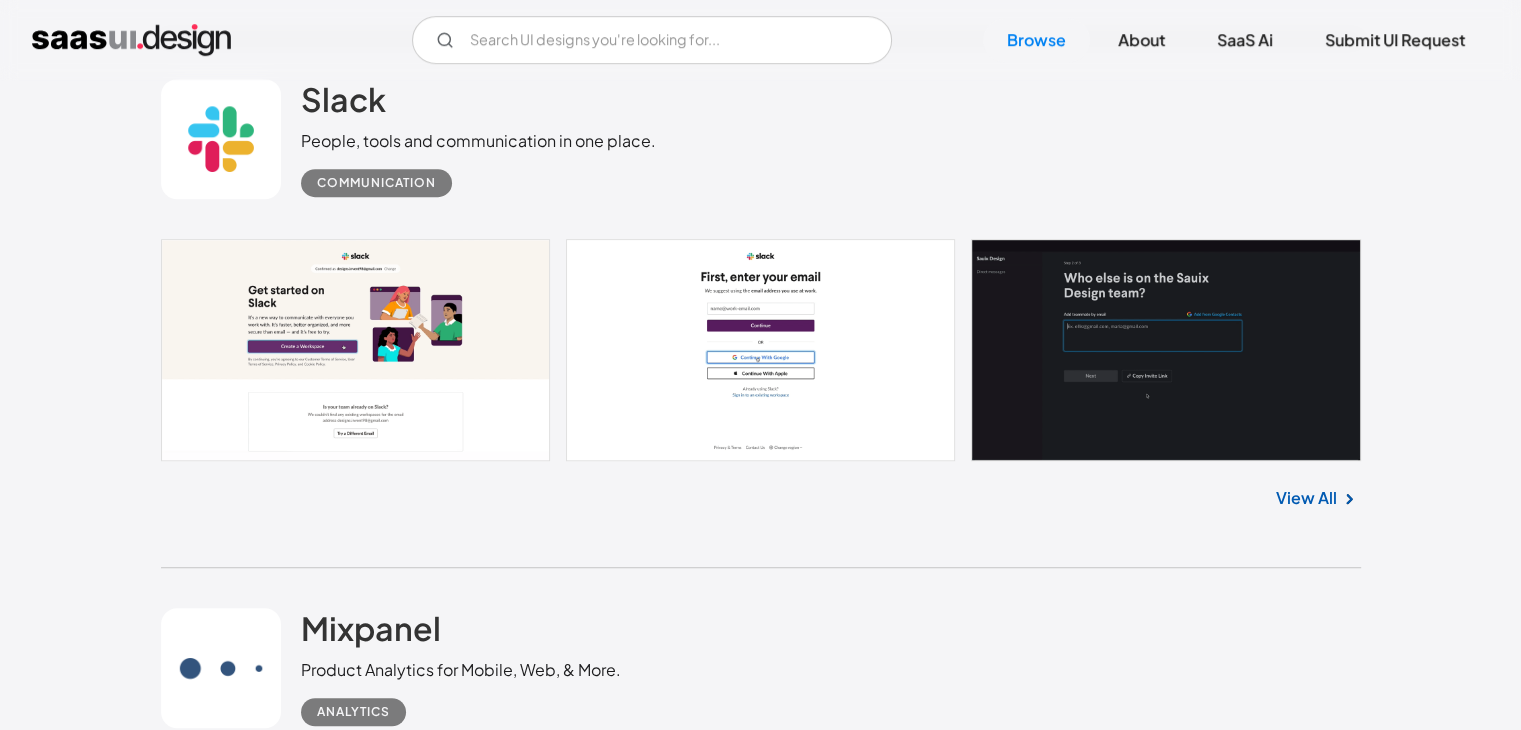 click on "Product Analytics for Mobile, Web, & More." at bounding box center (461, 670) 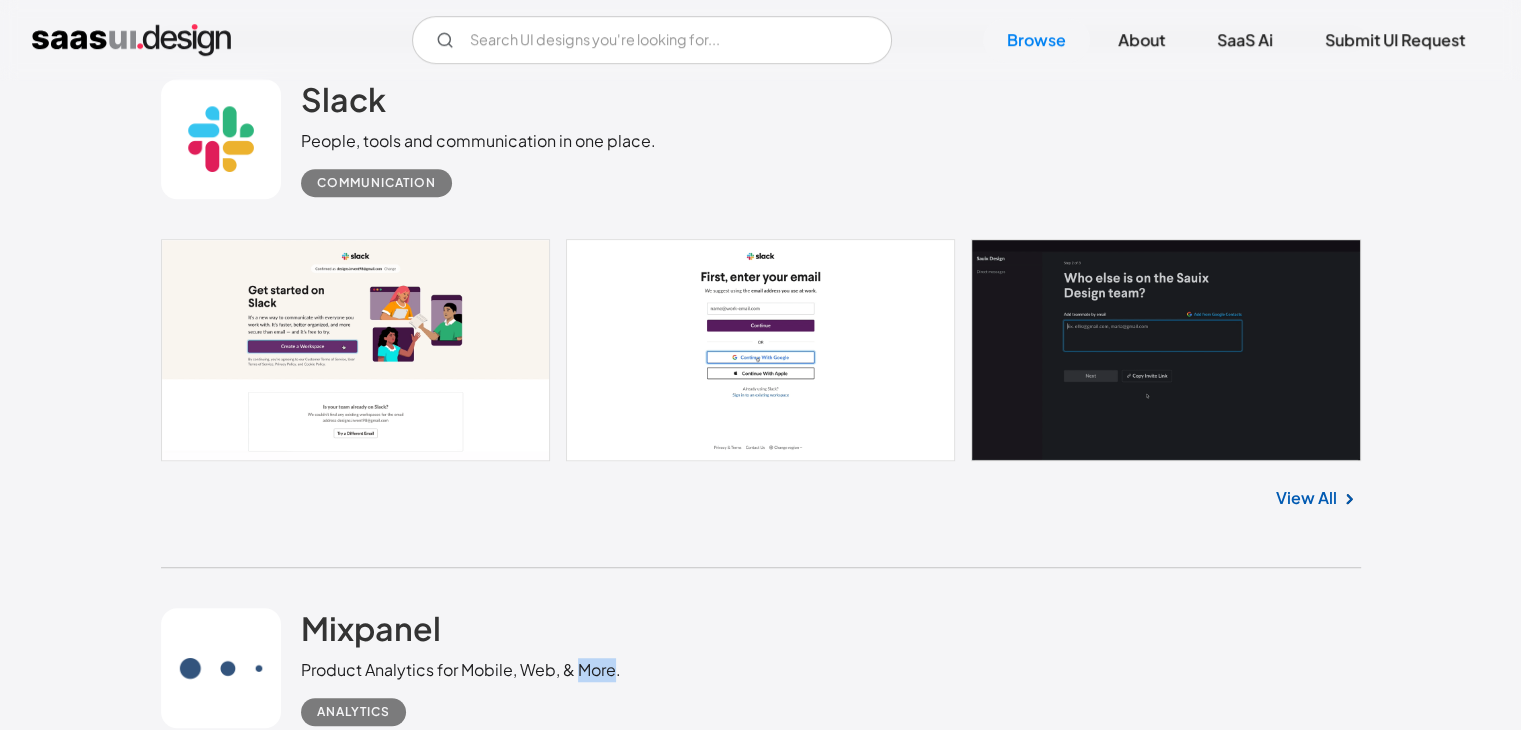 click on "Product Analytics for Mobile, Web, & More." at bounding box center (461, 670) 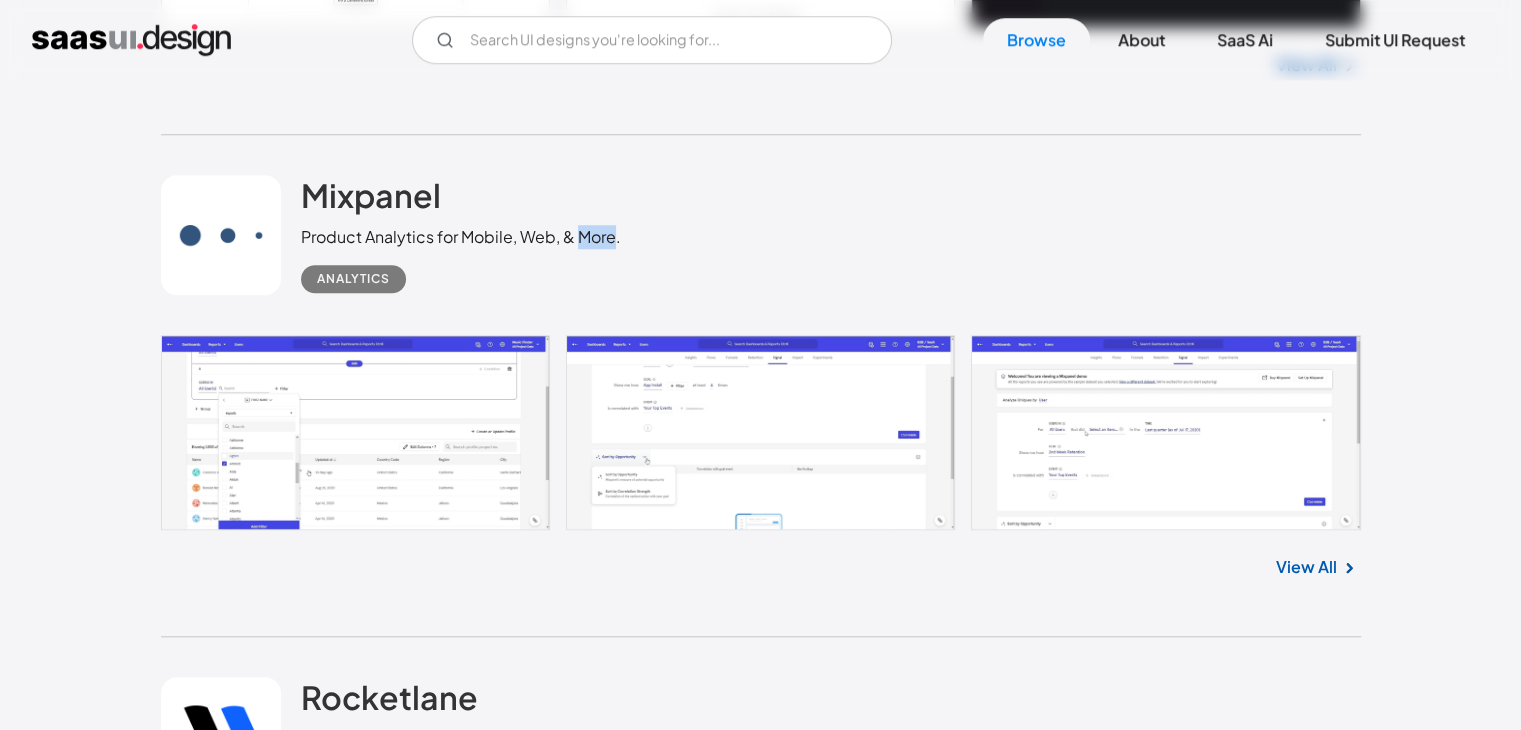scroll, scrollTop: 9338, scrollLeft: 0, axis: vertical 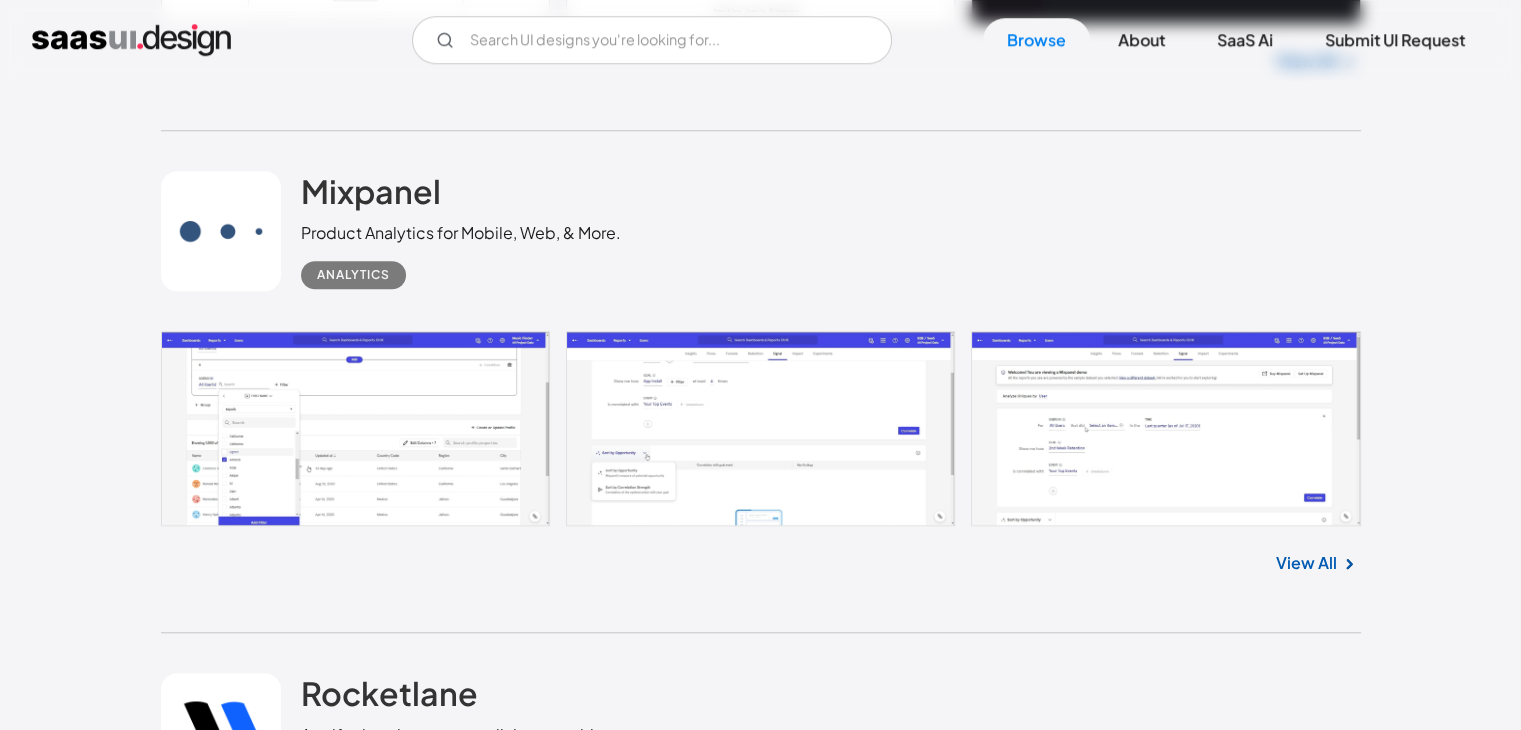 click on "A unified workspace to collaborate with customers" at bounding box center (492, 735) 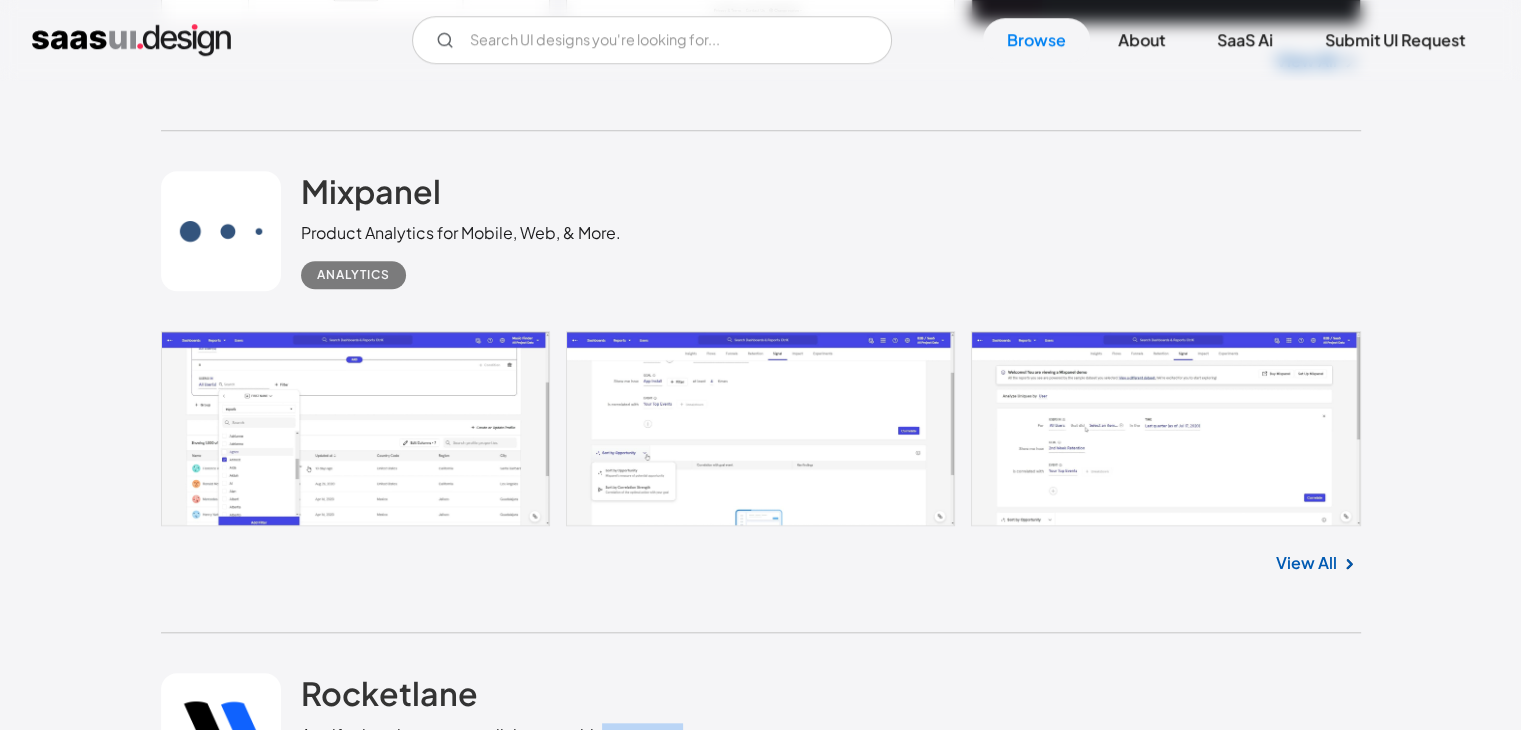 click on "A unified workspace to collaborate with customers" at bounding box center [492, 735] 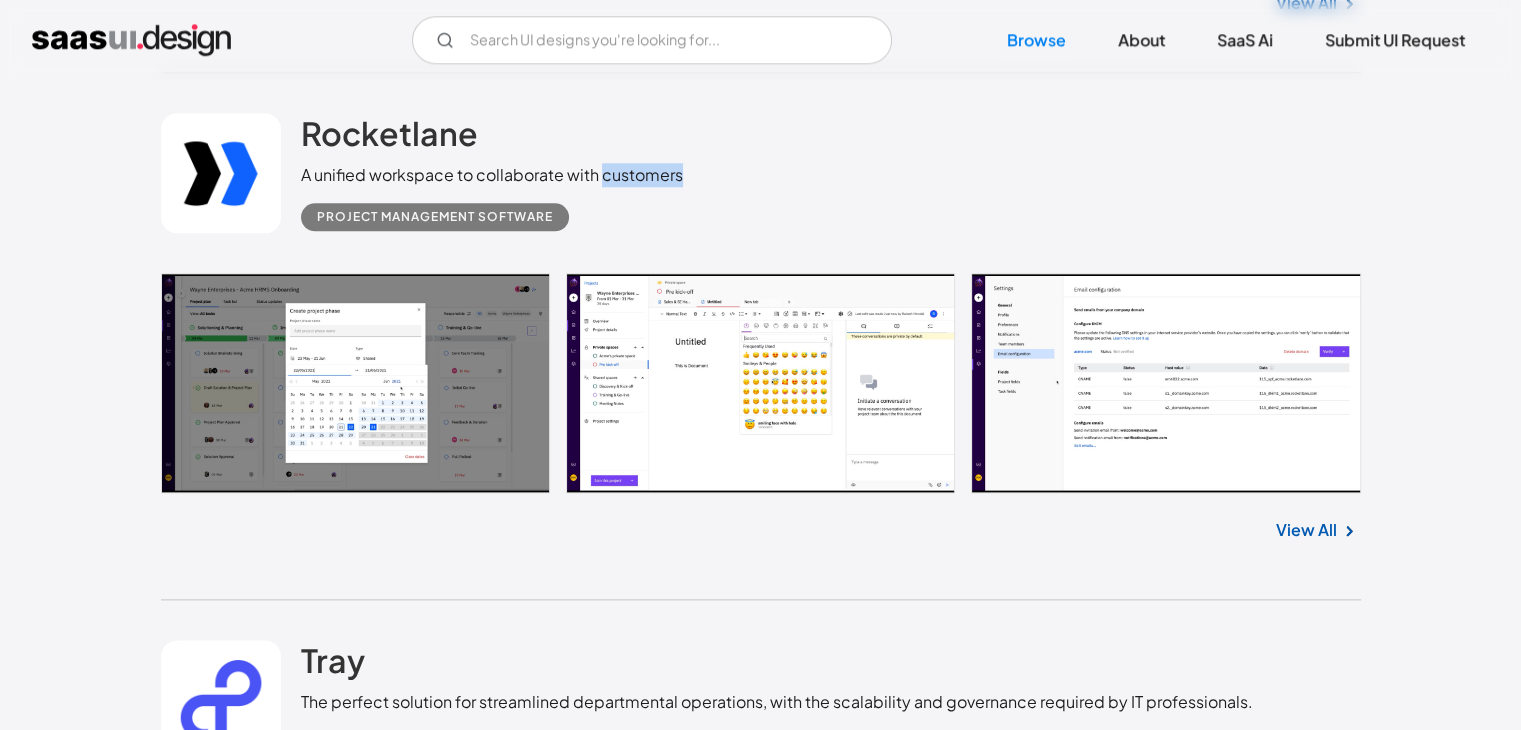 scroll, scrollTop: 9899, scrollLeft: 0, axis: vertical 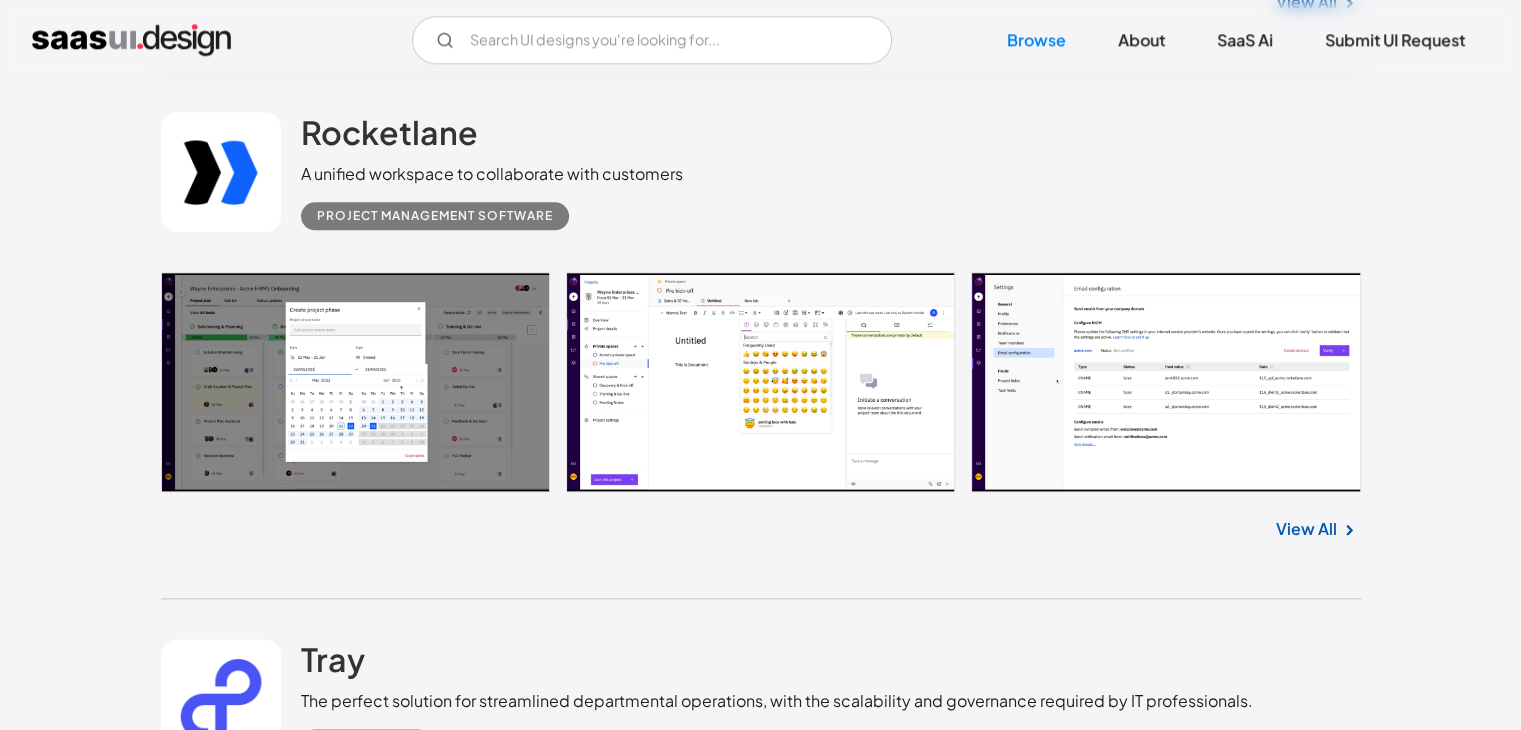 click on "The perfect solution for streamlined departmental operations, with the scalability and governance required by IT professionals." at bounding box center (777, 701) 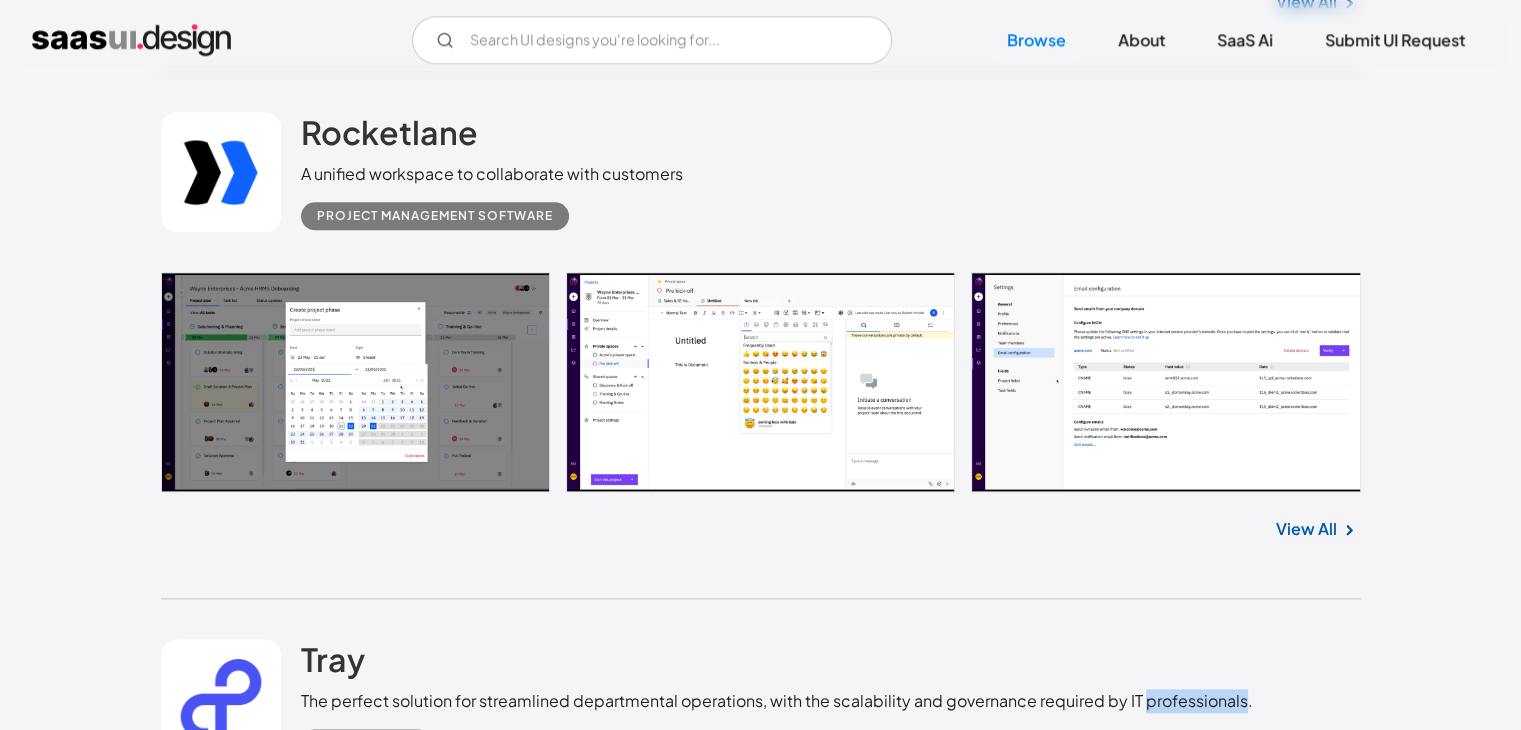 click on "The perfect solution for streamlined departmental operations, with the scalability and governance required by IT professionals." at bounding box center [777, 701] 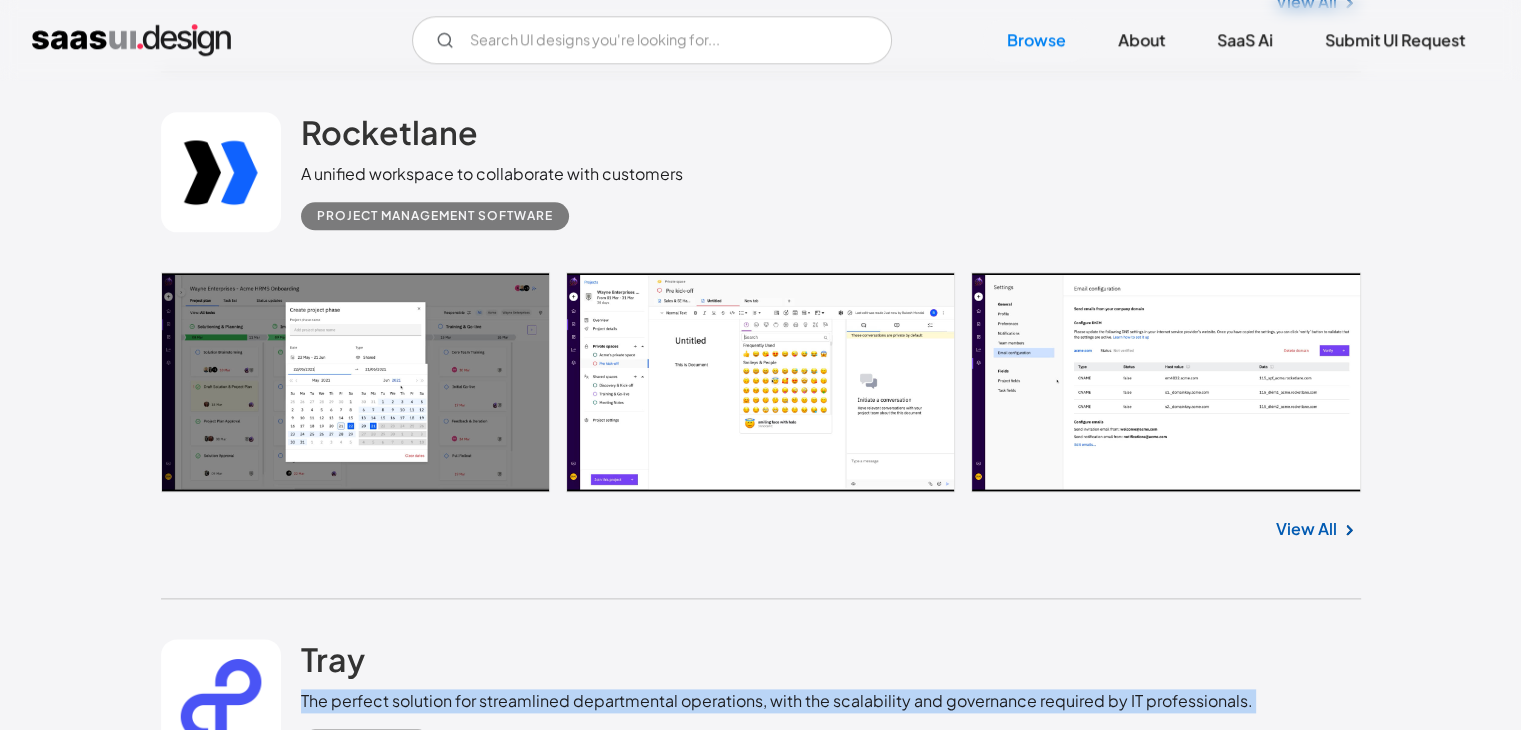 click on "The perfect solution for streamlined departmental operations, with the scalability and governance required by IT professionals." at bounding box center (777, 701) 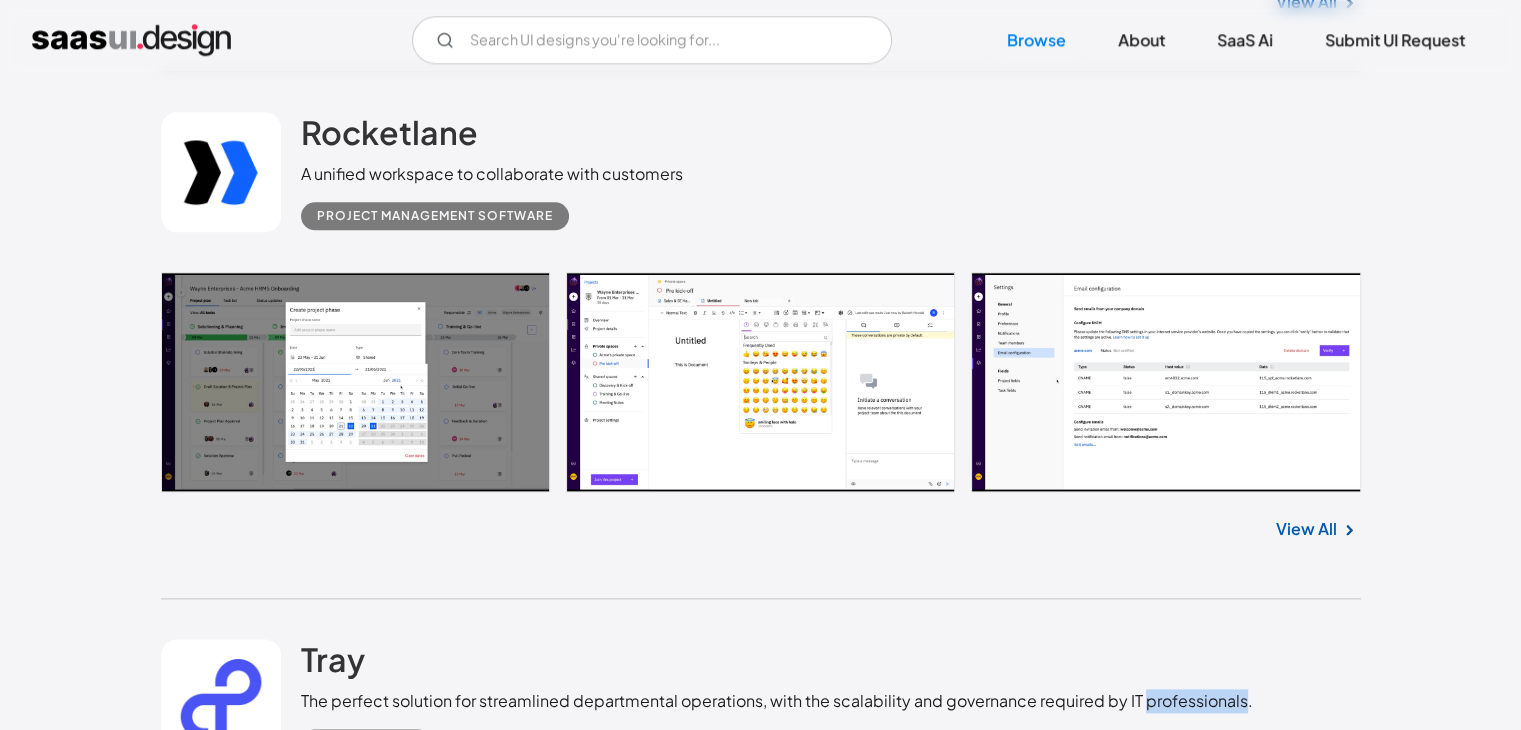 click on "The perfect solution for streamlined departmental operations, with the scalability and governance required by IT professionals." at bounding box center [777, 701] 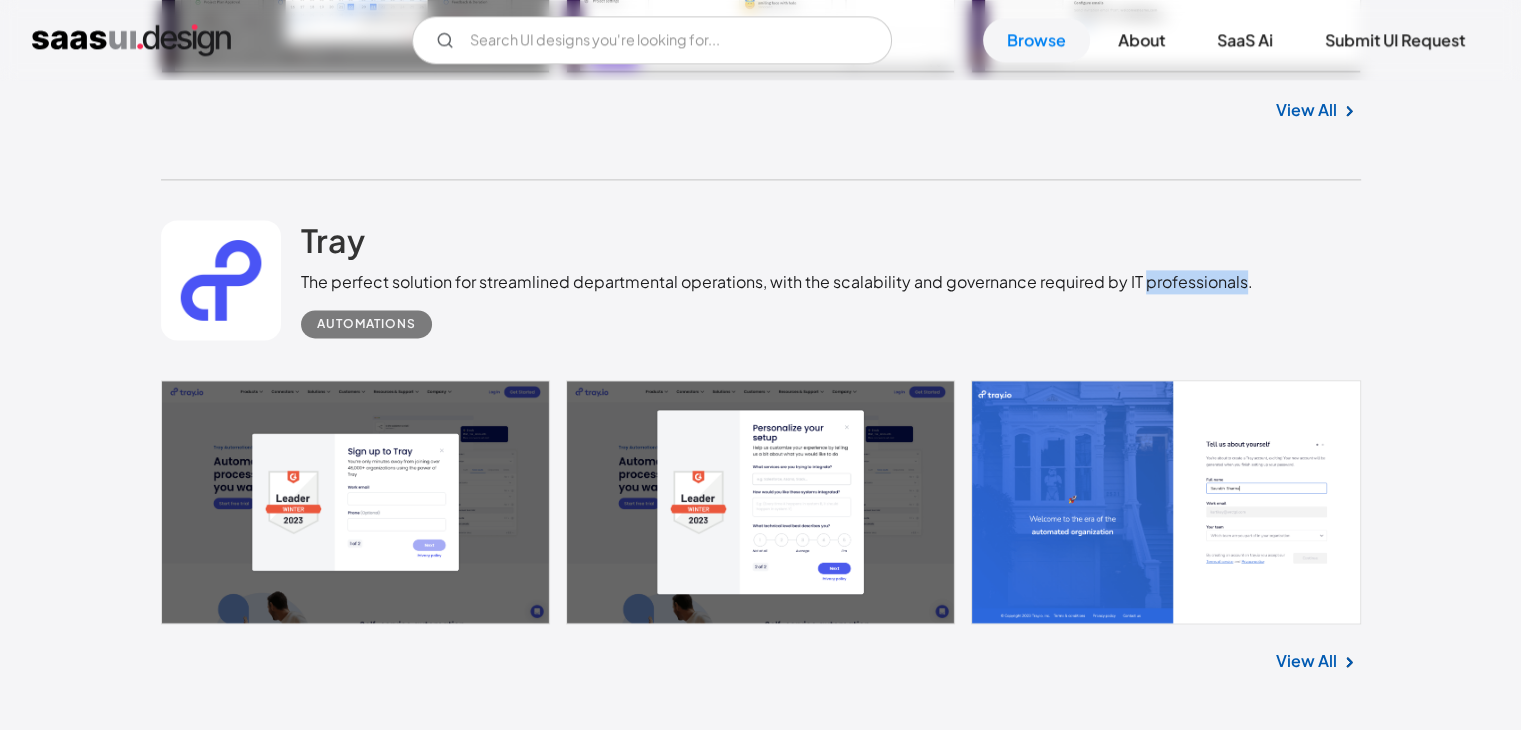 scroll, scrollTop: 10320, scrollLeft: 0, axis: vertical 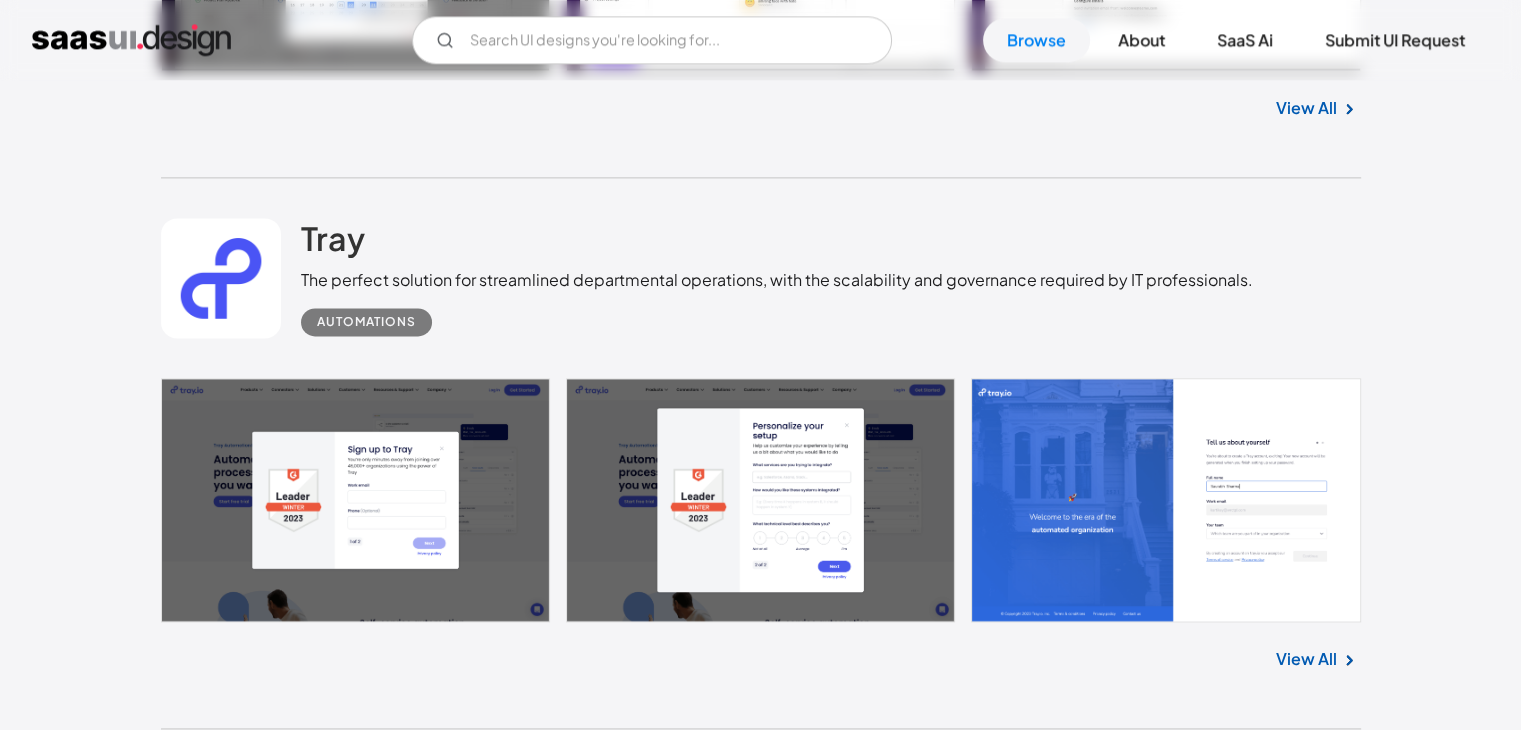 click on "Onboard, pay, insure, and support your hardworking team. Payroll, benefits, and more." at bounding box center [623, 831] 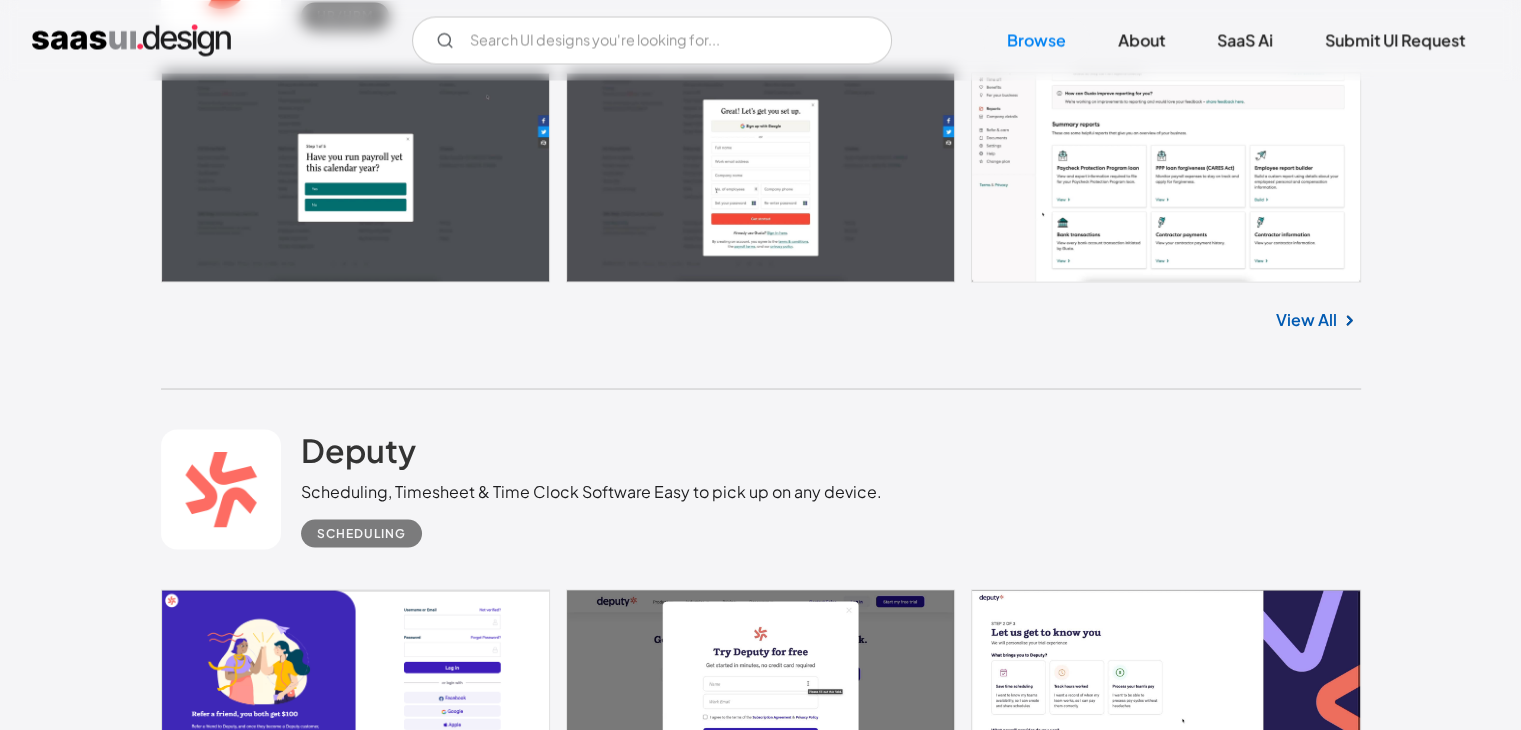 scroll, scrollTop: 11185, scrollLeft: 0, axis: vertical 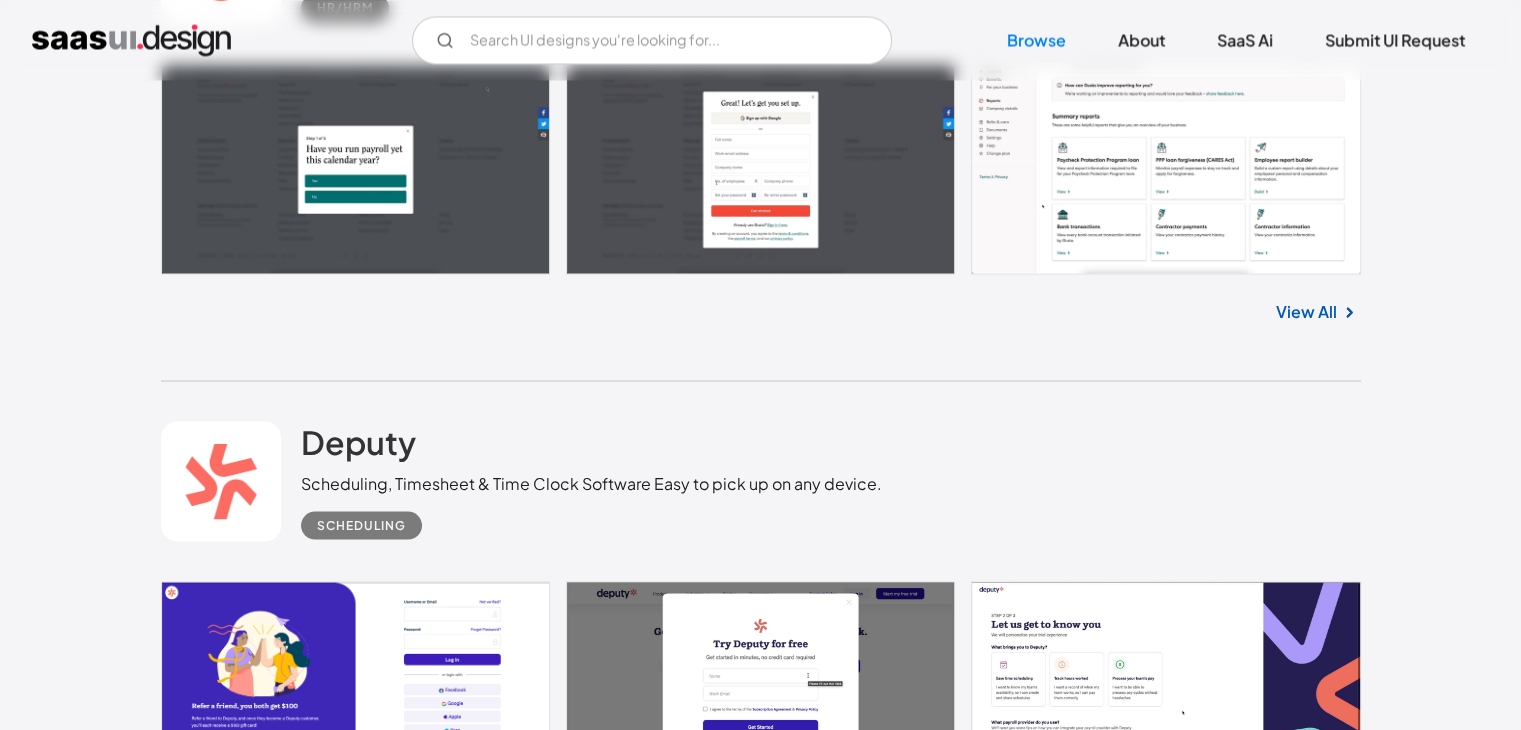 click on "Deputy Scheduling, Timesheet & Time Clock Software Easy to pick up on any device. Scheduling No items found. View All" at bounding box center (761, 642) 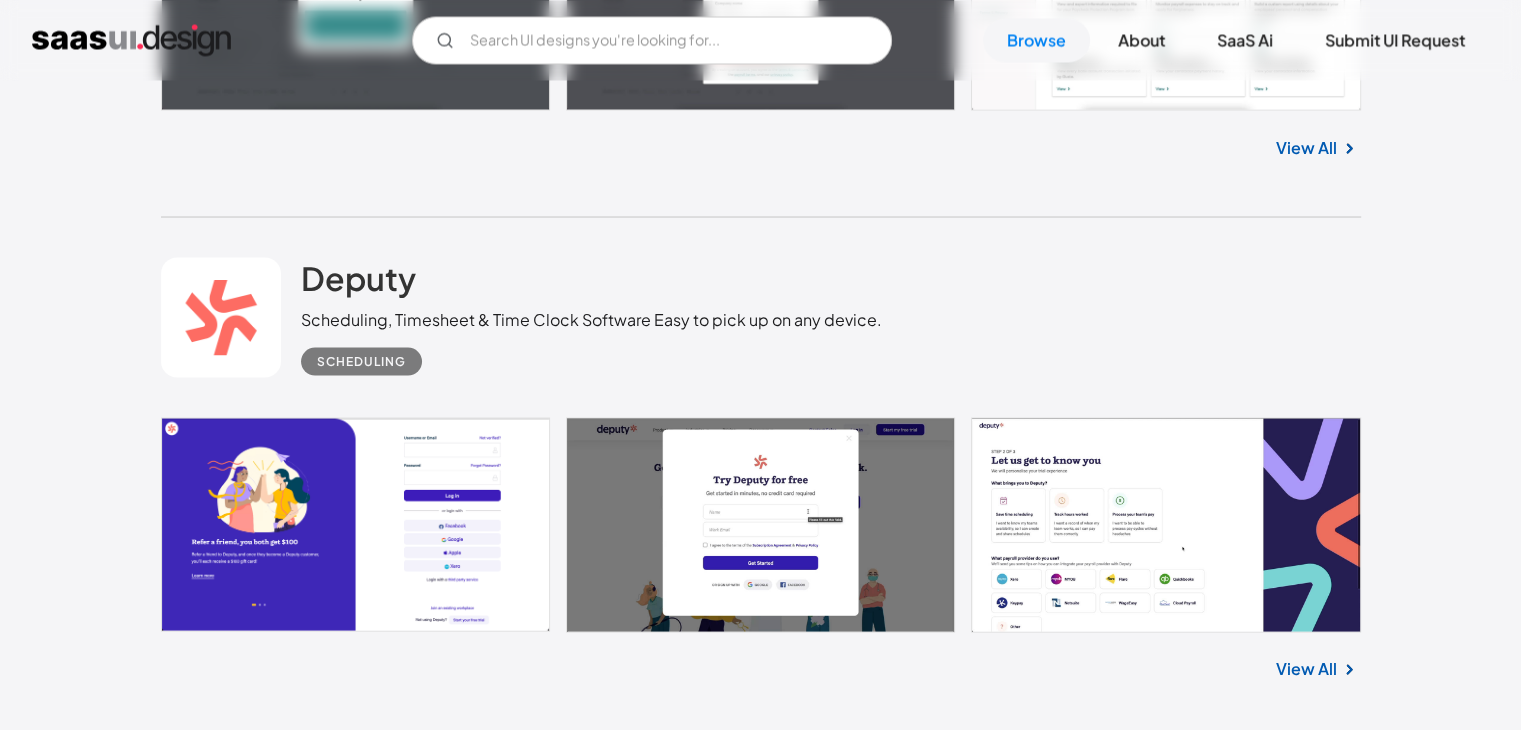 scroll, scrollTop: 11351, scrollLeft: 0, axis: vertical 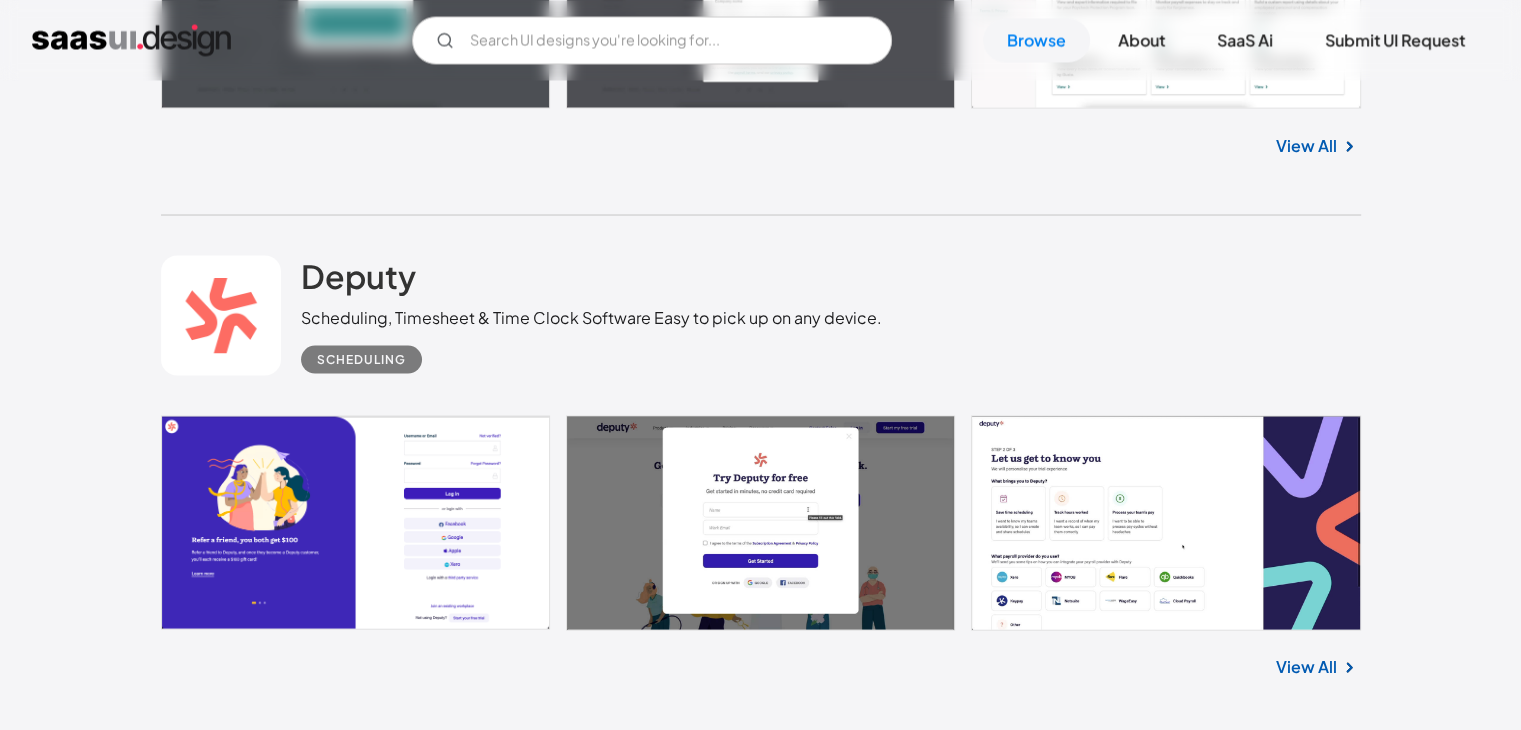 click on "Open-source link management tool to create, share, and track short links" at bounding box center (575, 838) 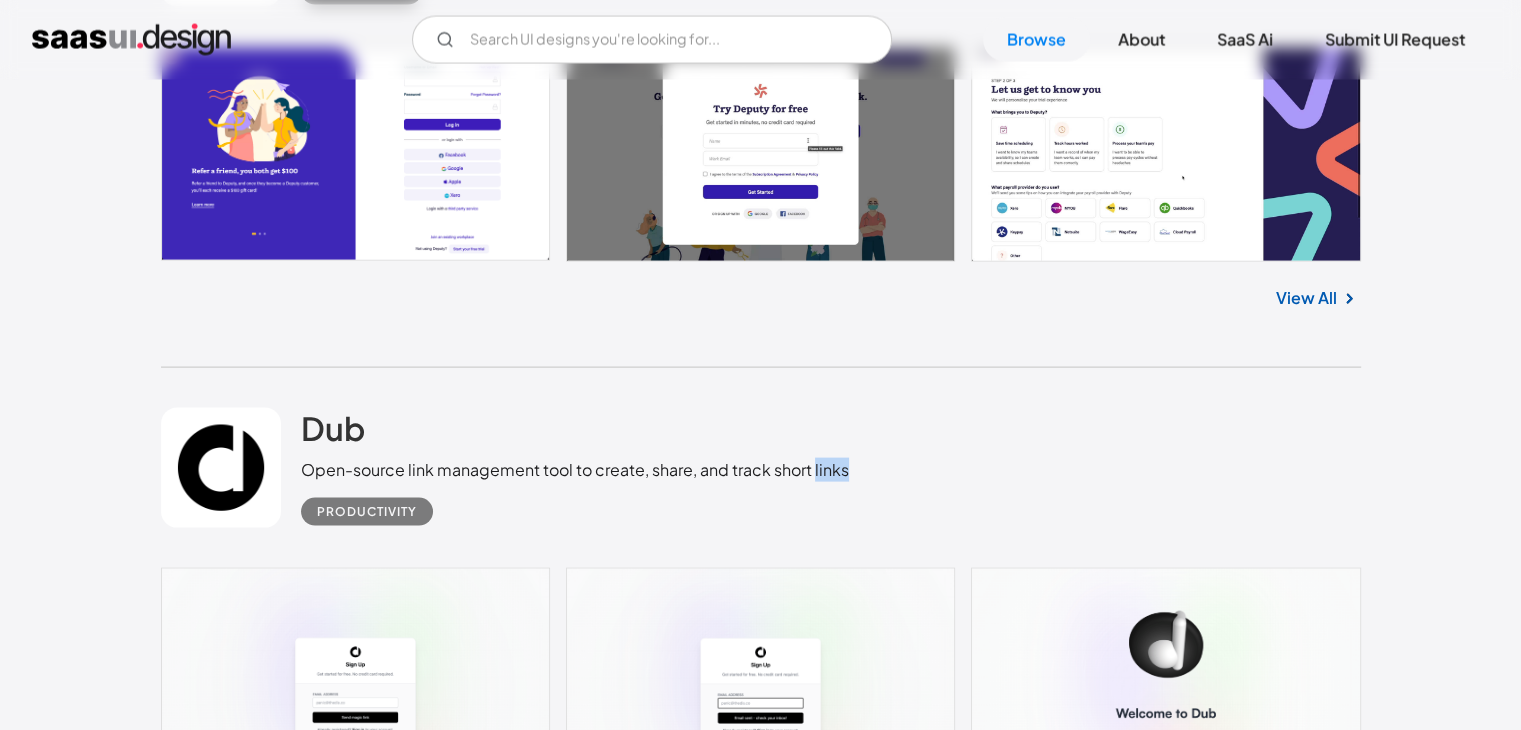 scroll, scrollTop: 11724, scrollLeft: 0, axis: vertical 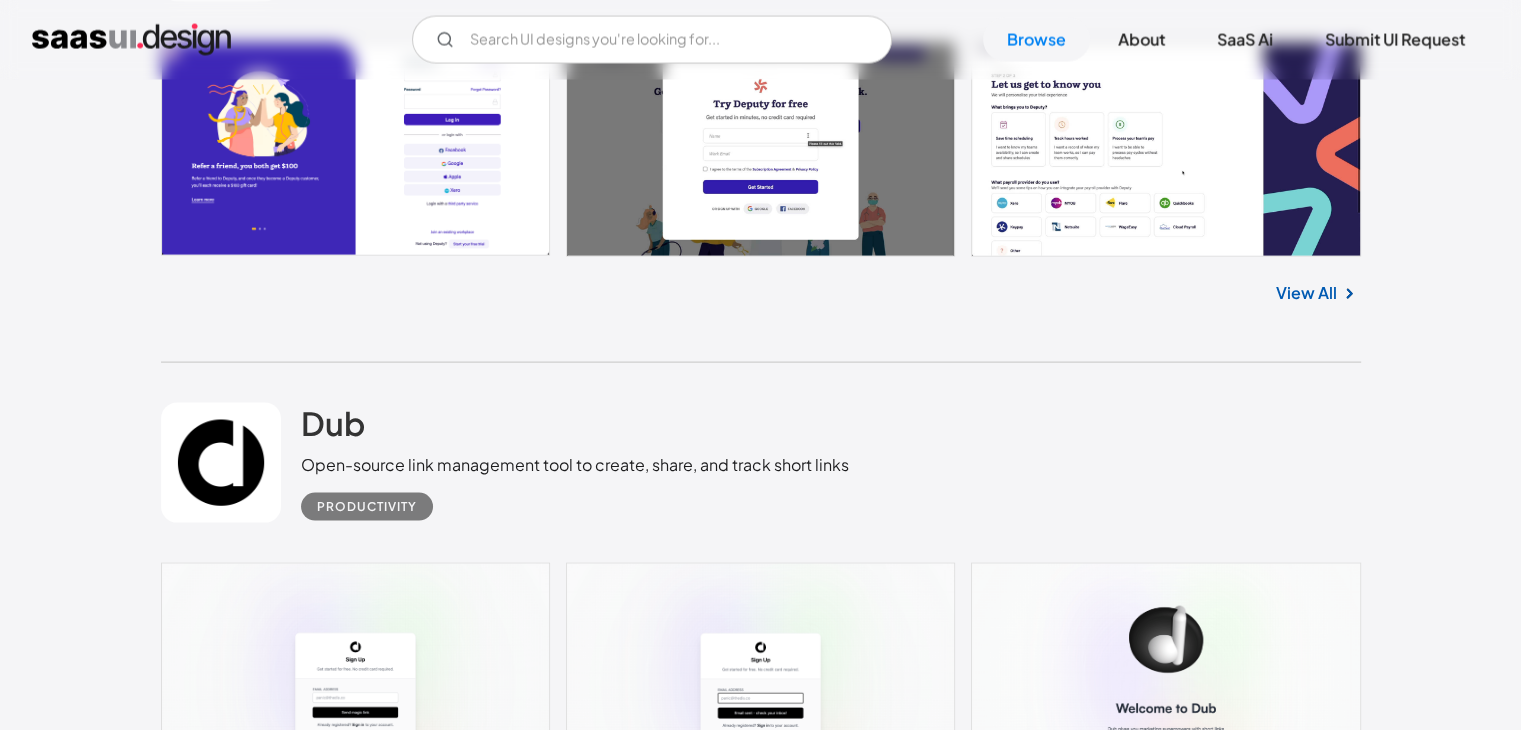 click on "EHR Software for Health & Wellness Professionals" at bounding box center (486, 1016) 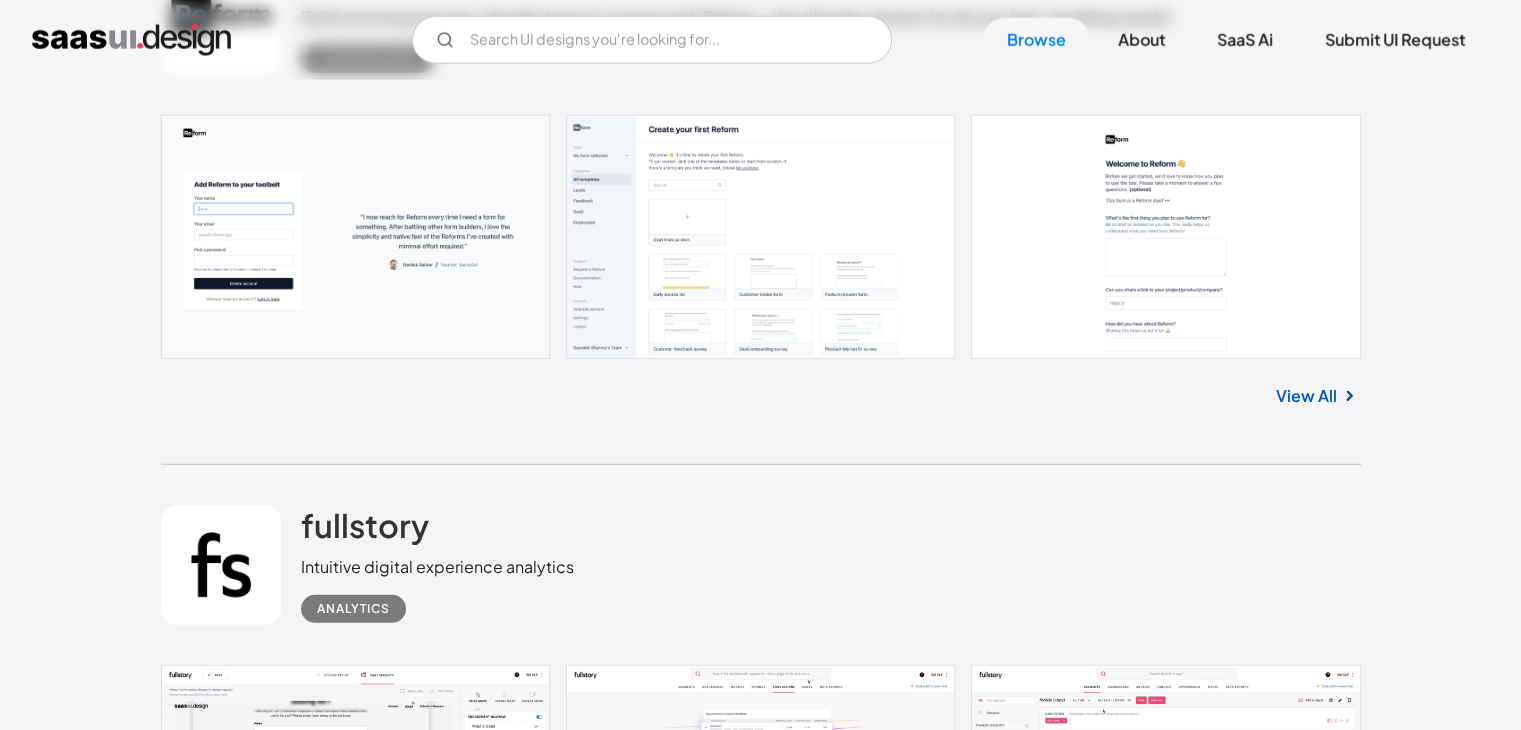 scroll, scrollTop: 13247, scrollLeft: 0, axis: vertical 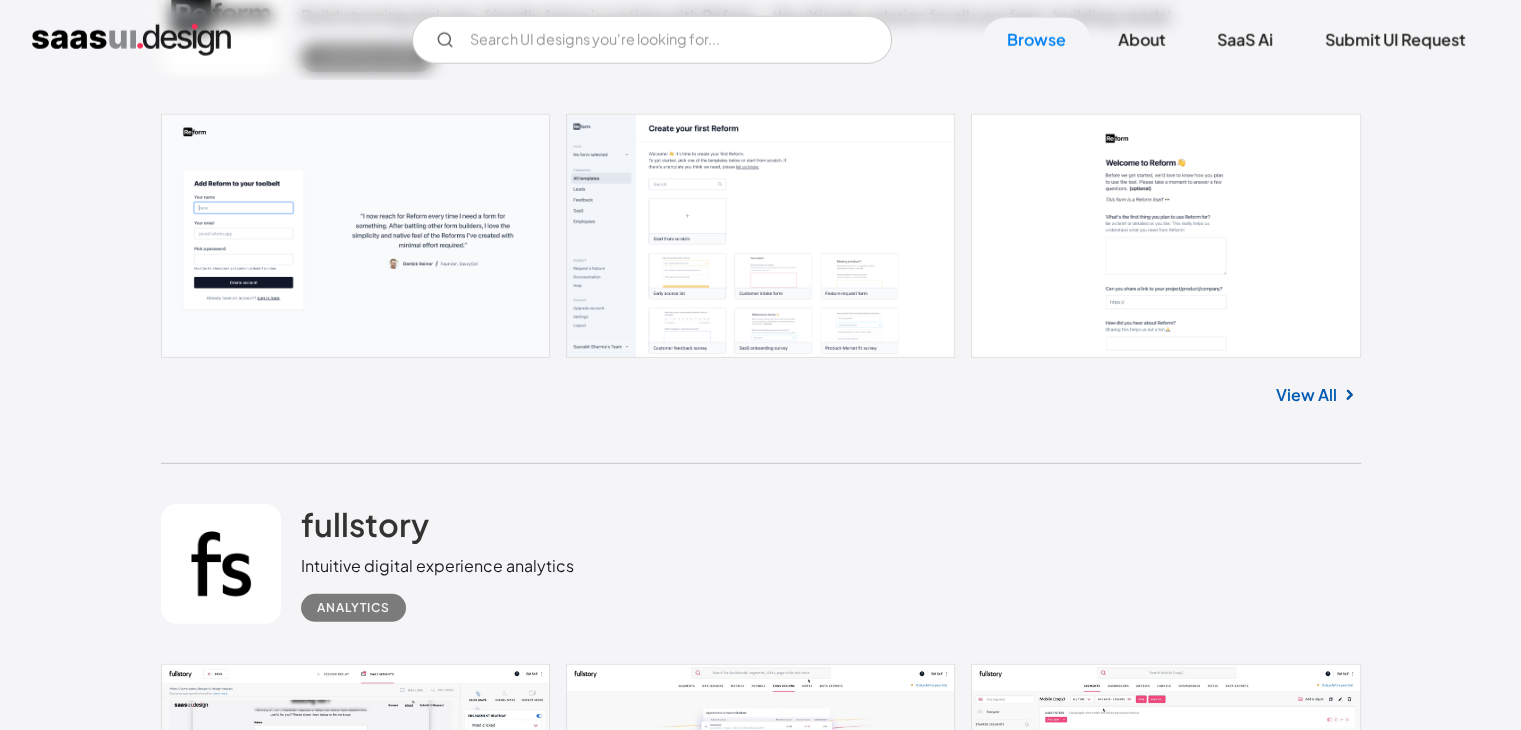 click on "Intuitive digital experience analytics" at bounding box center (437, 566) 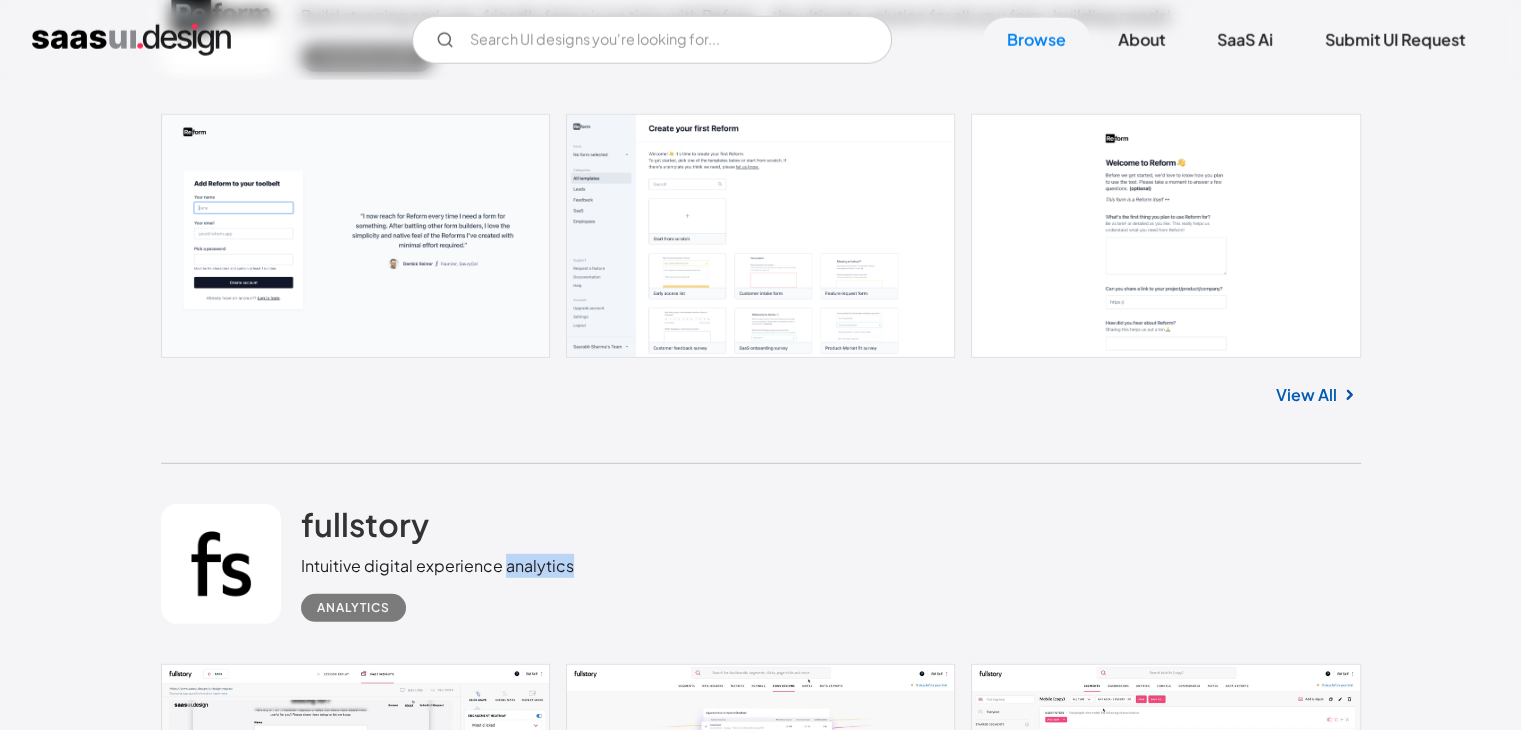 click on "Intuitive digital experience analytics" at bounding box center [437, 566] 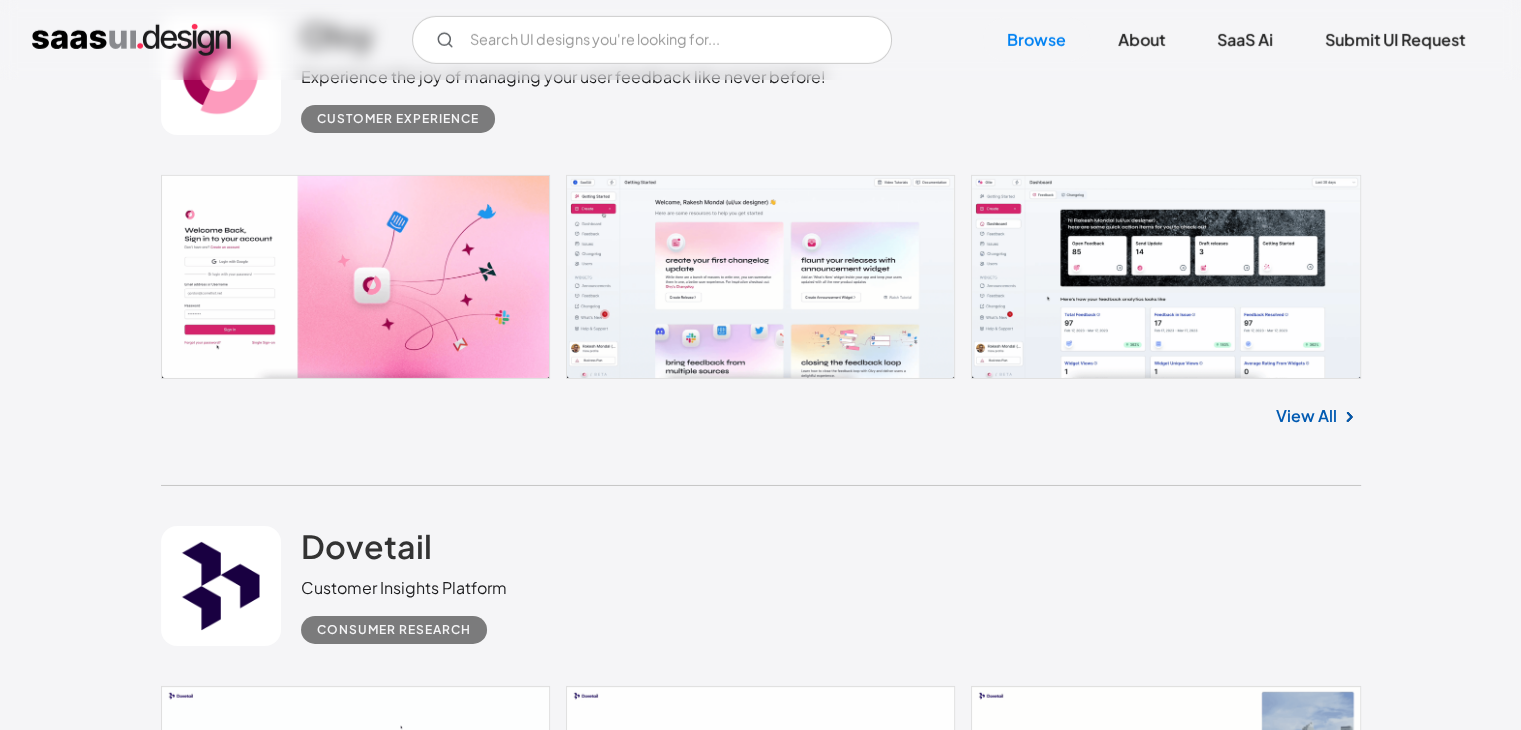scroll, scrollTop: 14288, scrollLeft: 0, axis: vertical 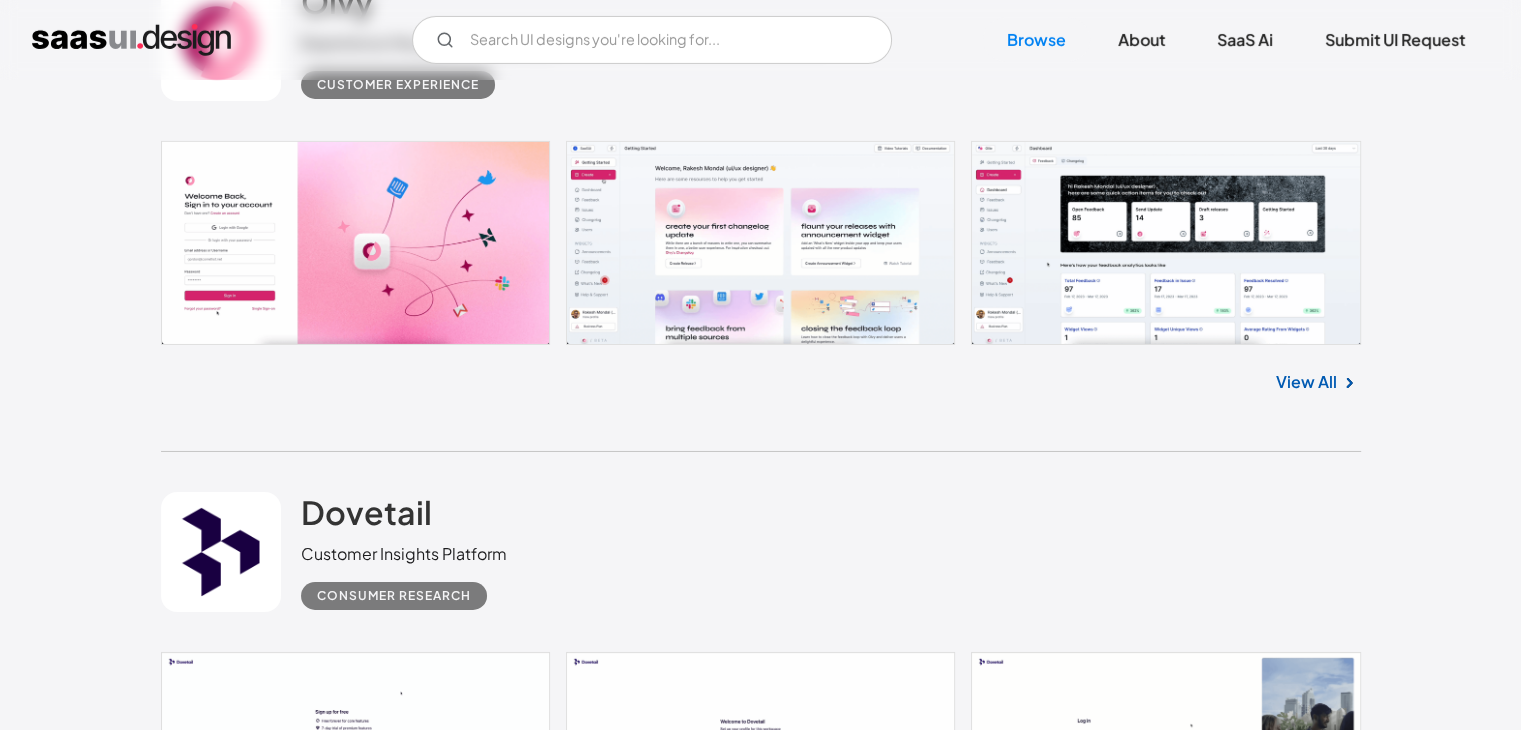 click on "Customer Insights Platform" at bounding box center (404, 554) 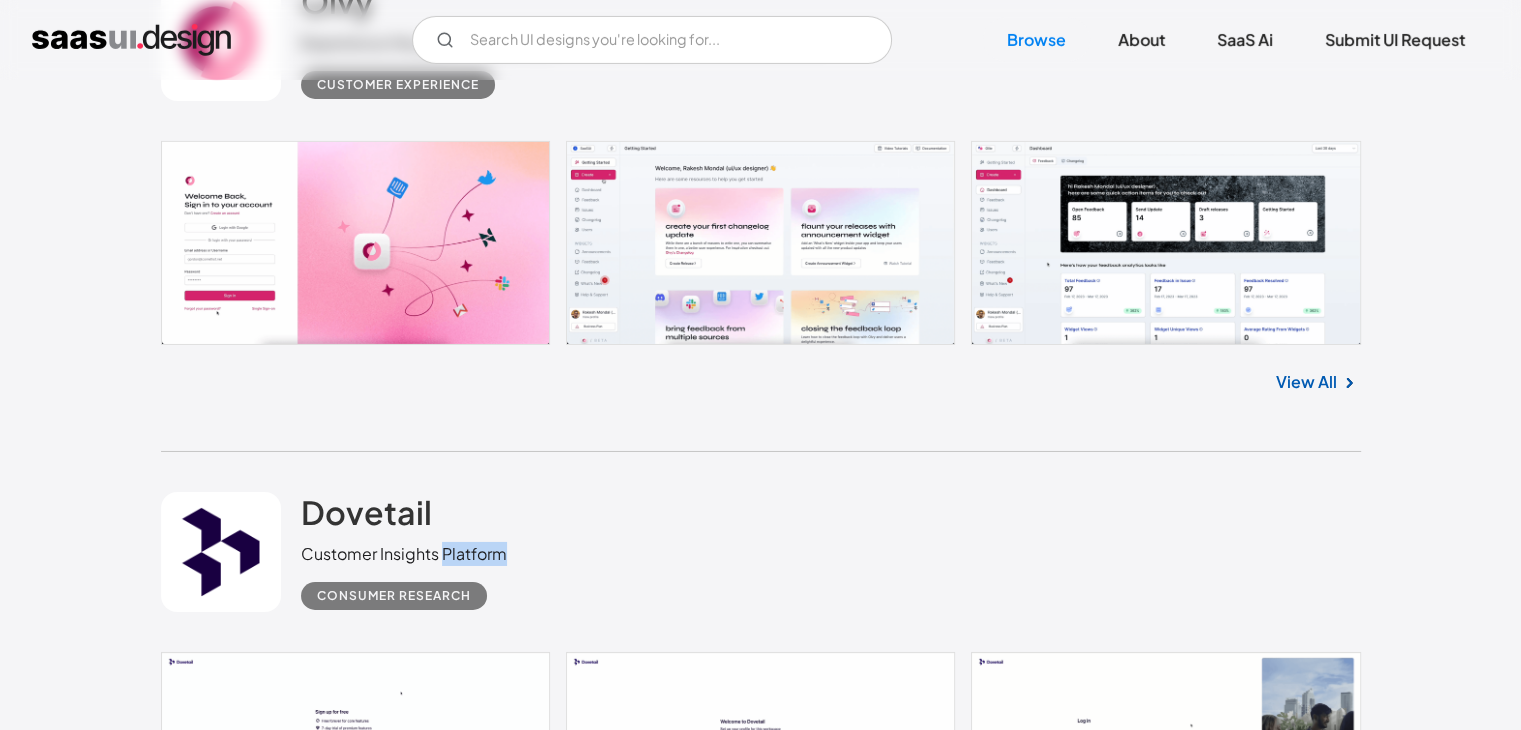 click on "Customer Insights Platform" at bounding box center [404, 554] 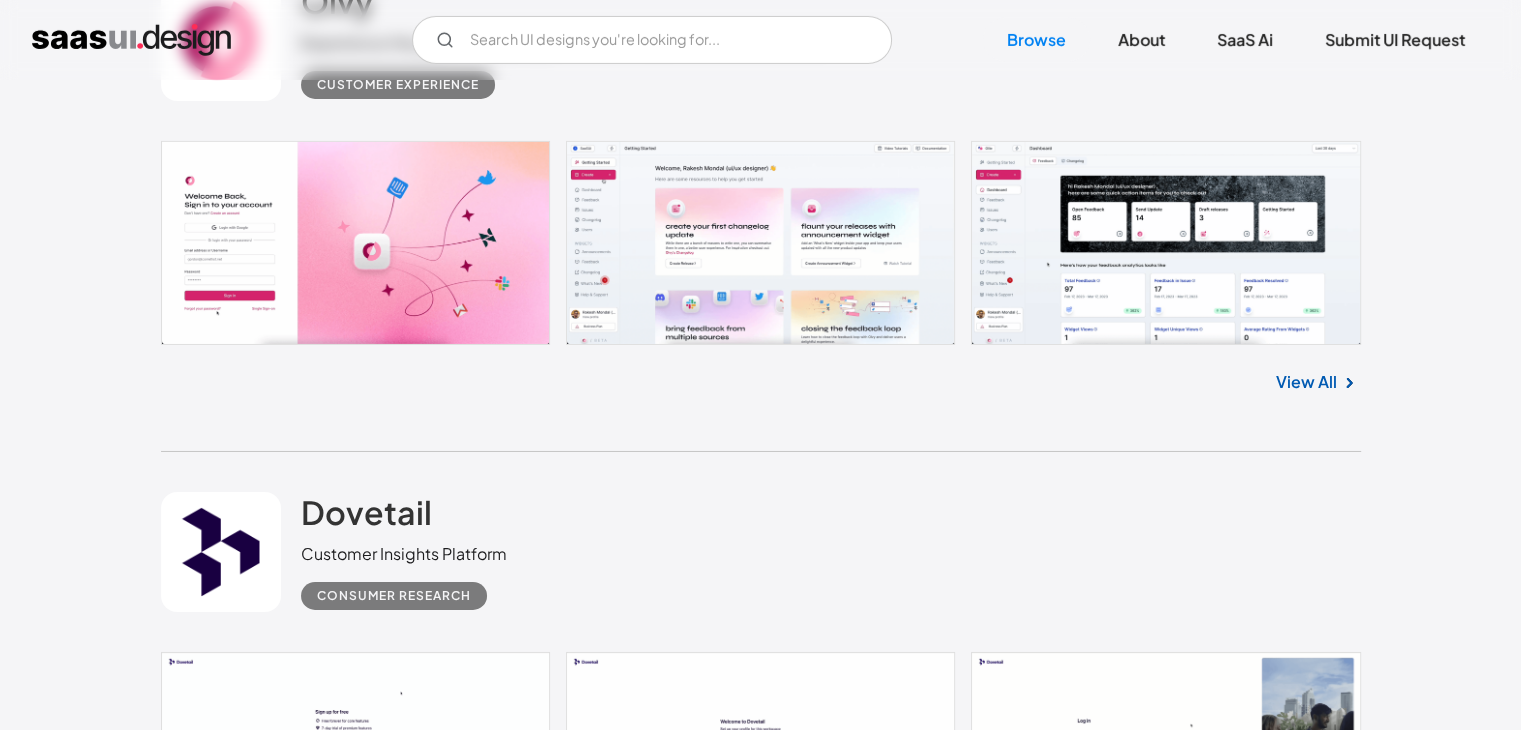click on "Dovetail Customer Insights Platform Consumer Research" at bounding box center [761, 552] 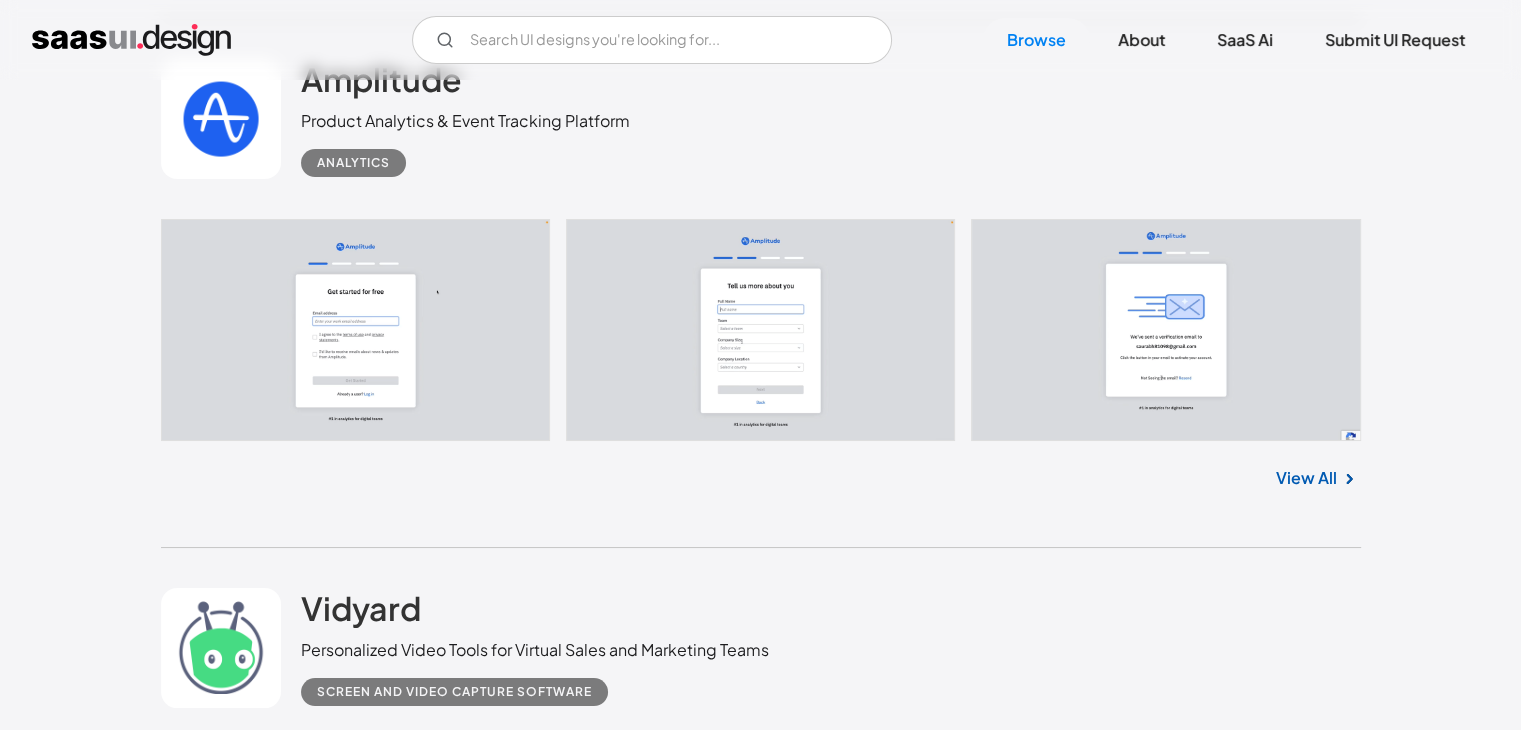 scroll, scrollTop: 15228, scrollLeft: 0, axis: vertical 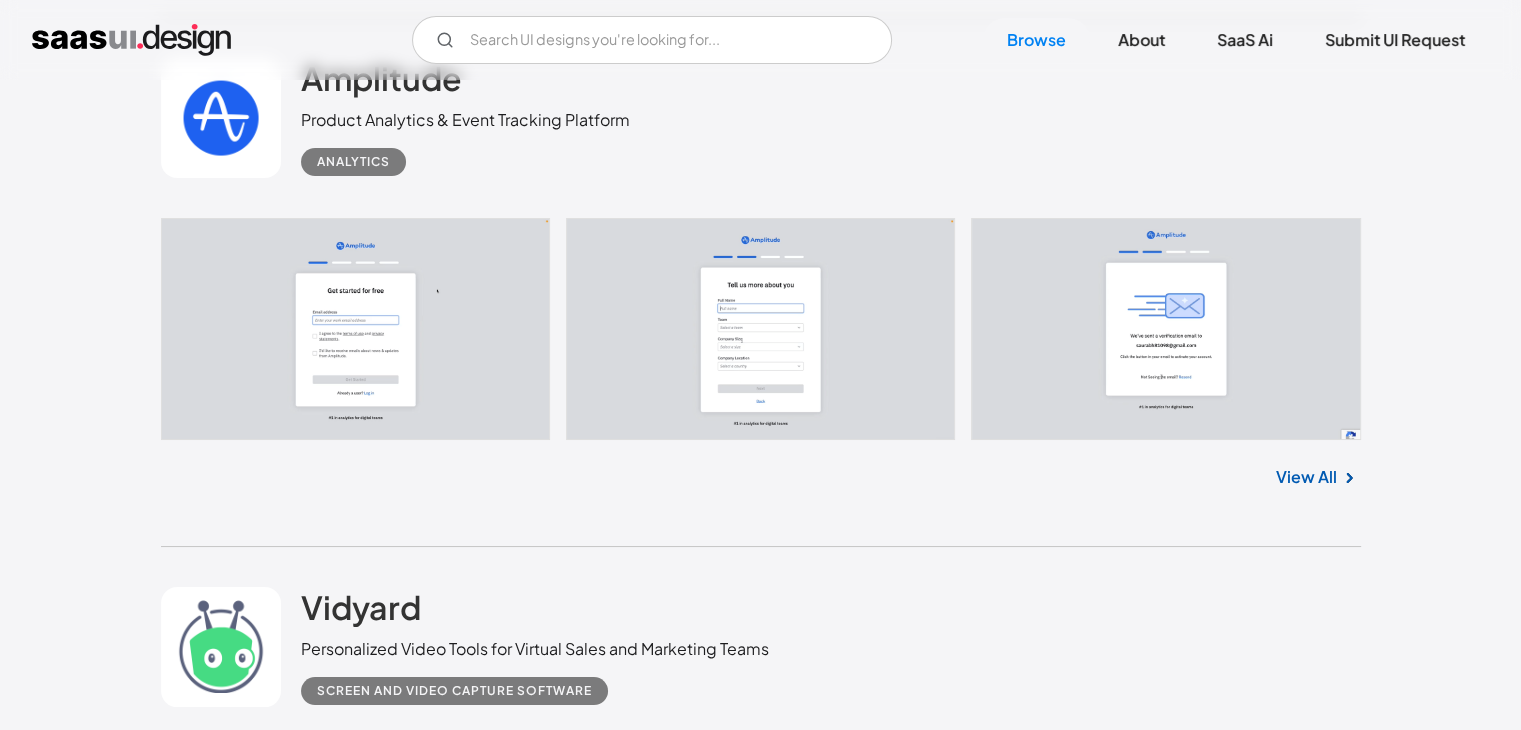 click on "Personalized Video Tools for Virtual Sales and Marketing Teams" at bounding box center (535, 649) 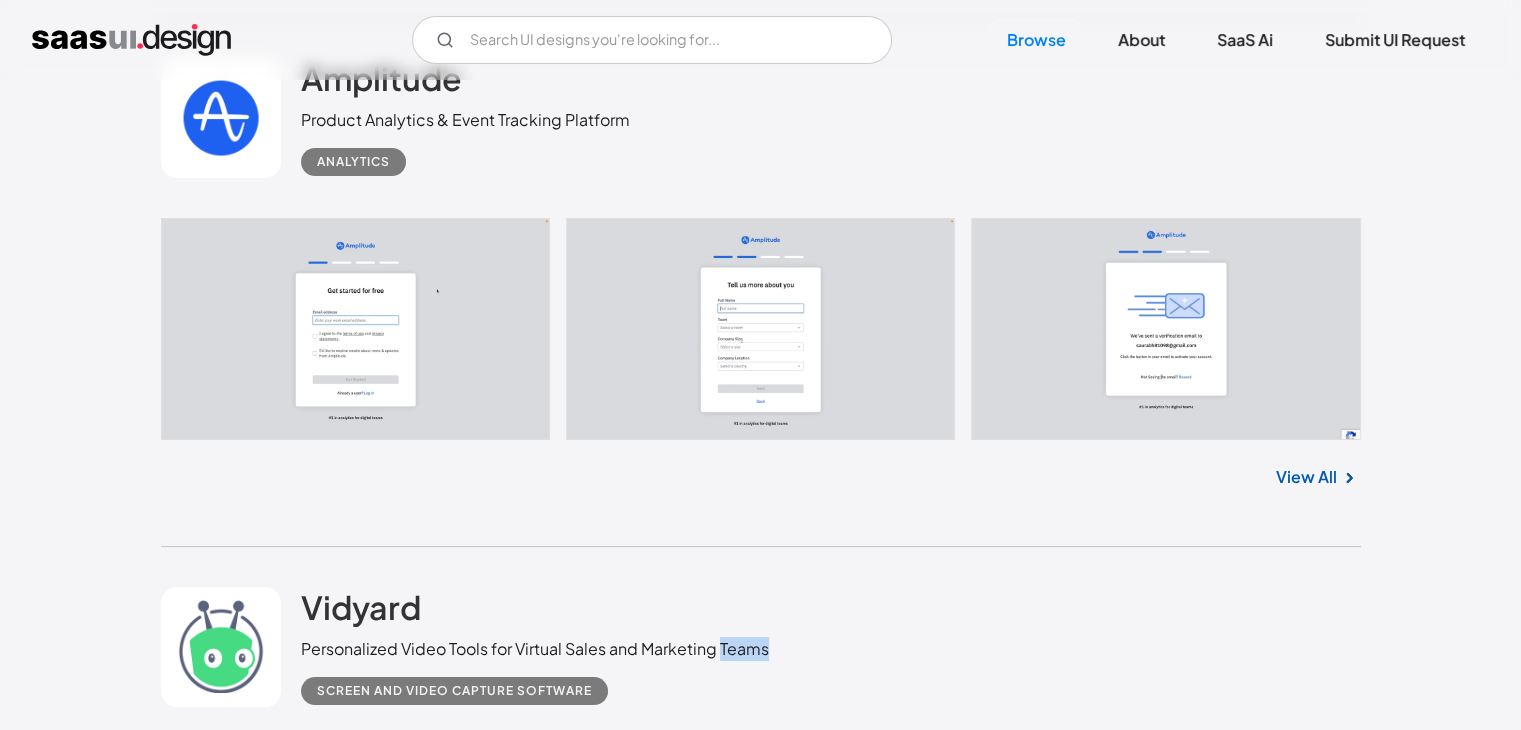 click on "Personalized Video Tools for Virtual Sales and Marketing Teams" at bounding box center [535, 649] 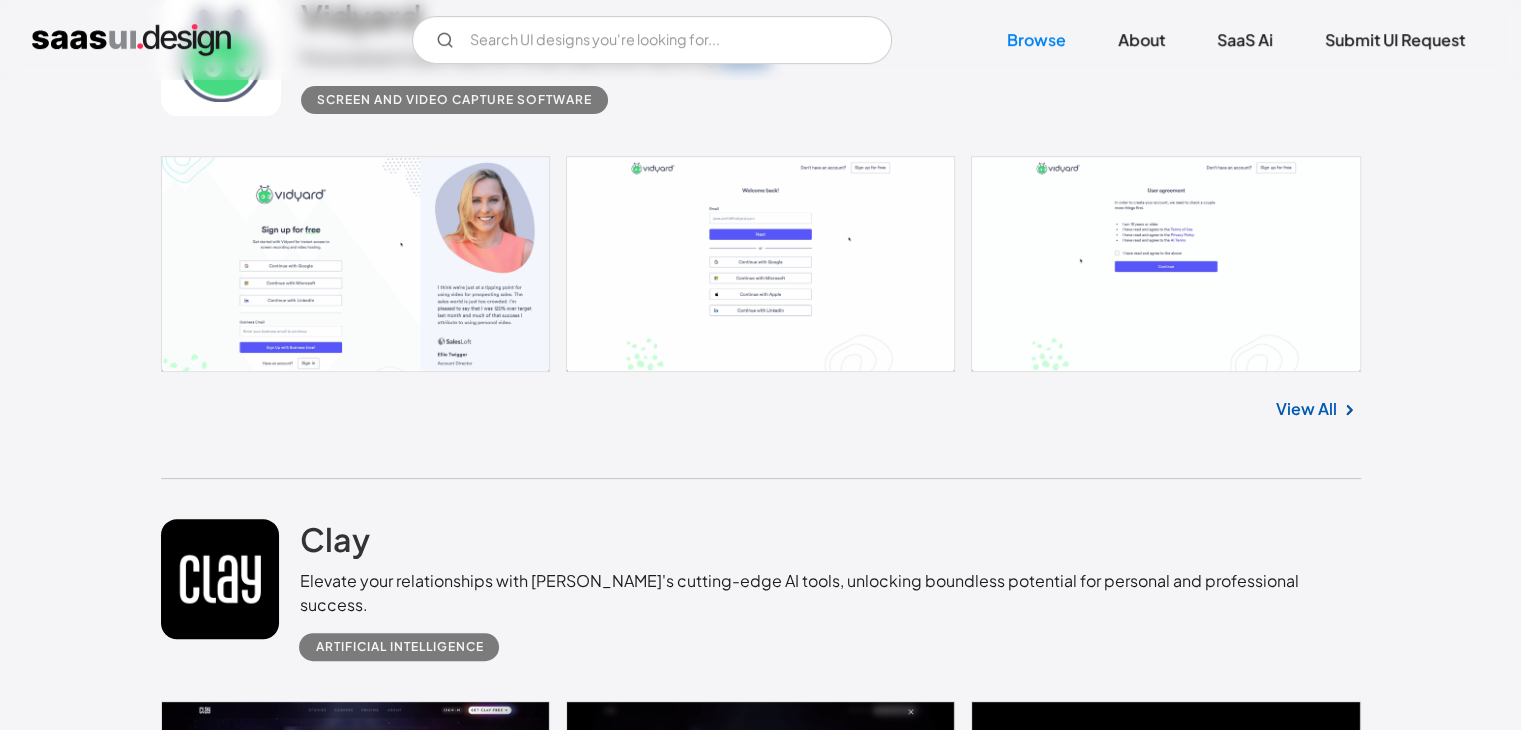 scroll, scrollTop: 15817, scrollLeft: 0, axis: vertical 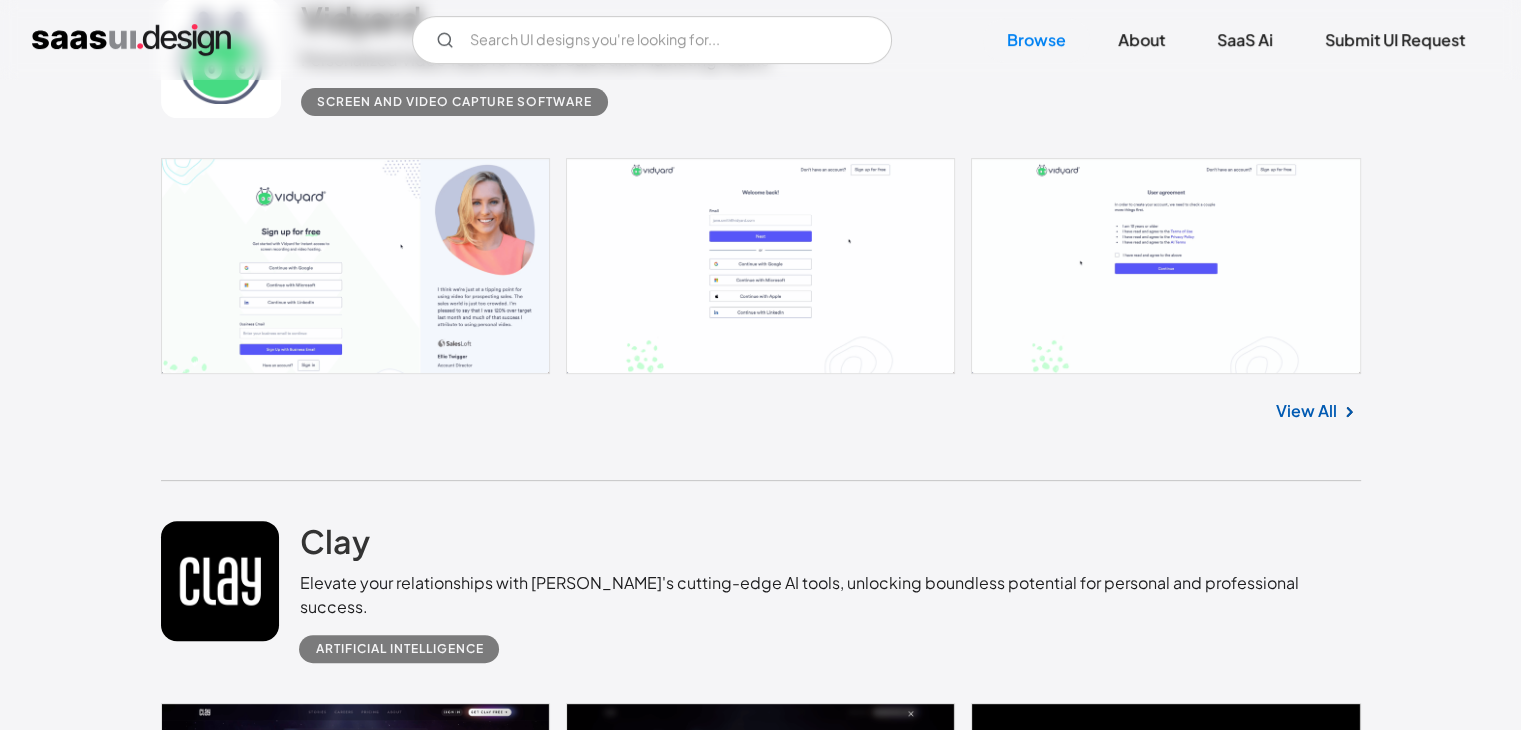 click on "Elevate your relationships with [PERSON_NAME]'s cutting-edge AI tools, unlocking boundless potential for personal and professional success." at bounding box center (829, 595) 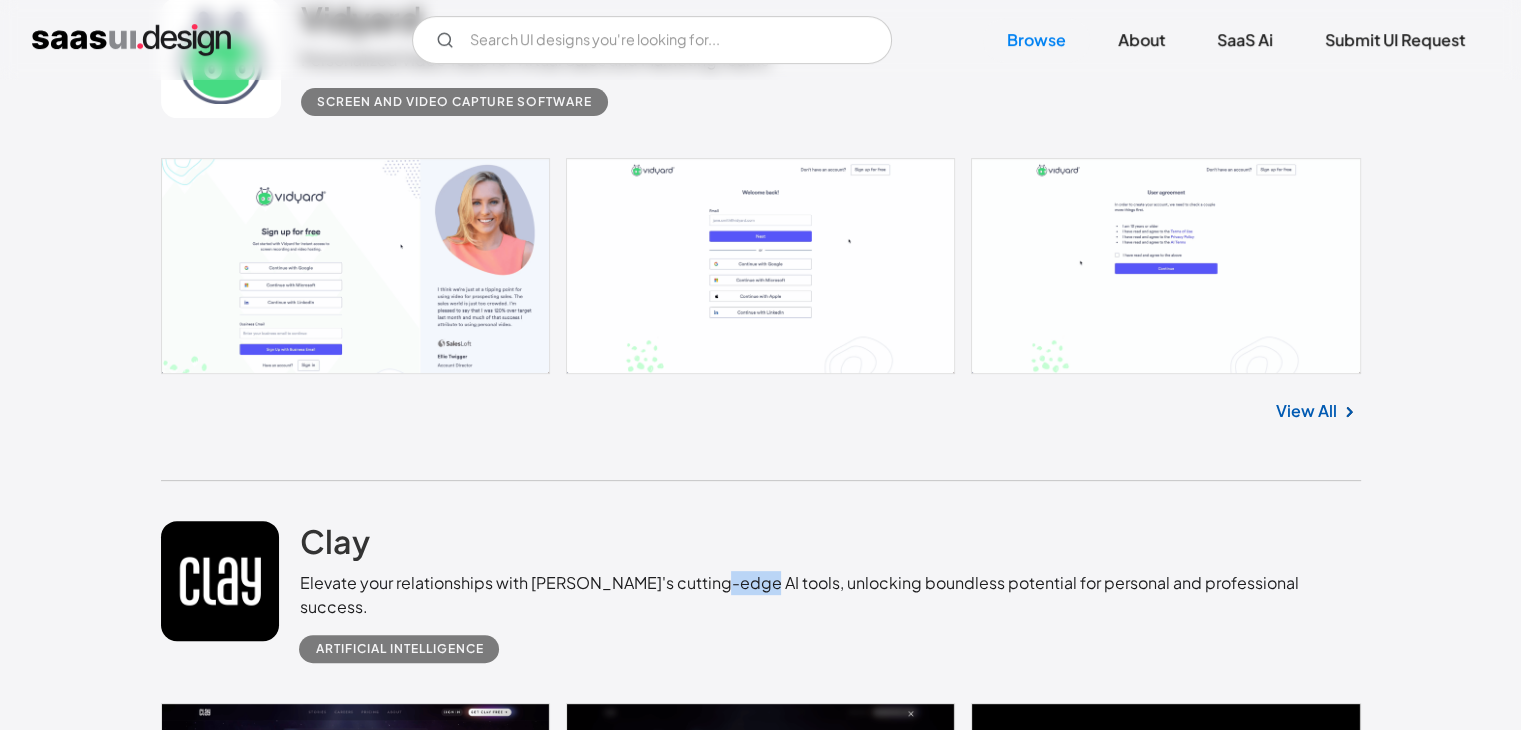 click on "Elevate your relationships with [PERSON_NAME]'s cutting-edge AI tools, unlocking boundless potential for personal and professional success." at bounding box center (829, 595) 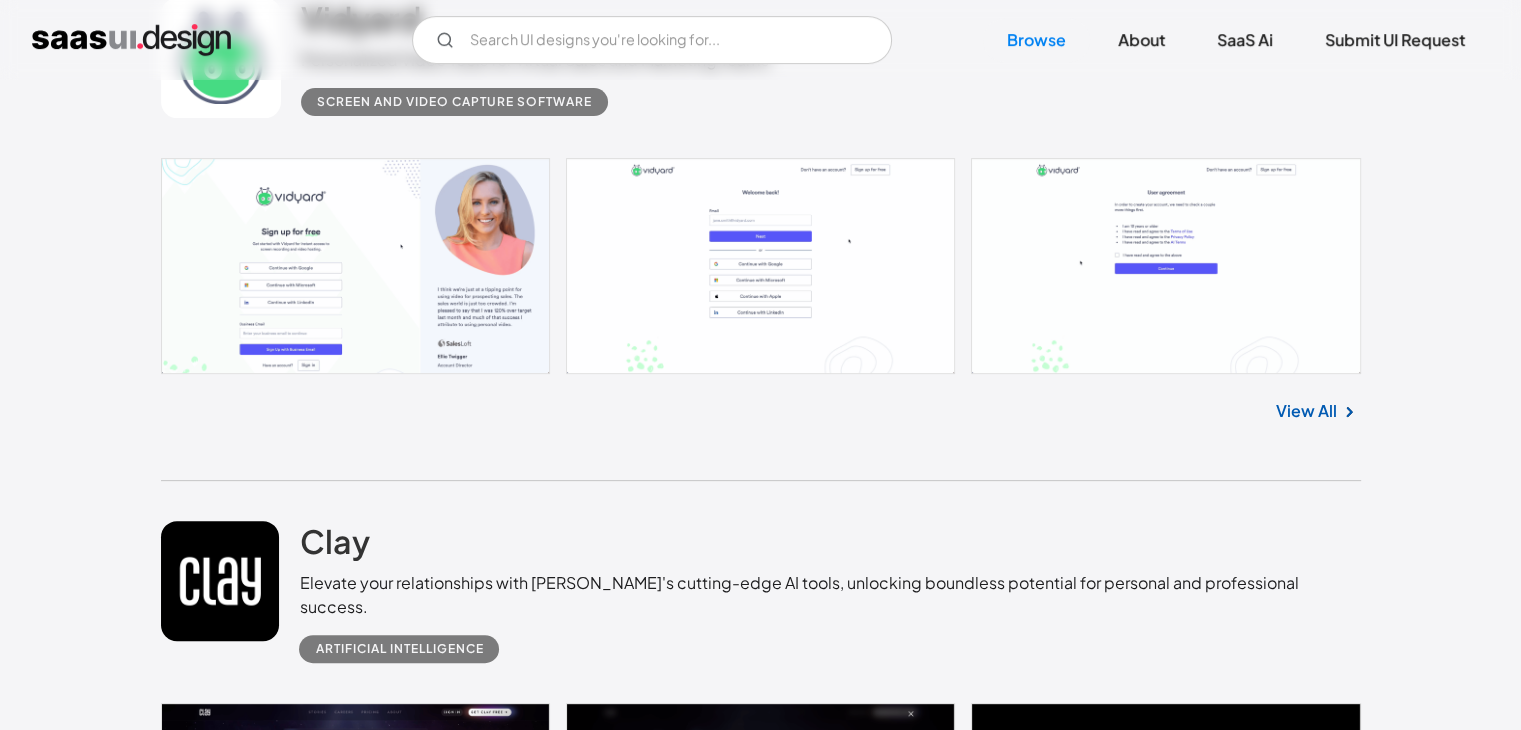 click on "Elevate your relationships with [PERSON_NAME]'s cutting-edge AI tools, unlocking boundless potential for personal and professional success." at bounding box center (829, 595) 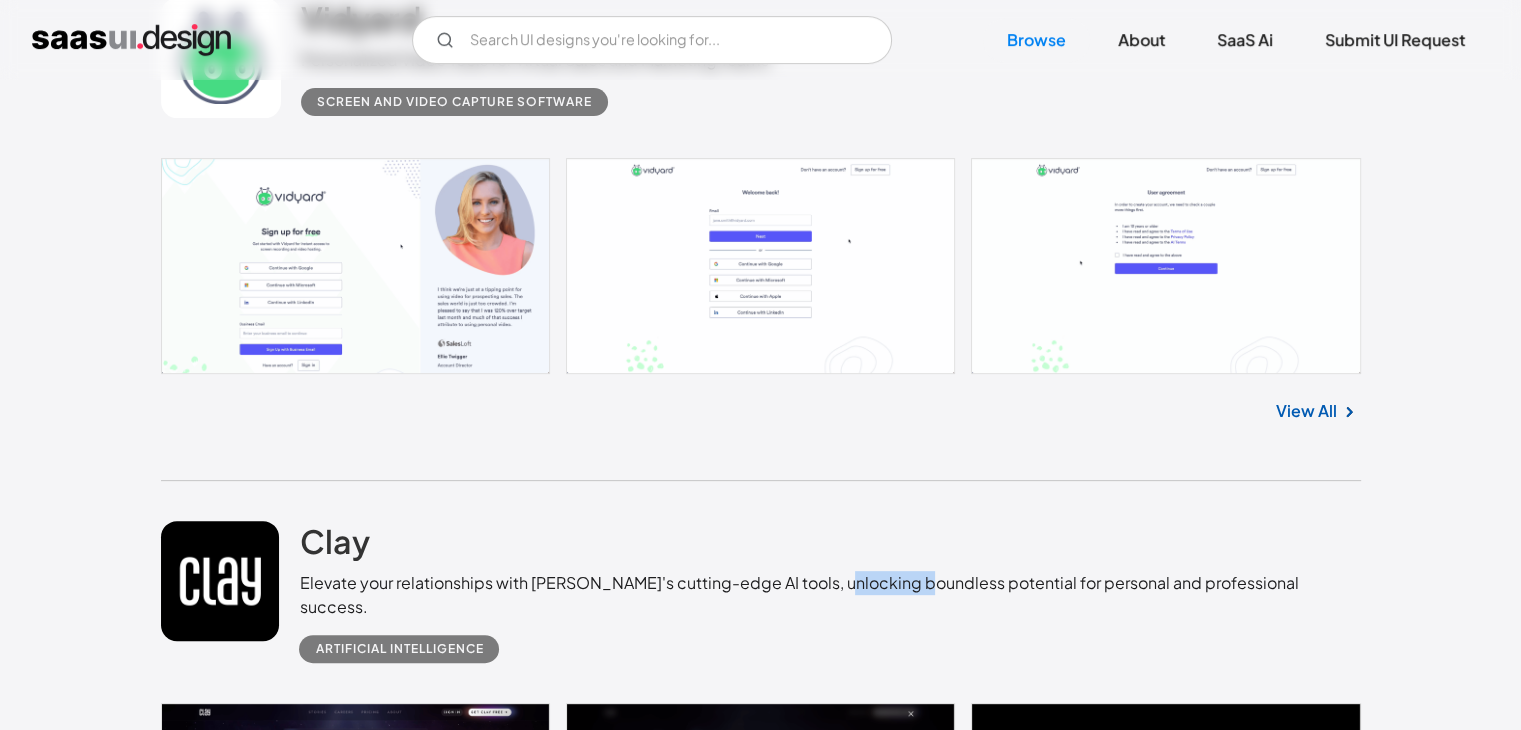 click on "Elevate your relationships with [PERSON_NAME]'s cutting-edge AI tools, unlocking boundless potential for personal and professional success." at bounding box center [829, 595] 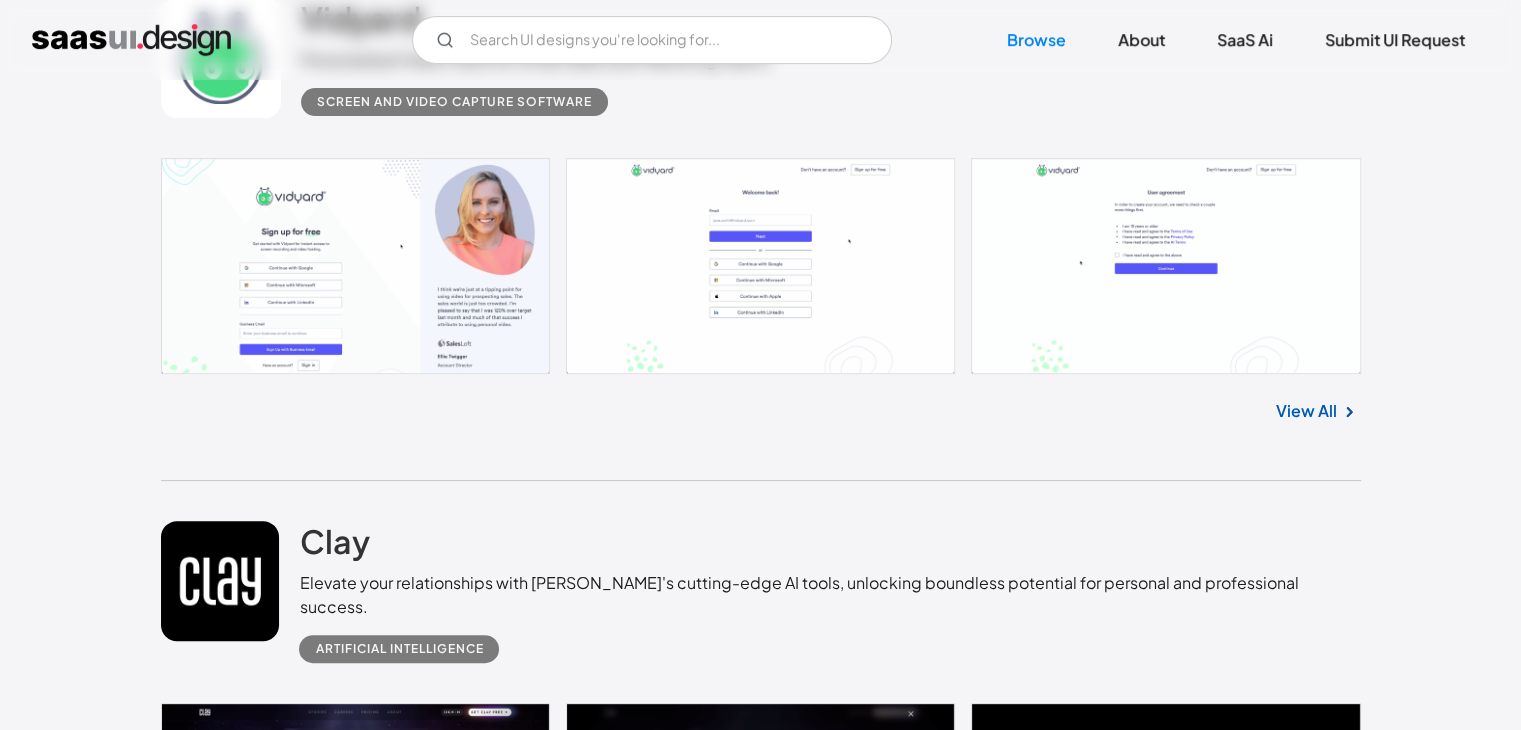 click on "Elevate your relationships with [PERSON_NAME]'s cutting-edge AI tools, unlocking boundless potential for personal and professional success." at bounding box center [829, 595] 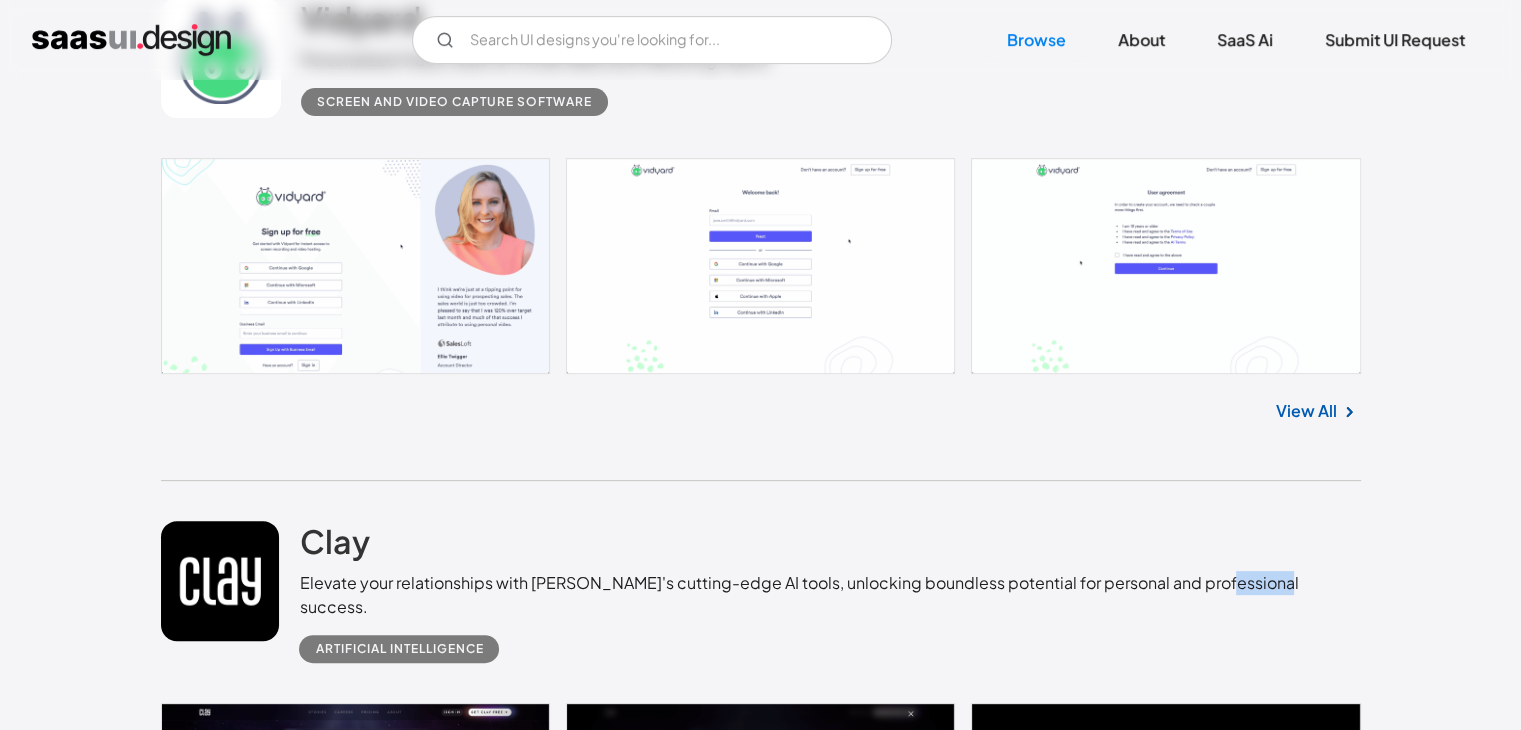 click on "Elevate your relationships with [PERSON_NAME]'s cutting-edge AI tools, unlocking boundless potential for personal and professional success." at bounding box center [829, 595] 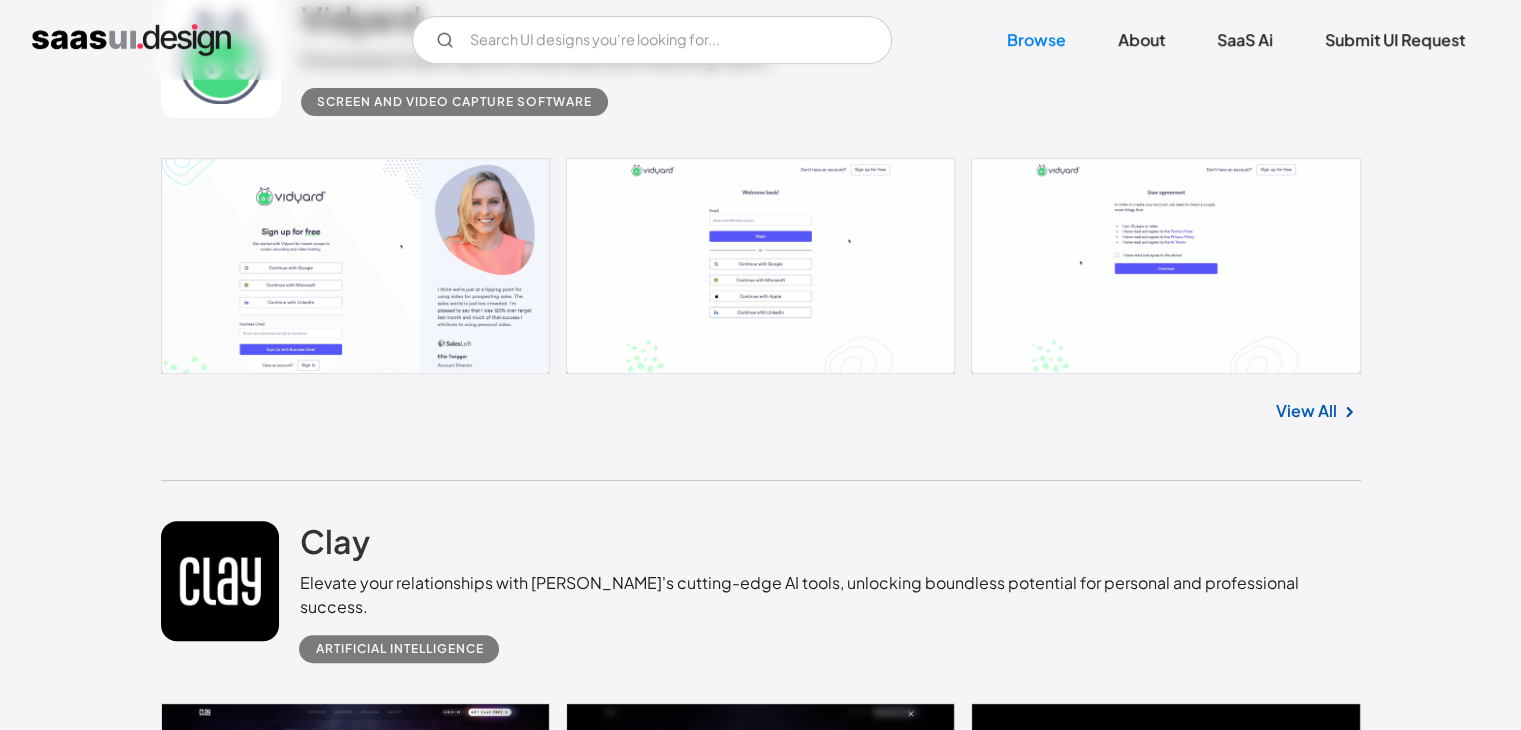 click on "Artificial Intelligence" at bounding box center (829, 641) 